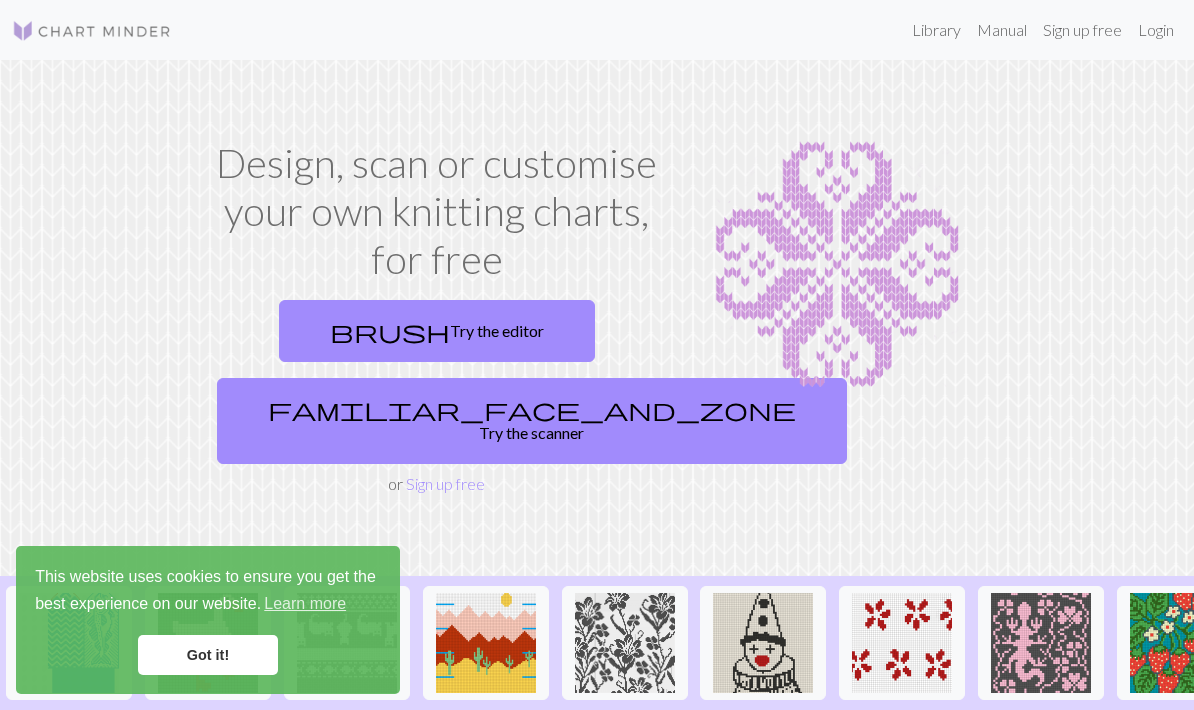 scroll, scrollTop: 0, scrollLeft: 0, axis: both 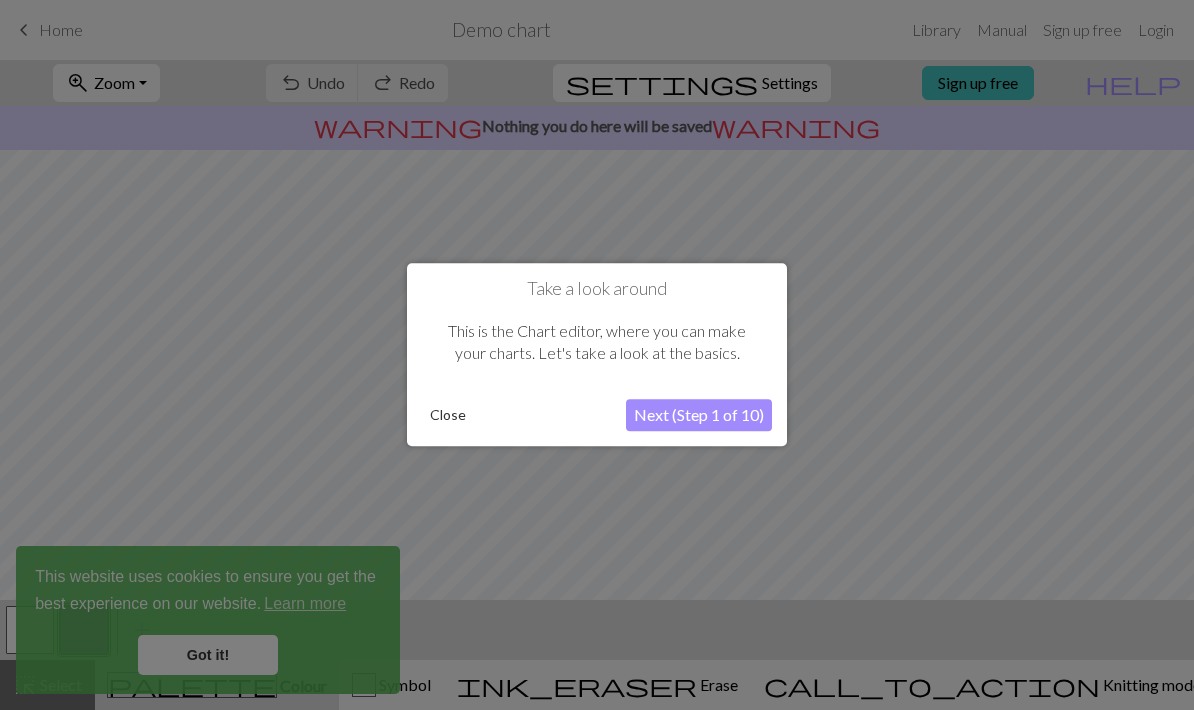 click on "Next (Step 1 of 10)" at bounding box center [699, 416] 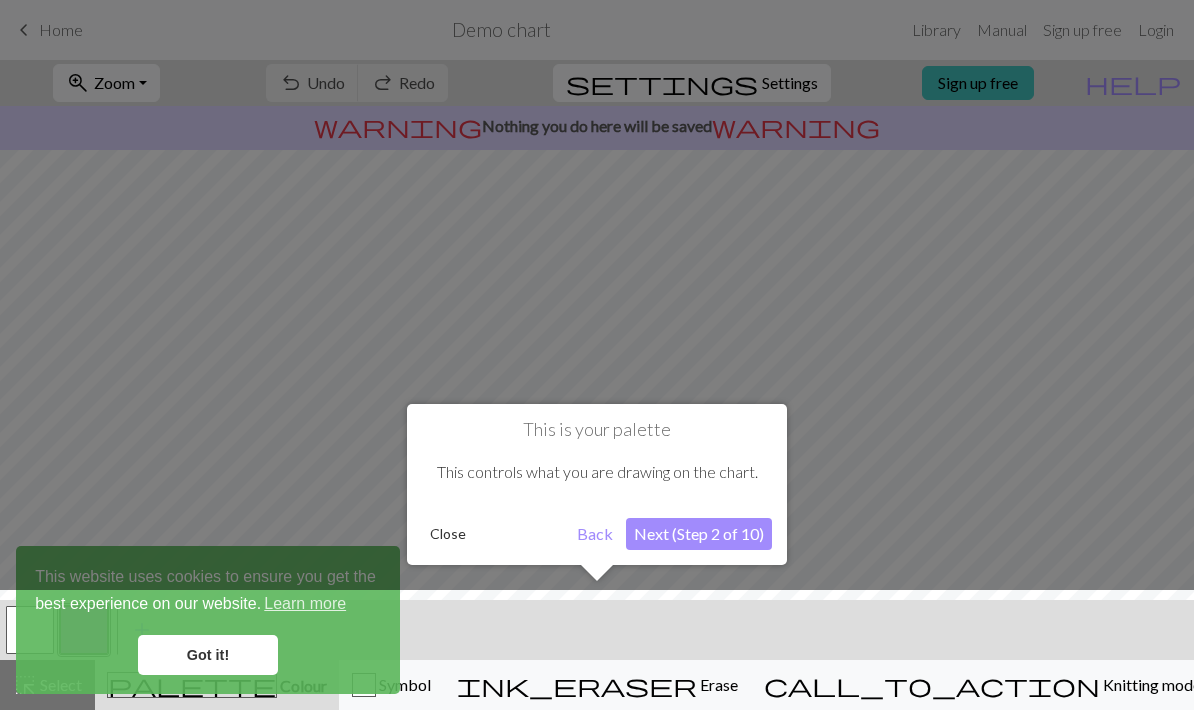 click on "Next (Step 2 of 10)" at bounding box center [699, 534] 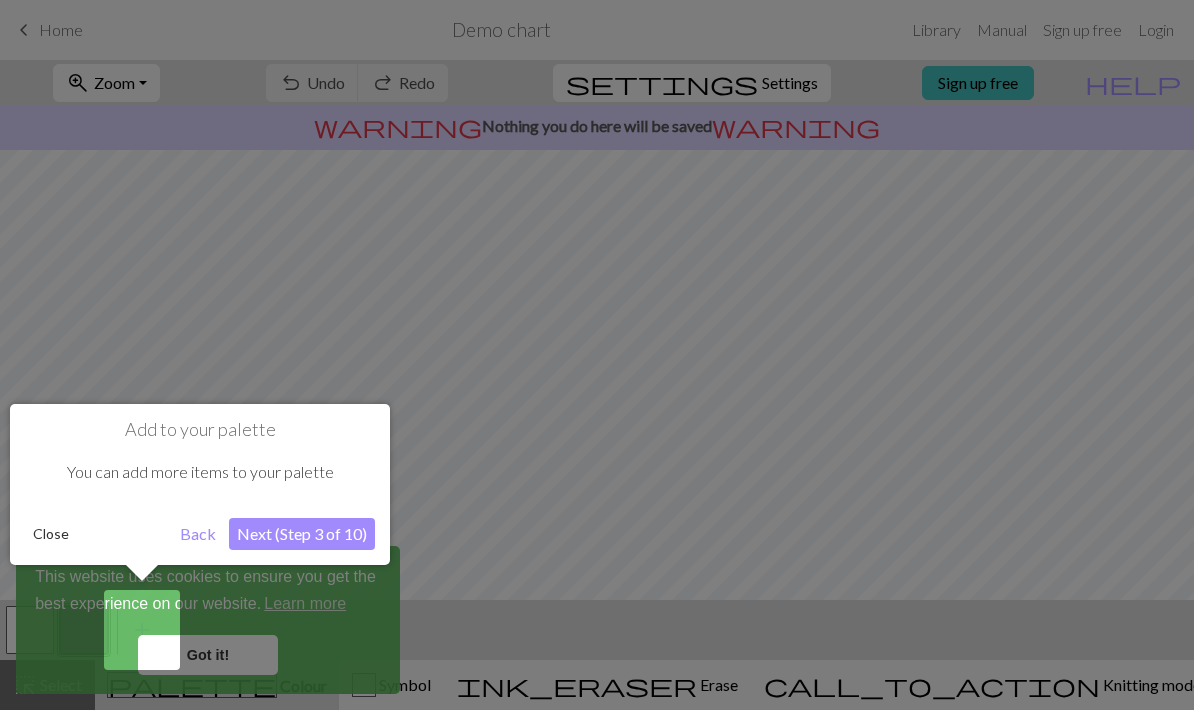 click on "Next (Step 3 of 10)" at bounding box center [302, 534] 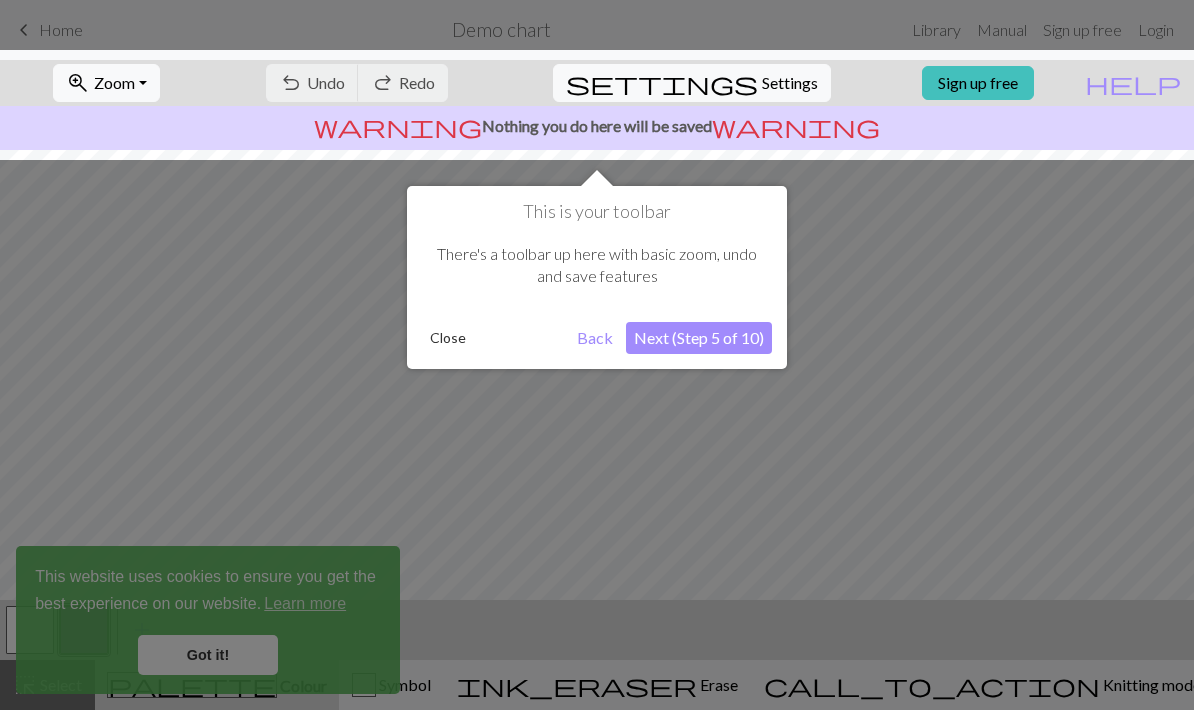 click on "Next (Step 5 of 10)" at bounding box center [699, 338] 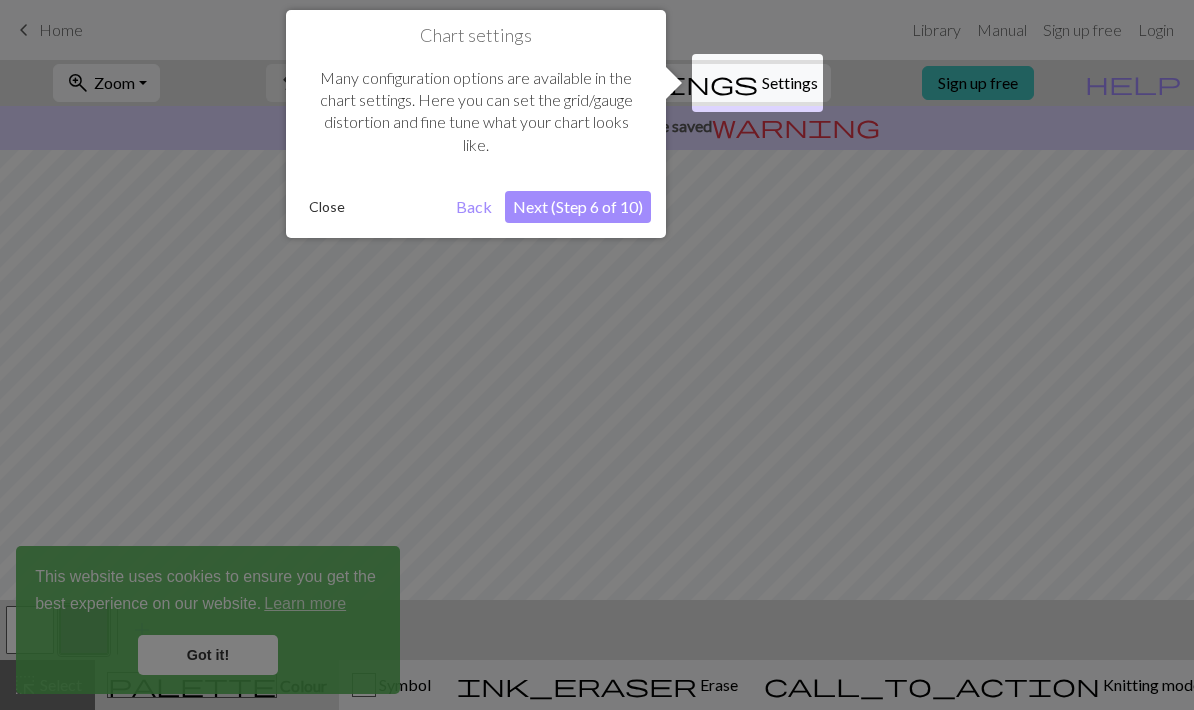 click on "Next (Step 6 of 10)" at bounding box center [578, 207] 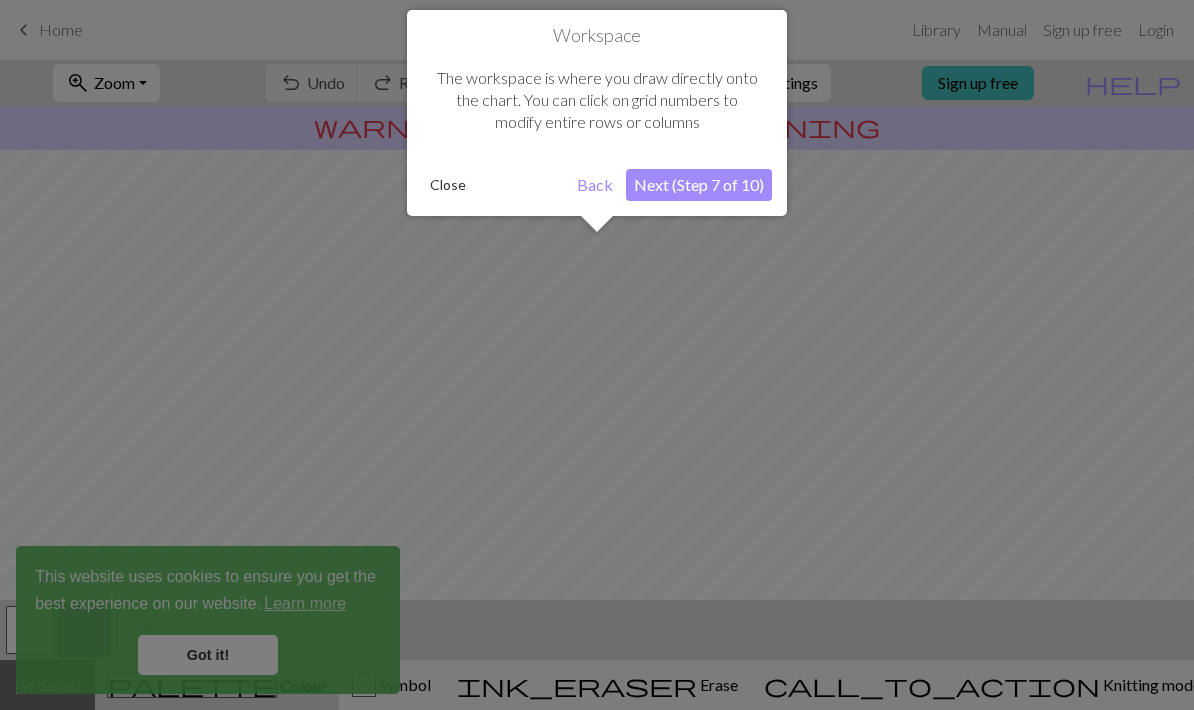 scroll, scrollTop: 120, scrollLeft: 0, axis: vertical 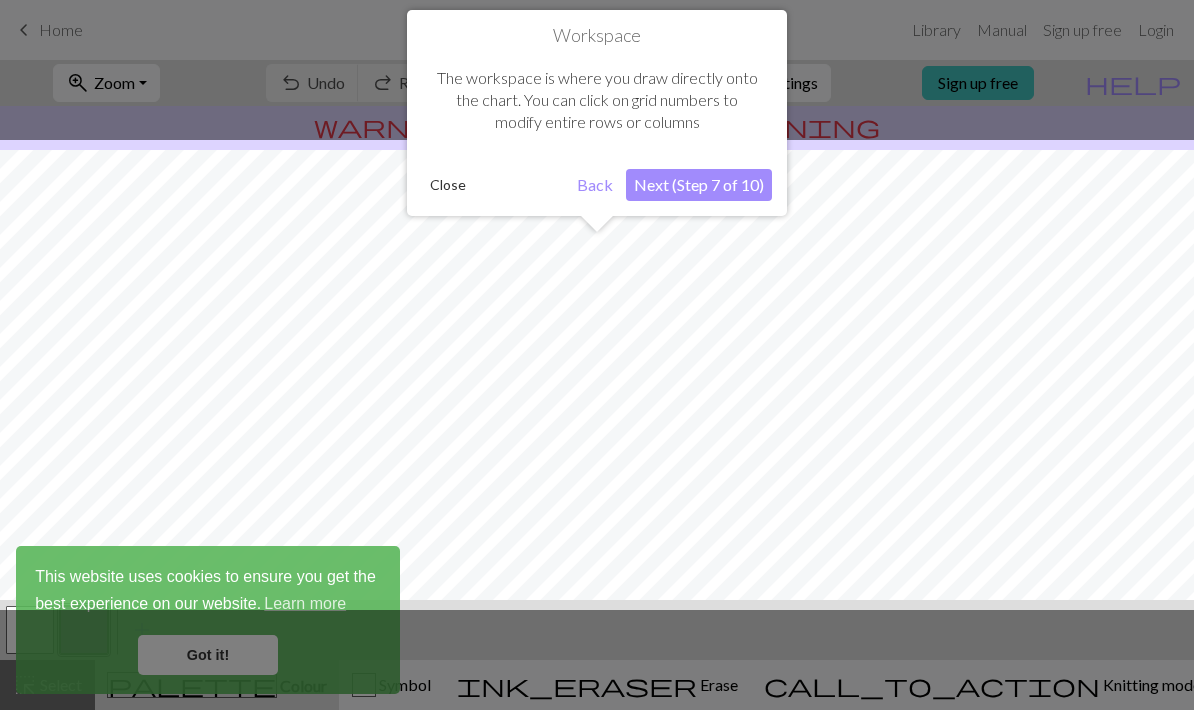 click on "Next (Step 7 of 10)" at bounding box center (699, 185) 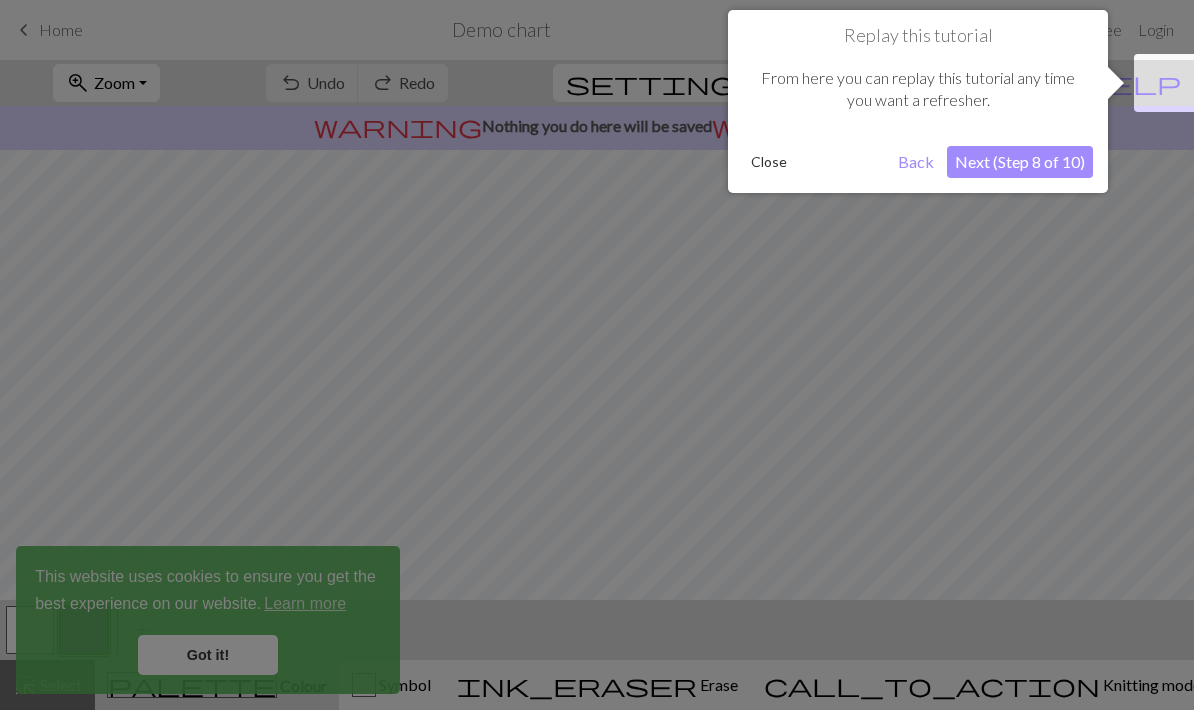 click on "Next (Step 8 of 10)" at bounding box center [1020, 162] 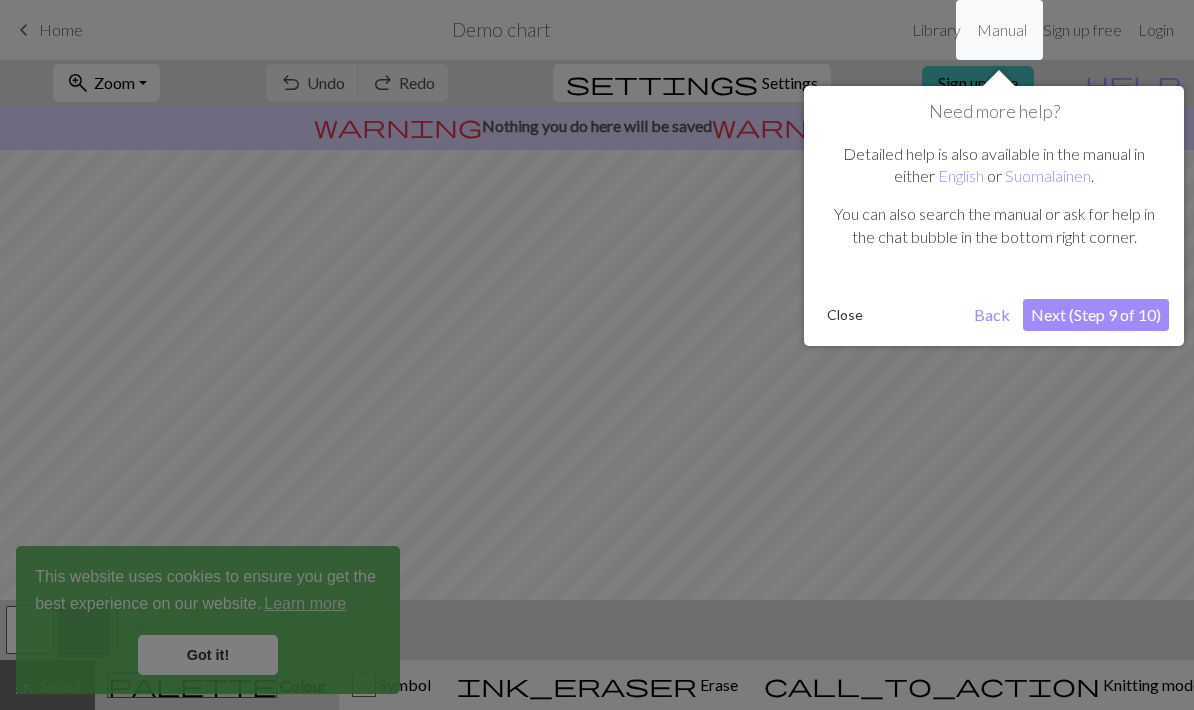 click on "Next (Step 9 of 10)" at bounding box center (1096, 315) 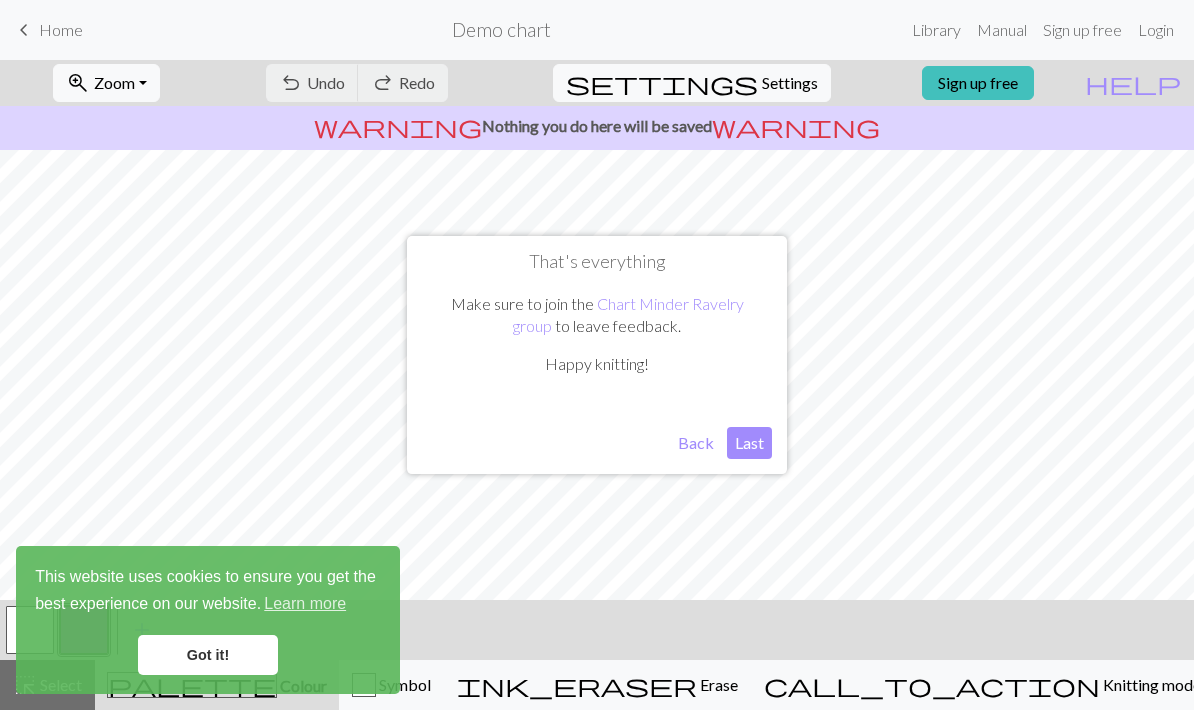 click on "Last" at bounding box center [749, 443] 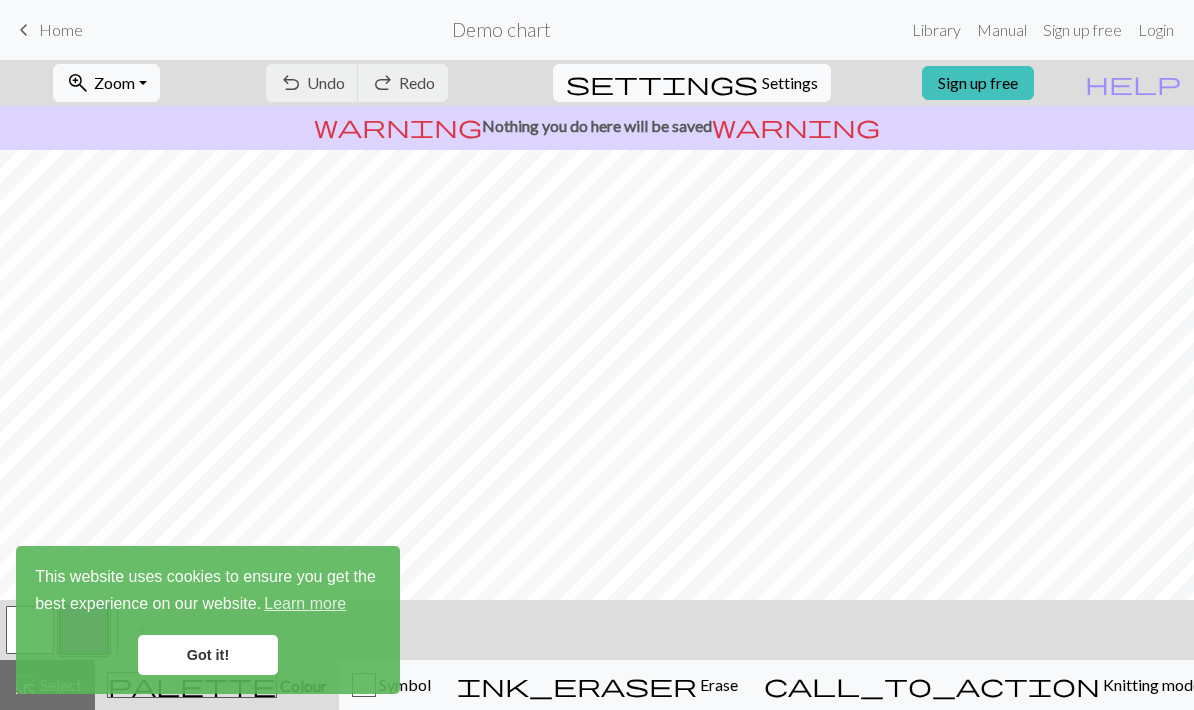 click on "Got it!" at bounding box center [208, 655] 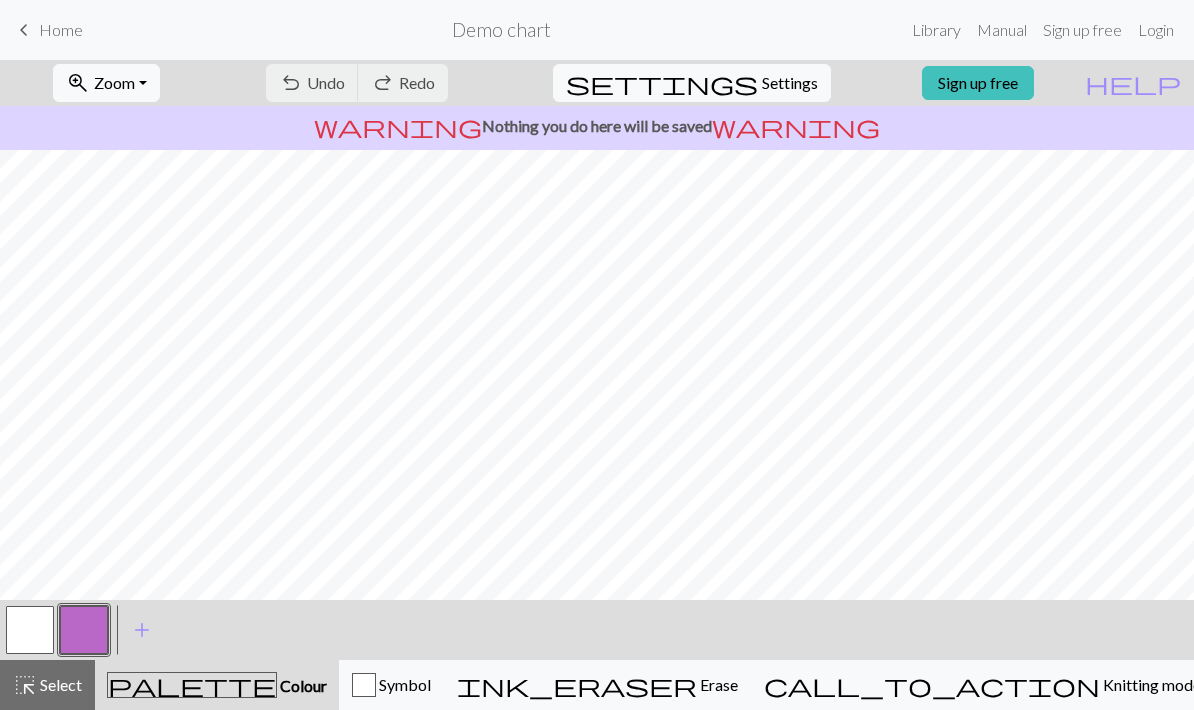 click on "ink_eraser   Erase   Erase" at bounding box center (597, 685) 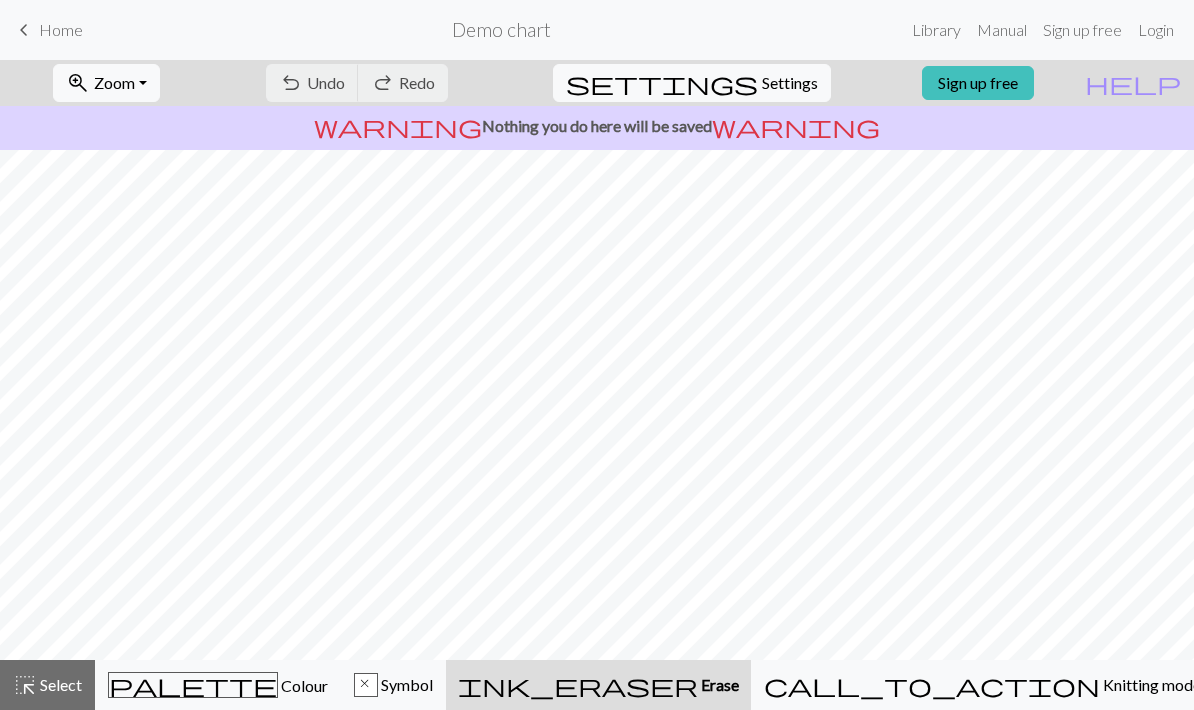click on "Erase" at bounding box center [718, 684] 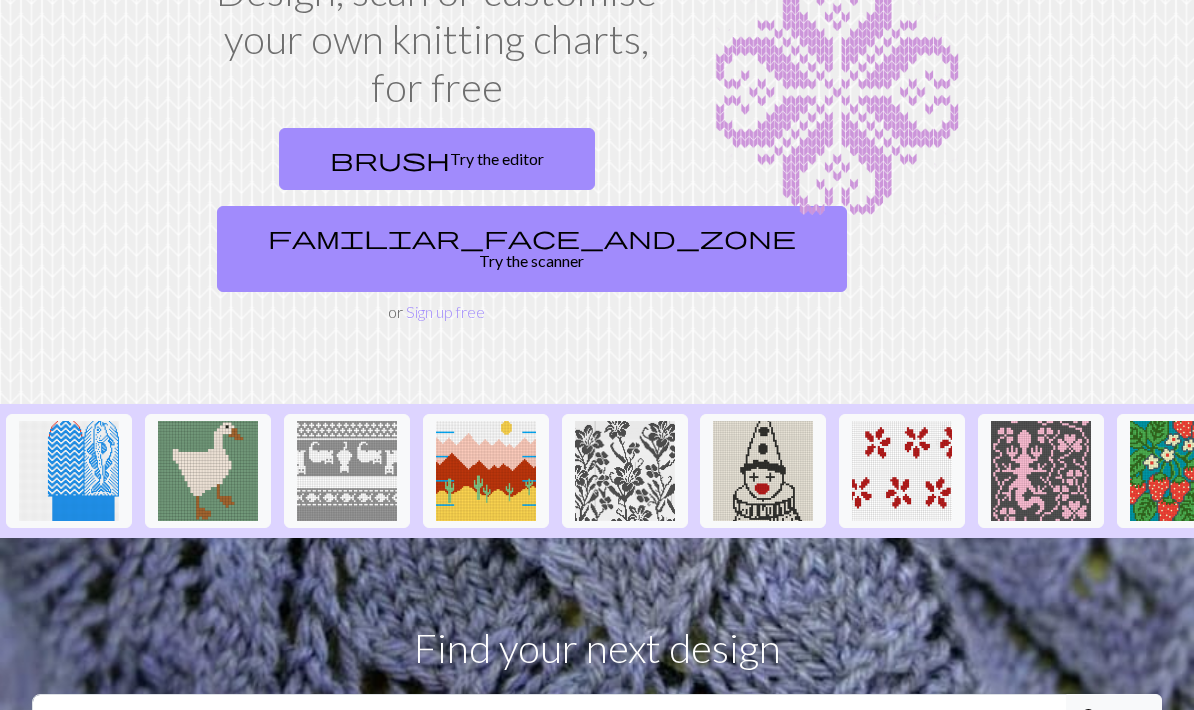 scroll, scrollTop: 171, scrollLeft: 0, axis: vertical 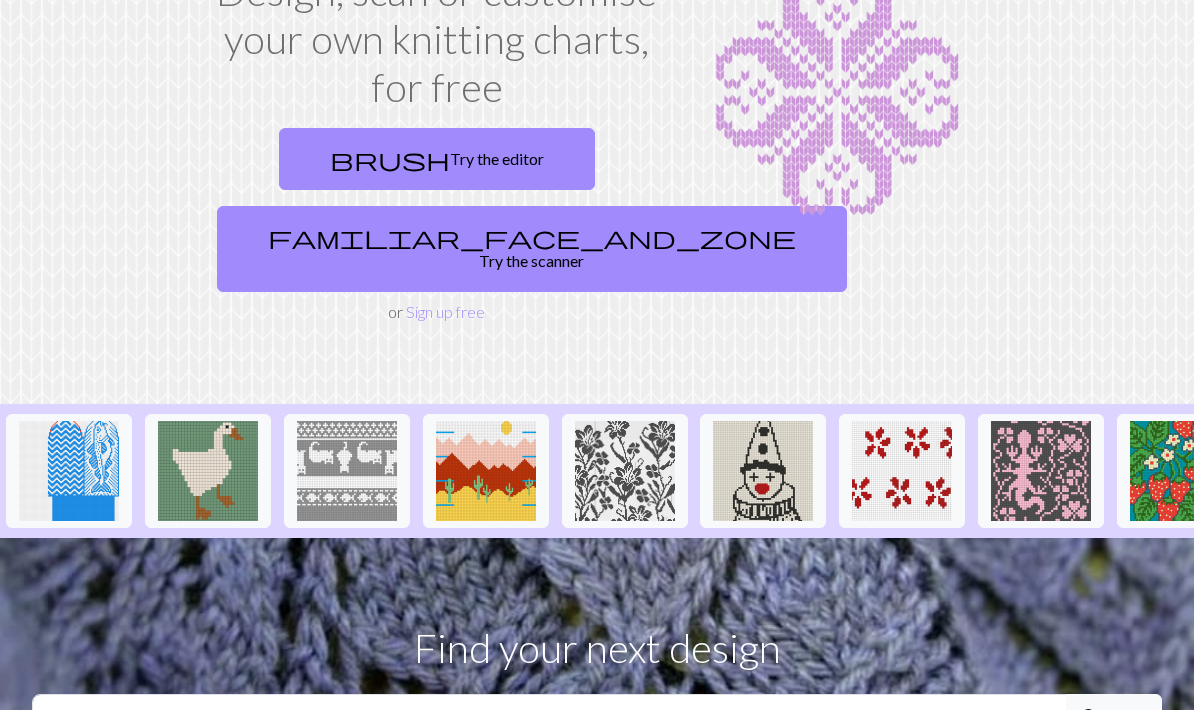click on "Sign up free" at bounding box center [445, 312] 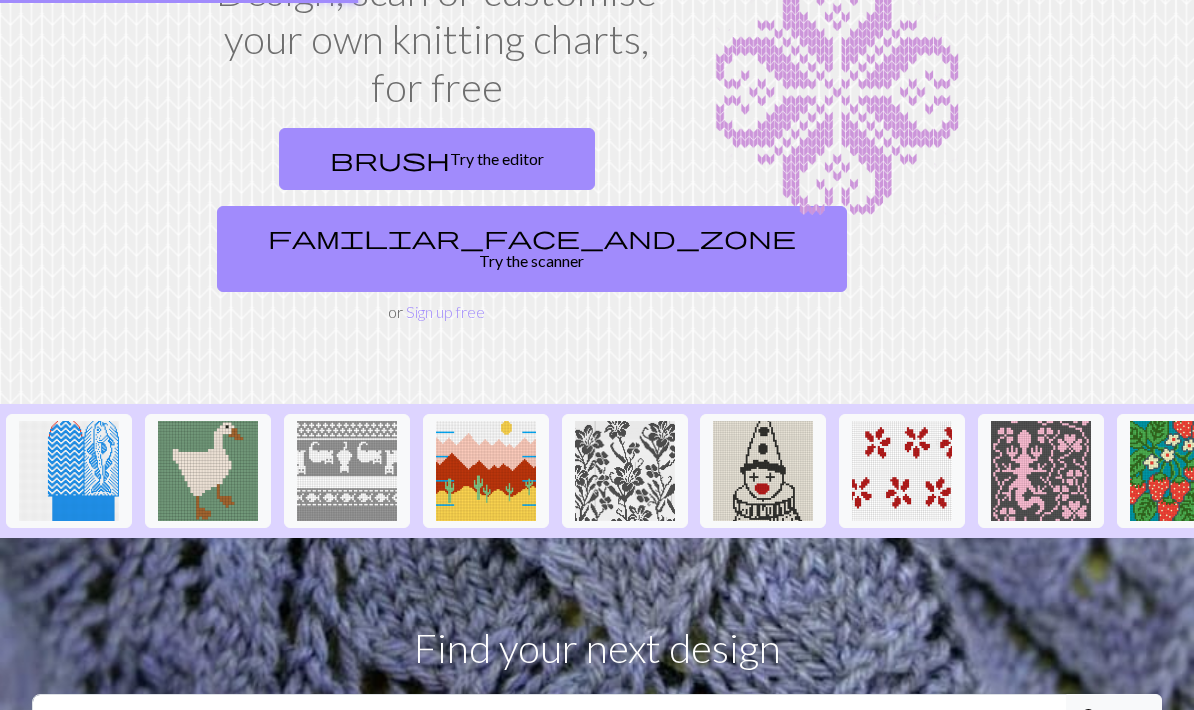 scroll, scrollTop: 0, scrollLeft: 0, axis: both 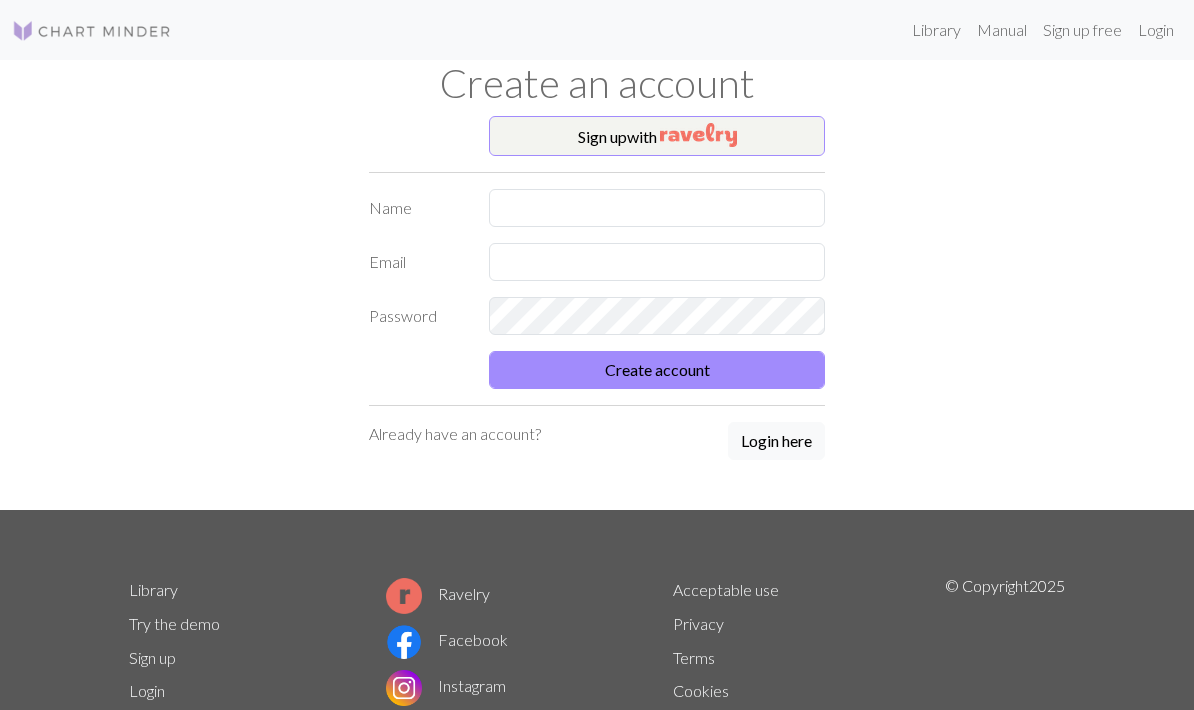 click on "Sign up  with" at bounding box center (657, 136) 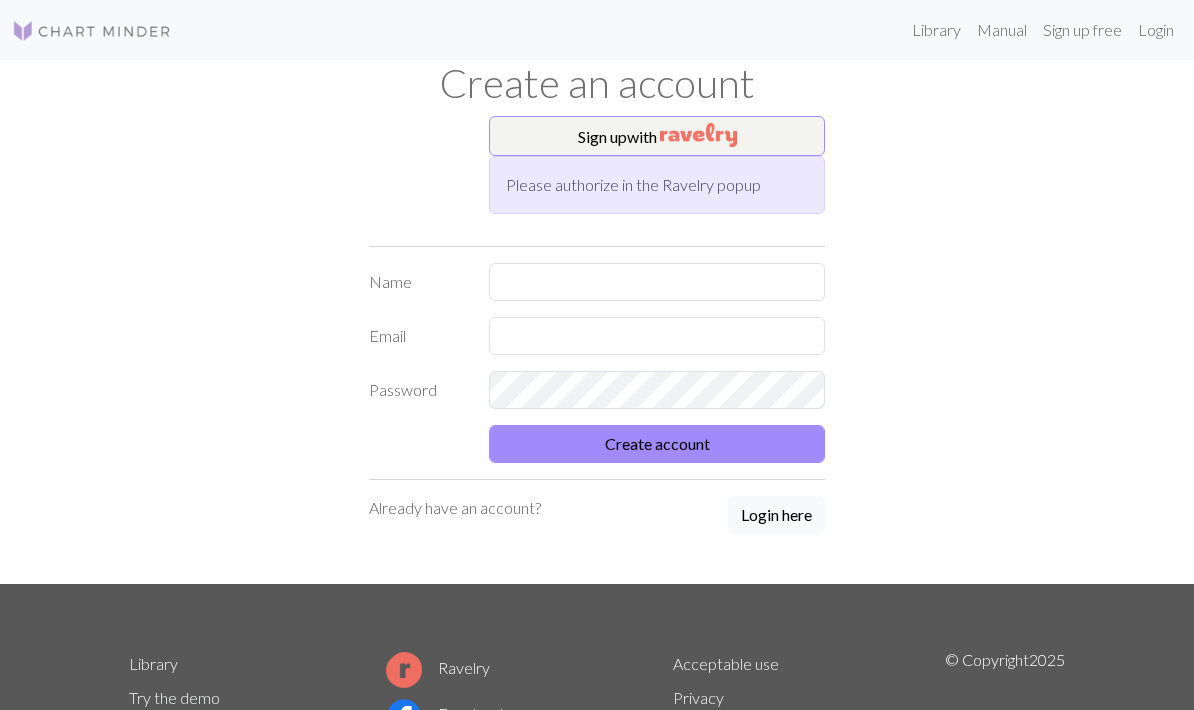 click at bounding box center (698, 135) 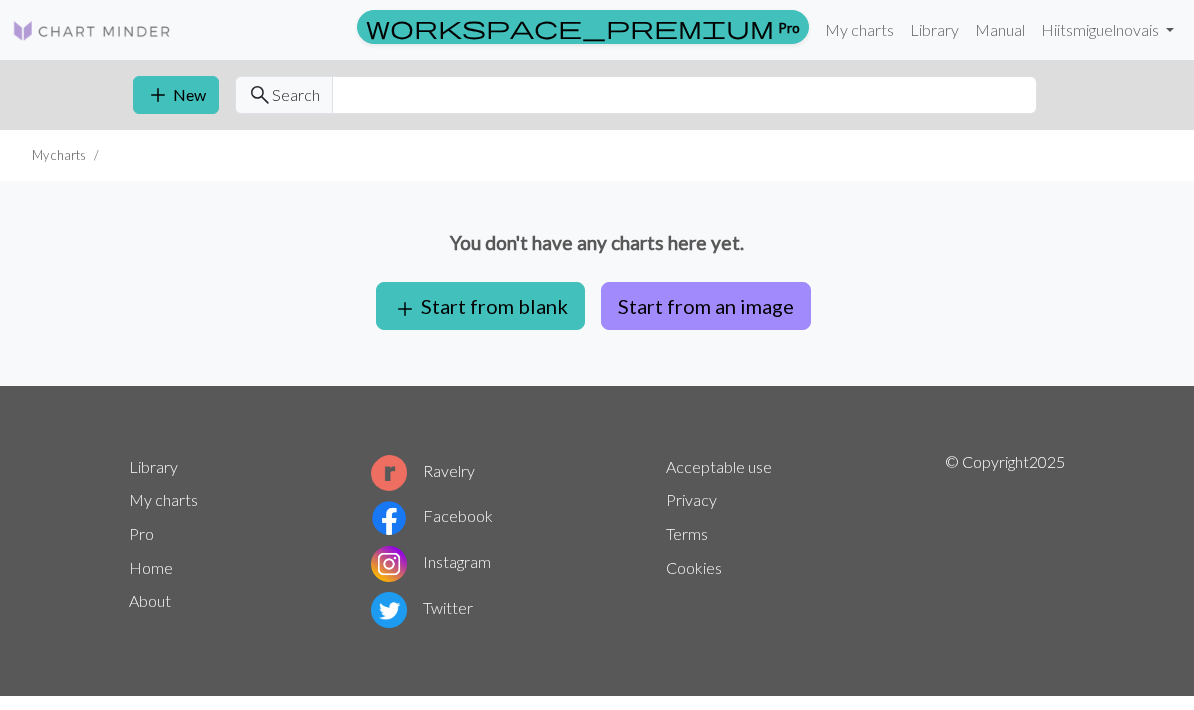 click on "add   Start from blank" at bounding box center (480, 306) 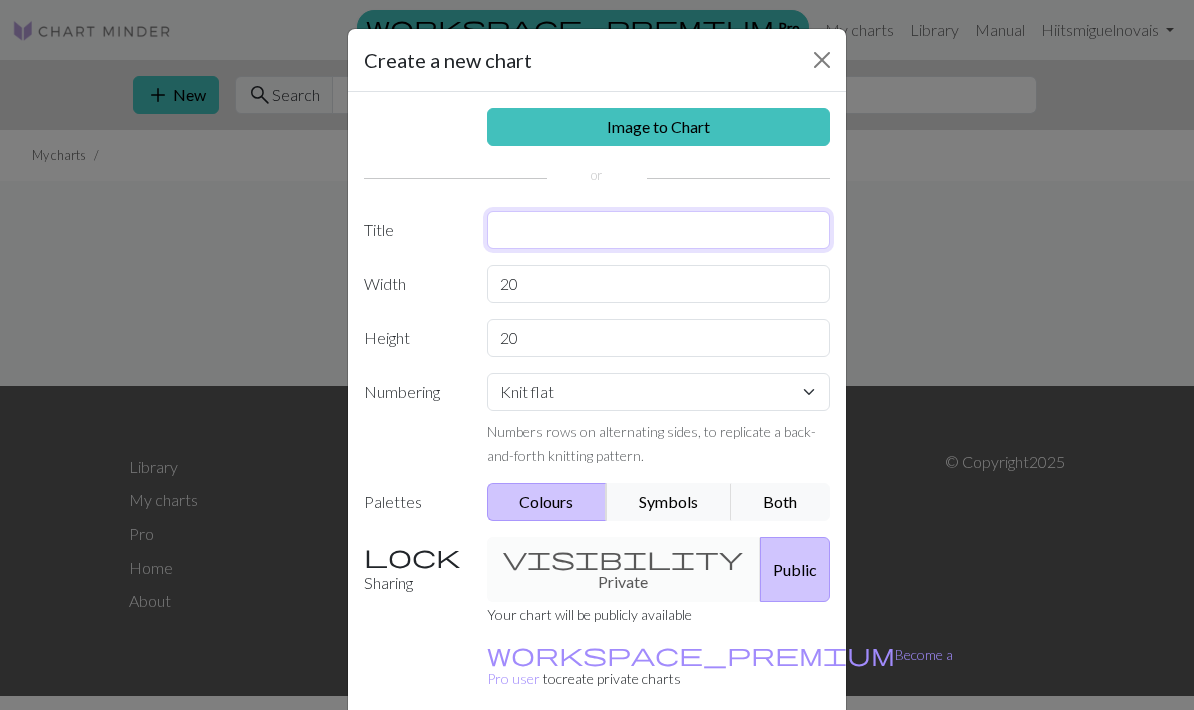 click at bounding box center [659, 230] 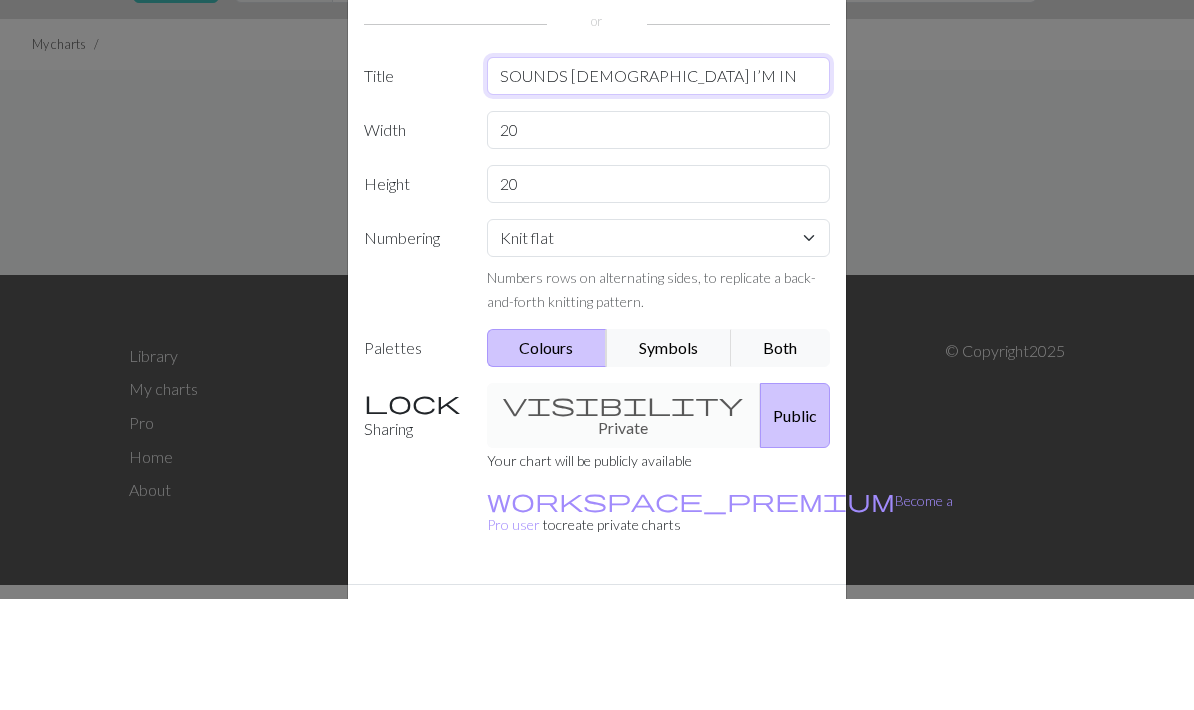 scroll, scrollTop: 70, scrollLeft: 0, axis: vertical 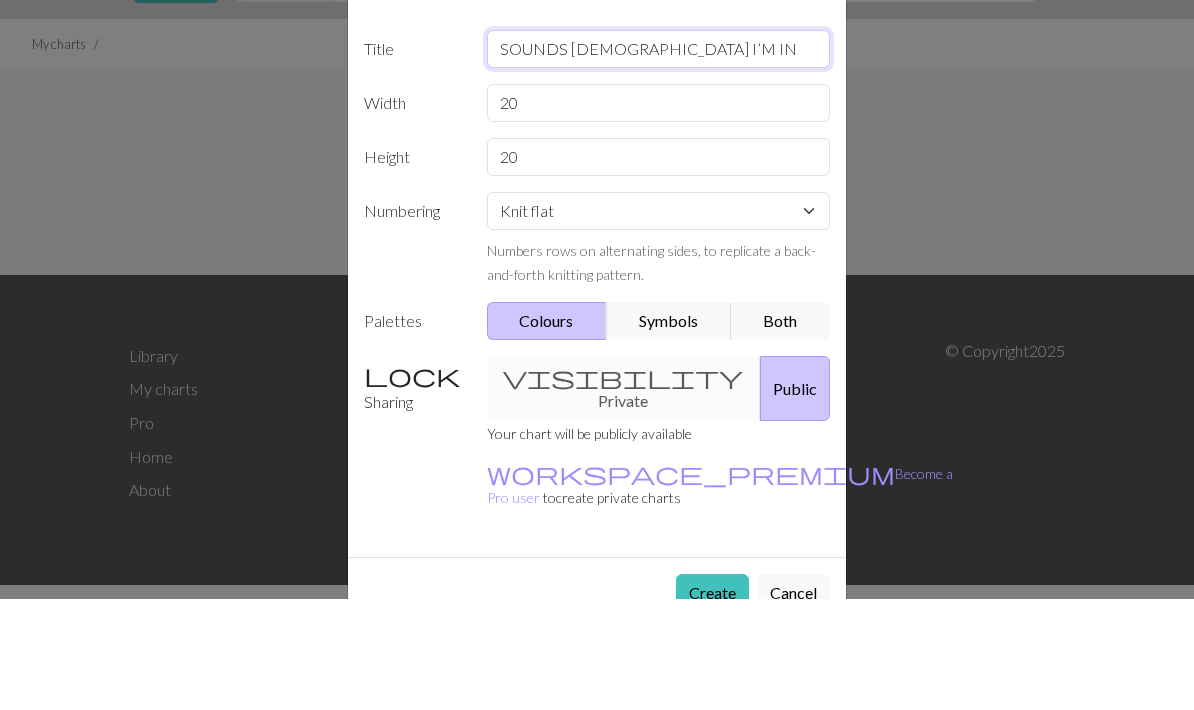 type on "SOUNDS [DEMOGRAPHIC_DATA] I’M IN" 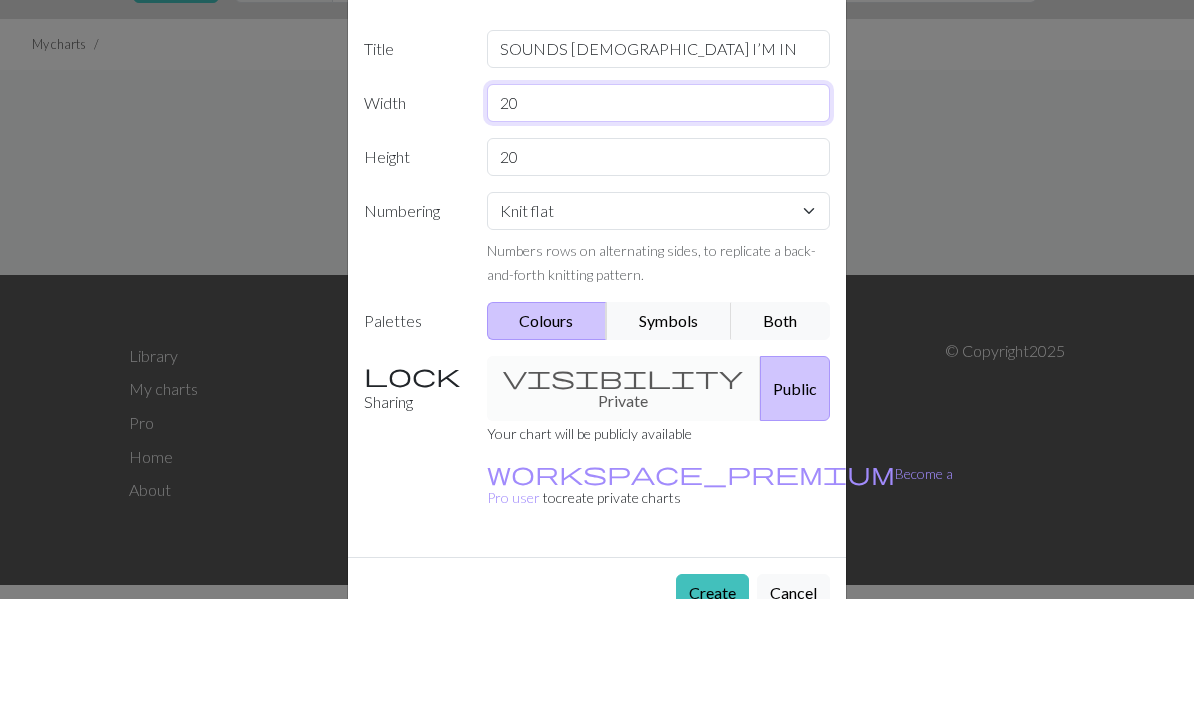 click on "20" at bounding box center (659, 214) 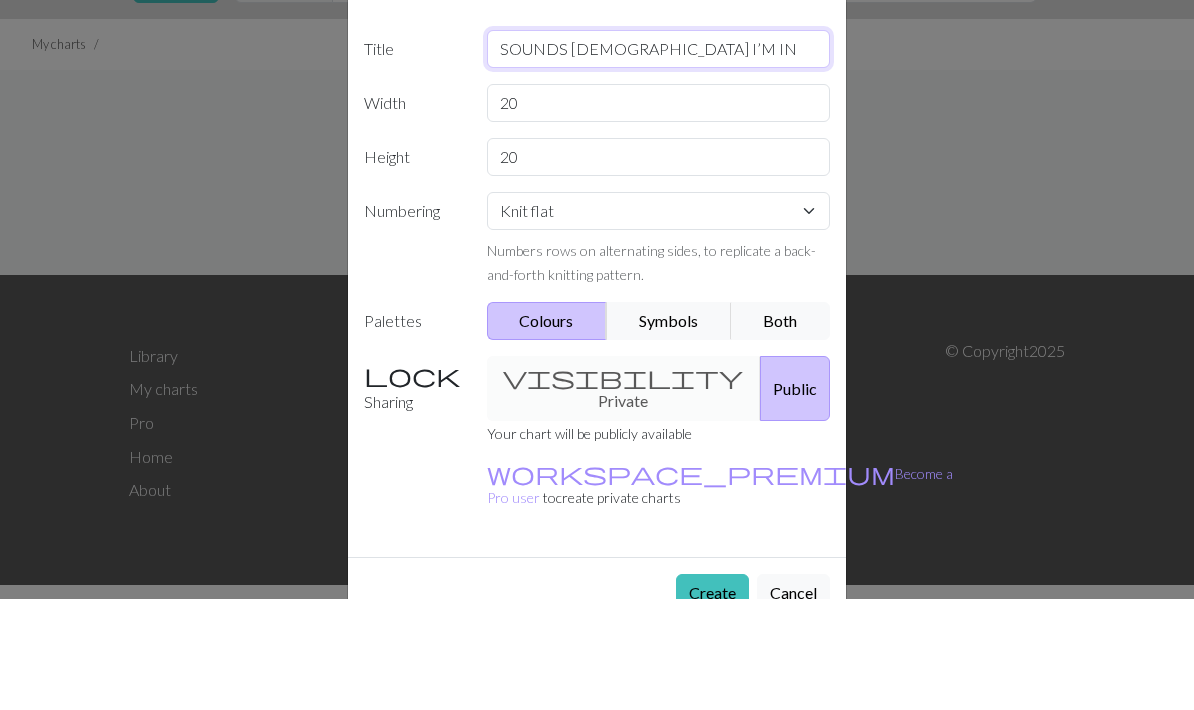 click on "SOUNDS [DEMOGRAPHIC_DATA] I’M IN" at bounding box center (659, 160) 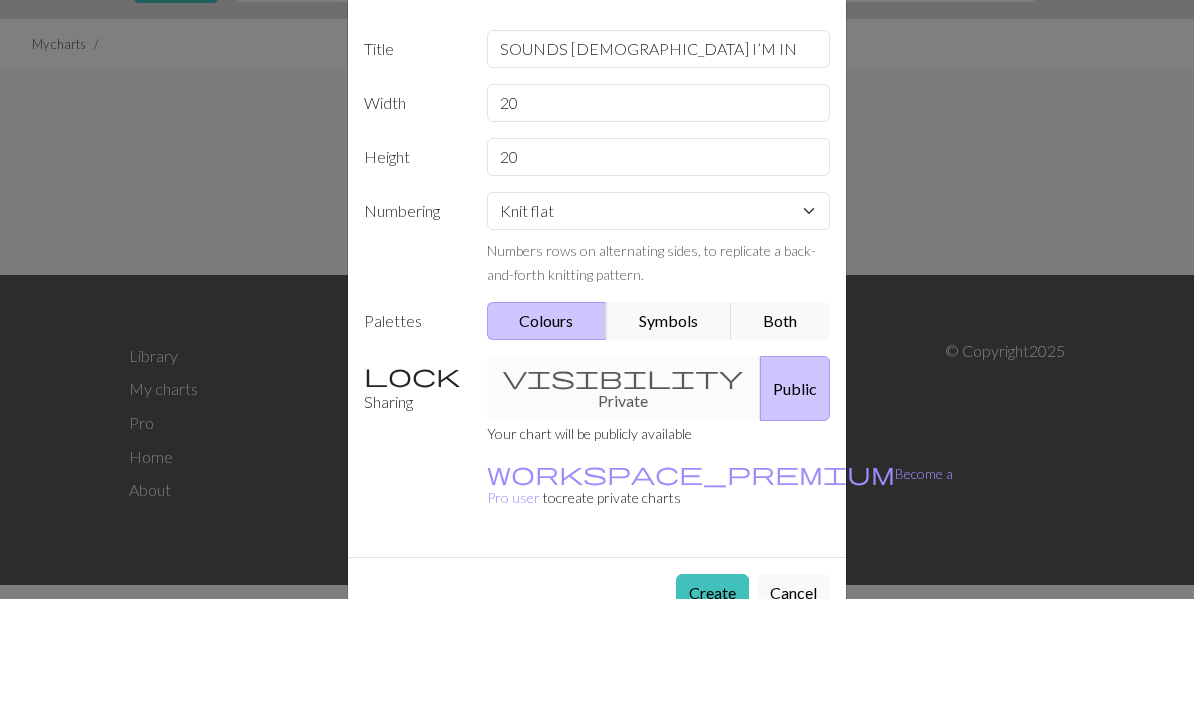 click on "20" at bounding box center [659, 214] 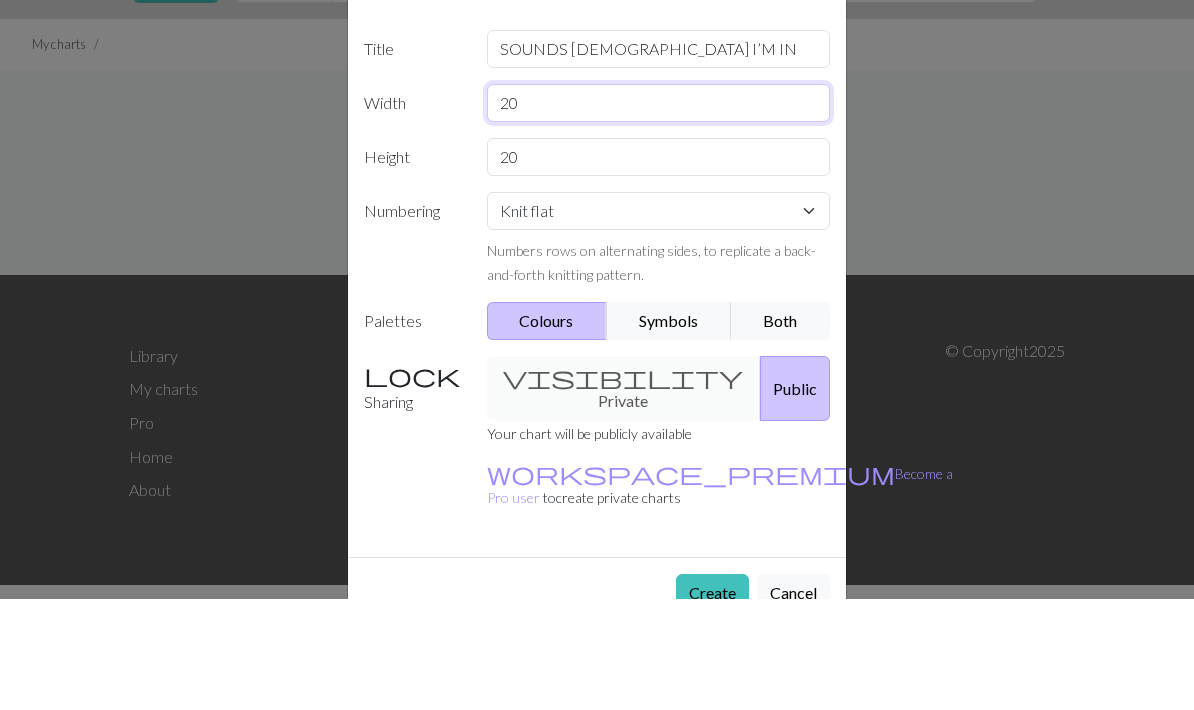 type on "2" 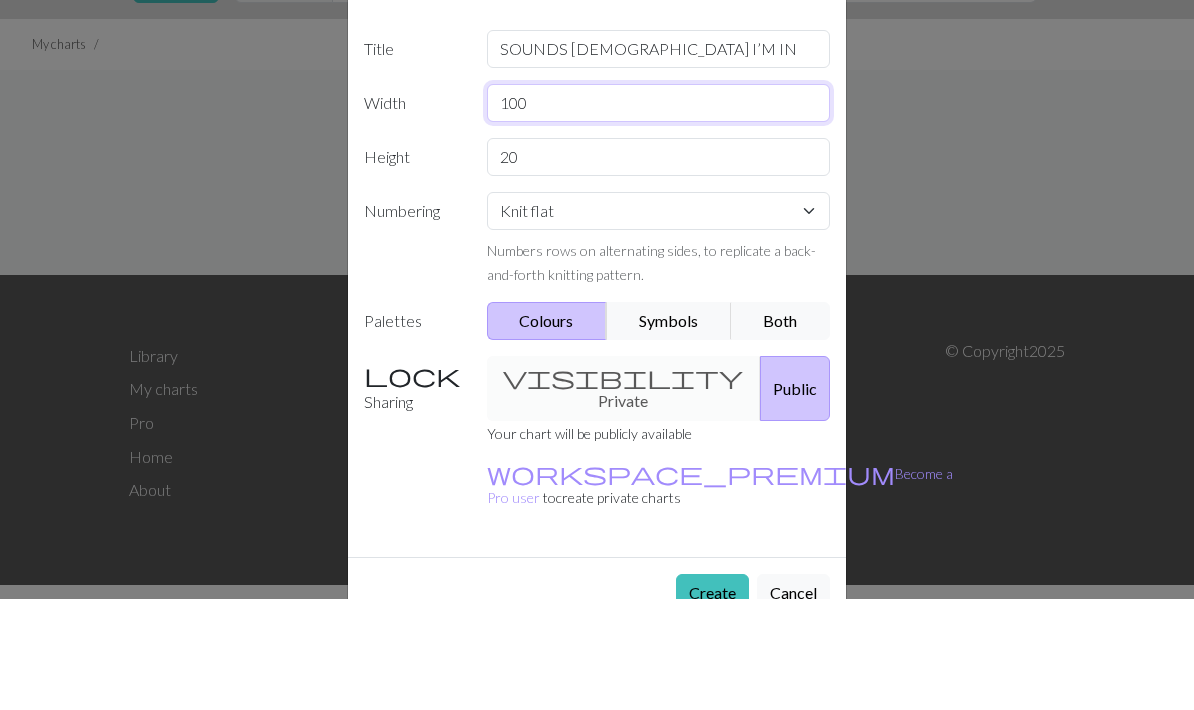 type on "100" 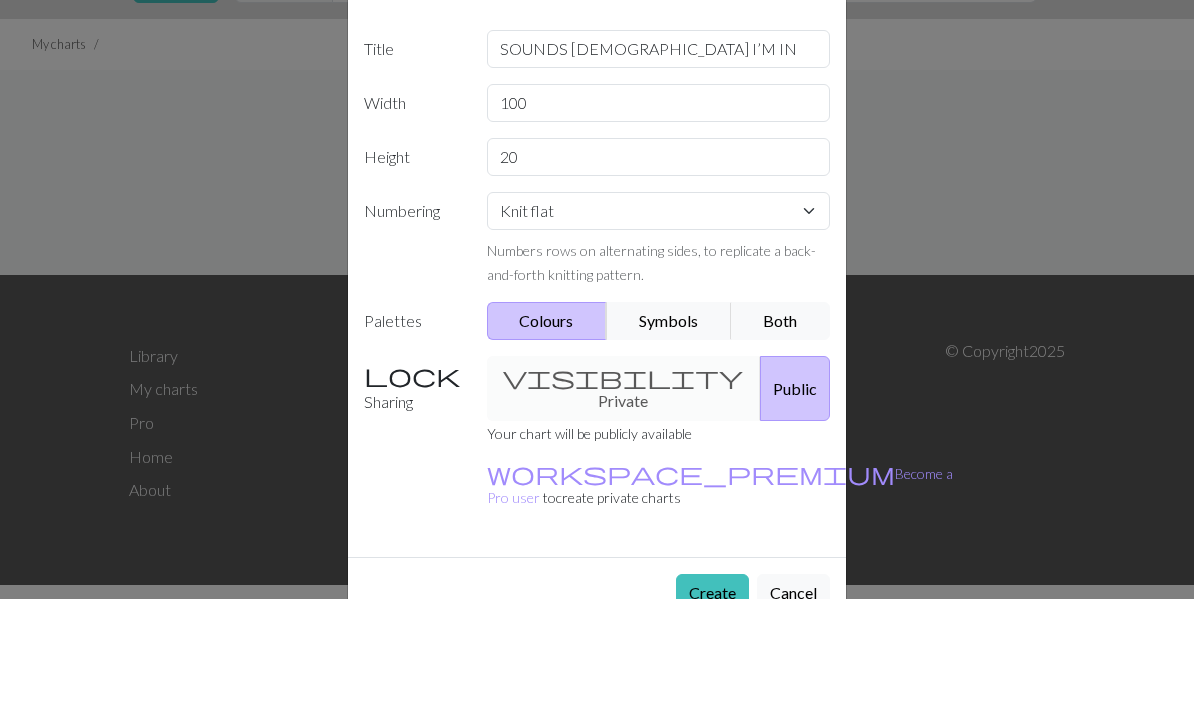 click on "20" at bounding box center [659, 268] 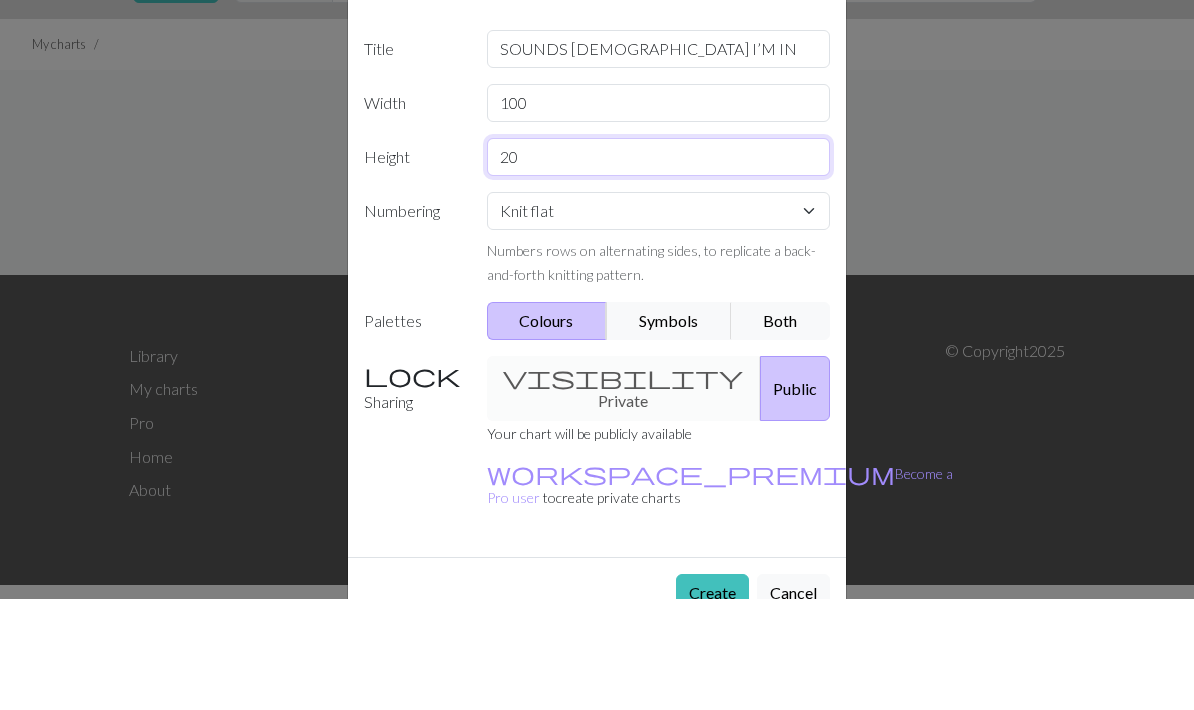 type on "2" 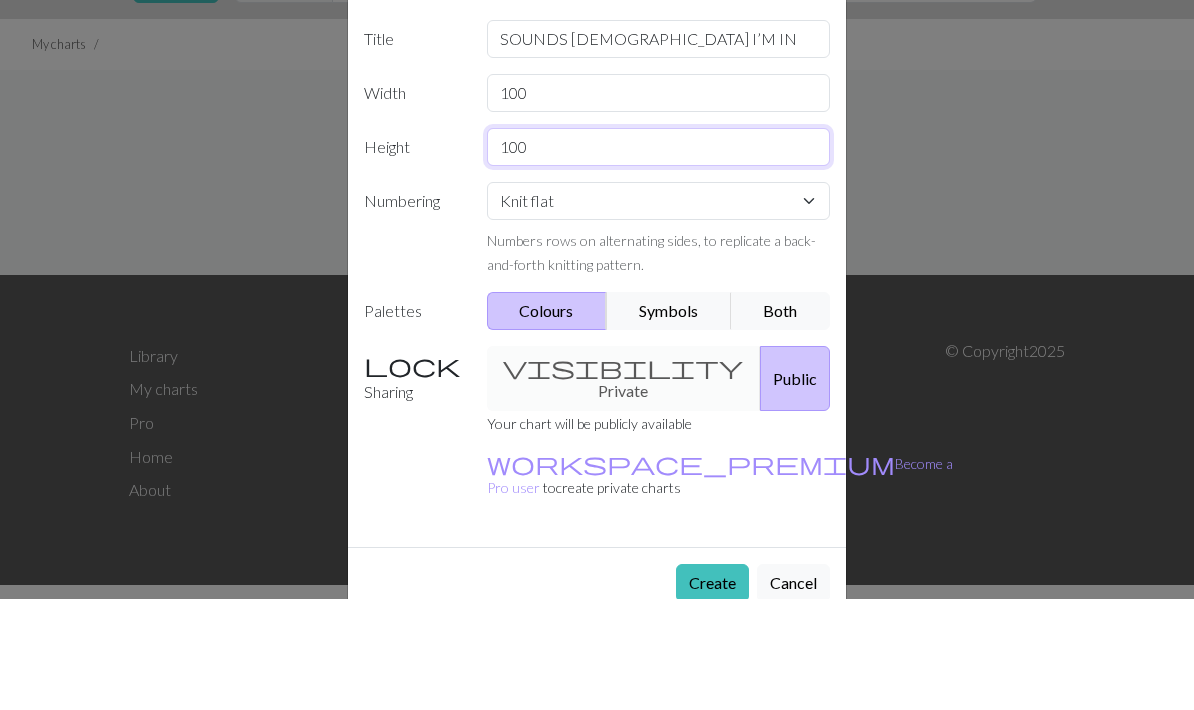 scroll, scrollTop: 79, scrollLeft: 0, axis: vertical 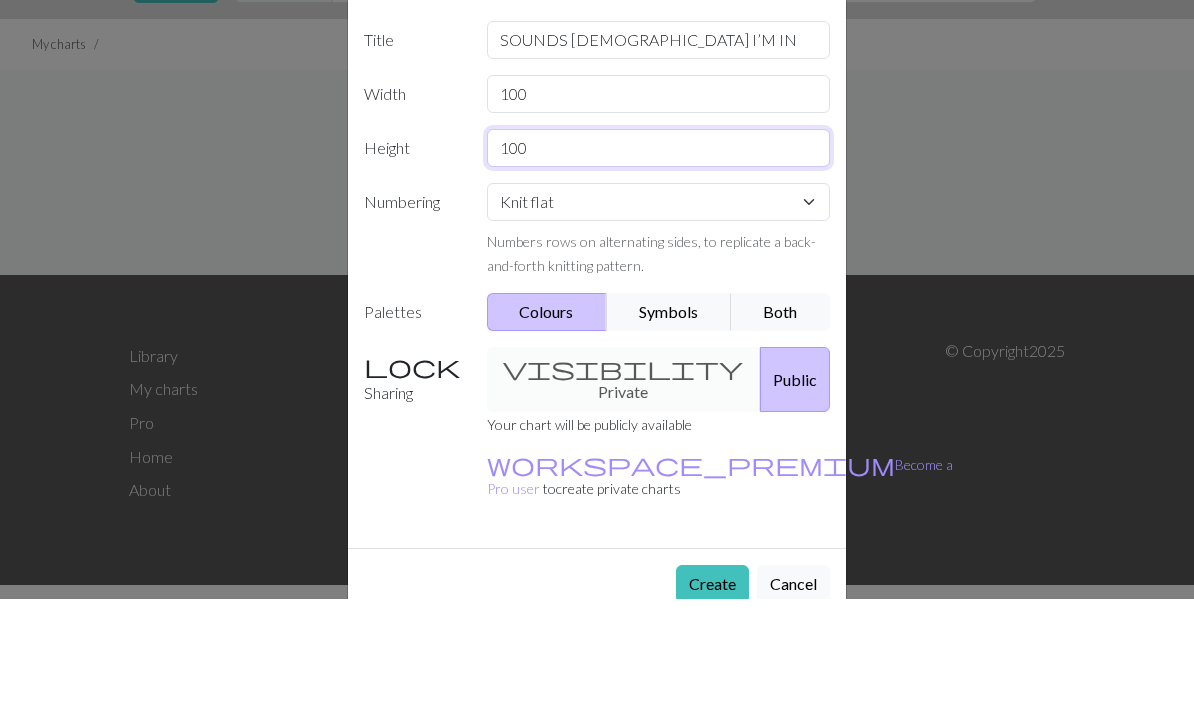 type on "100" 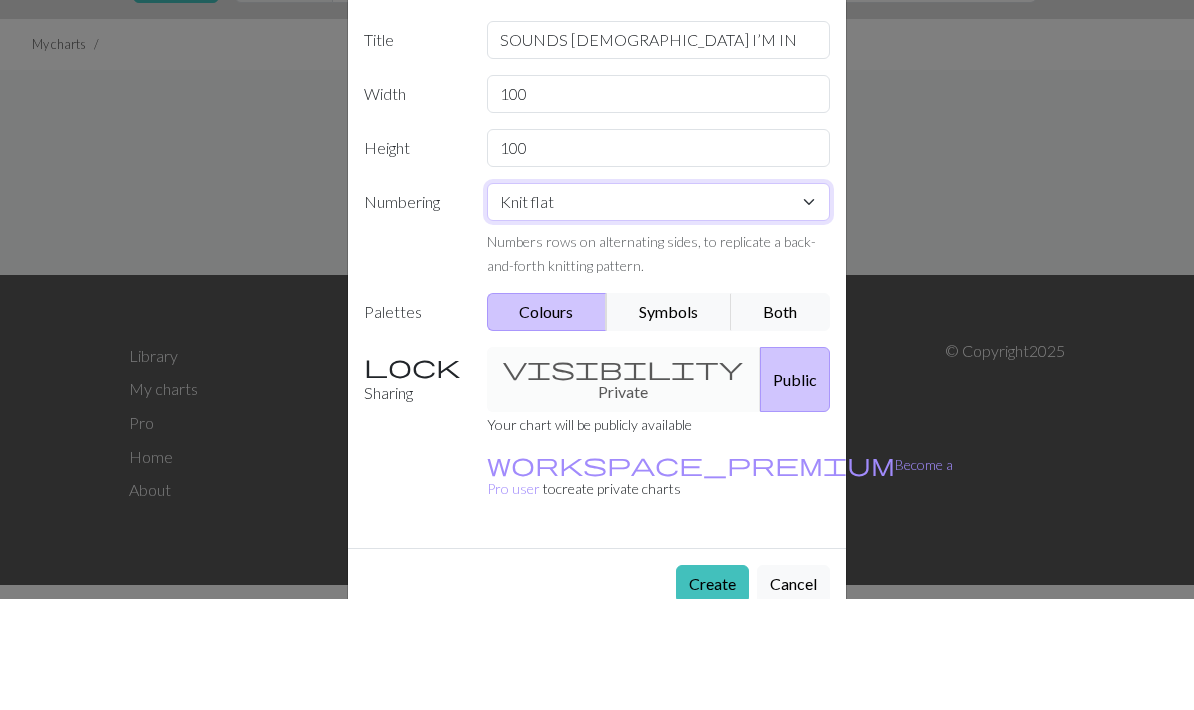 click on "Knit flat Knit in the round Lace knitting Cross stitch" at bounding box center [659, 313] 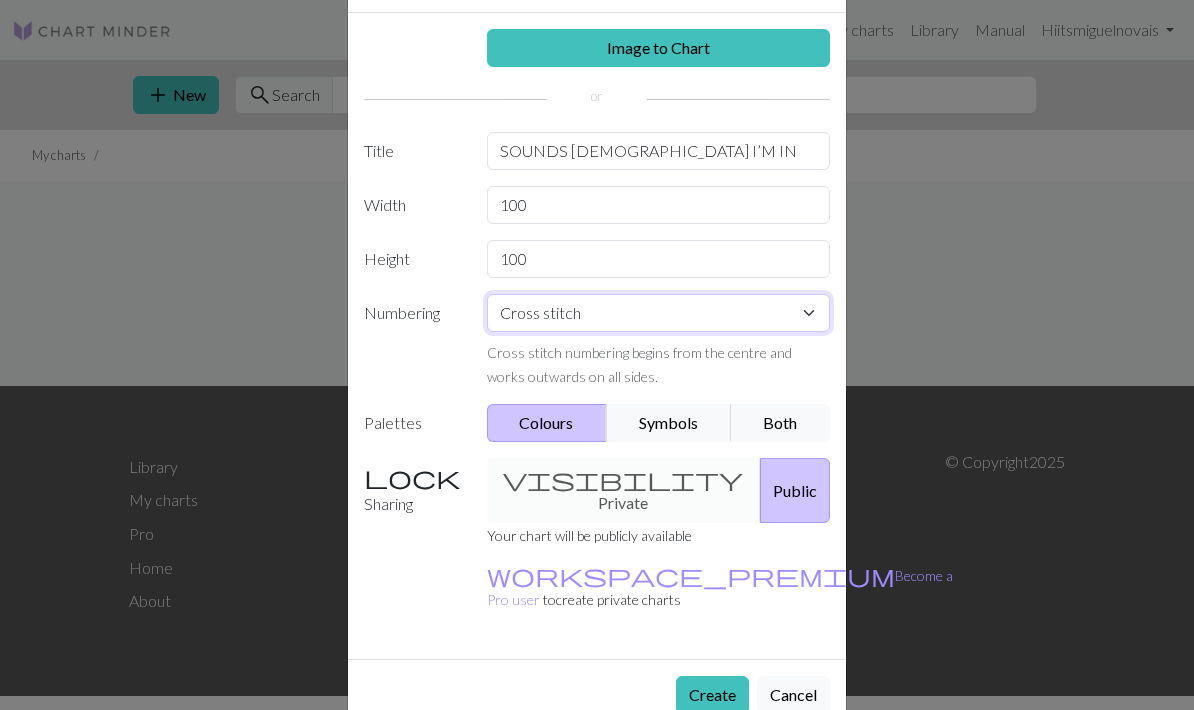 click on "Knit flat Knit in the round Lace knitting Cross stitch" at bounding box center [659, 313] 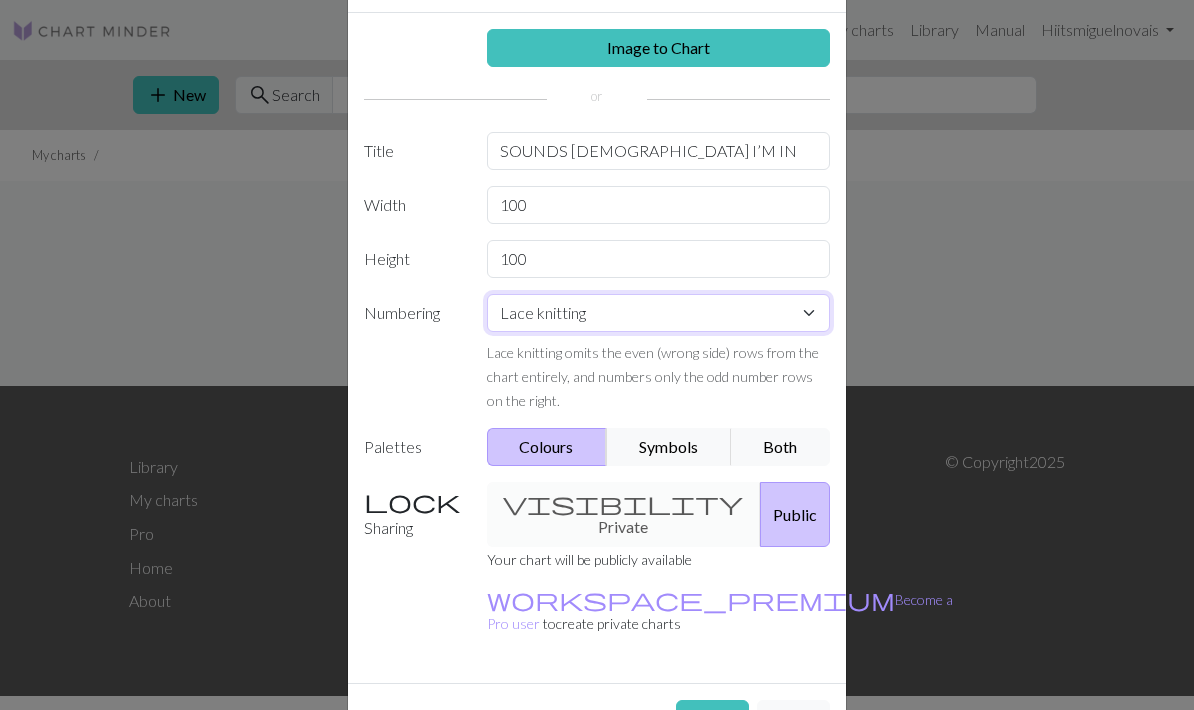 click on "Knit flat Knit in the round Lace knitting Cross stitch" at bounding box center [659, 313] 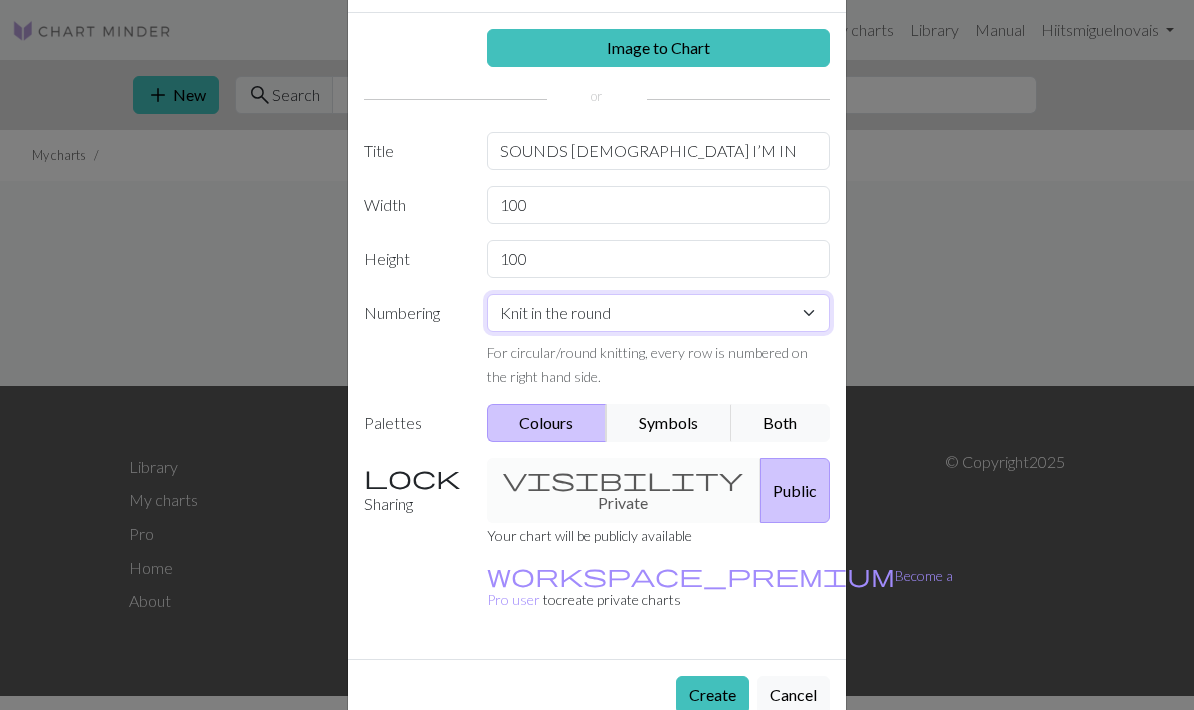 click on "Knit flat Knit in the round Lace knitting Cross stitch" at bounding box center [659, 313] 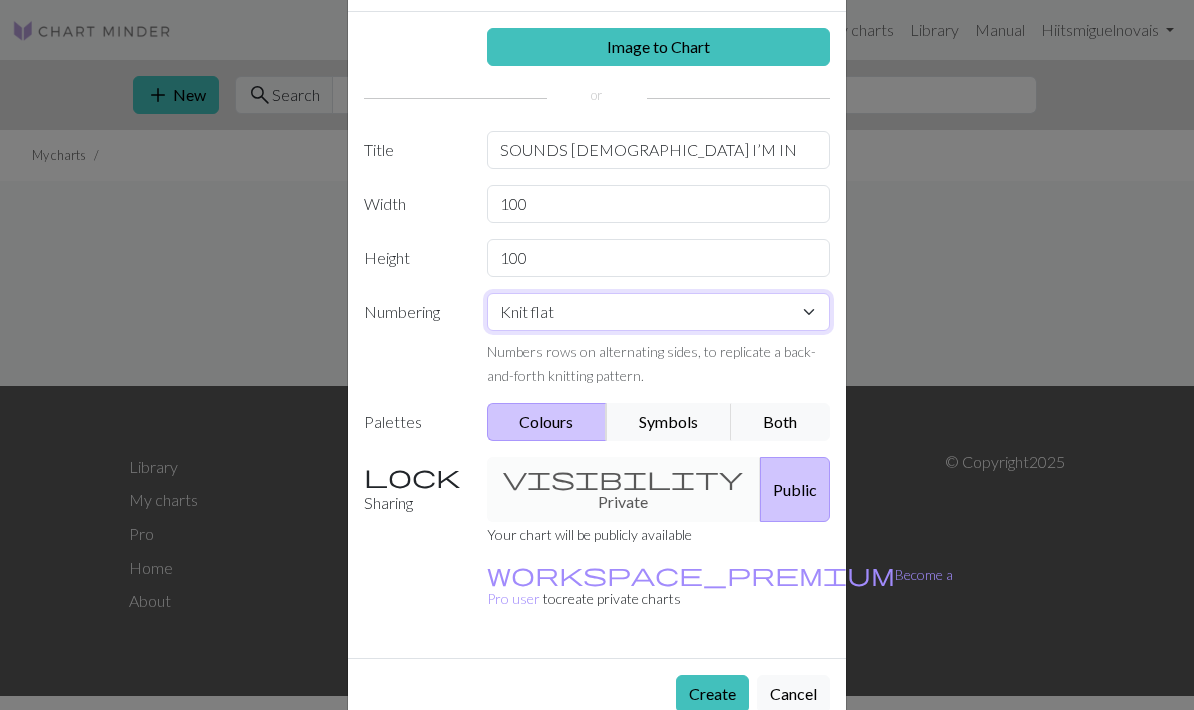 scroll, scrollTop: 79, scrollLeft: 0, axis: vertical 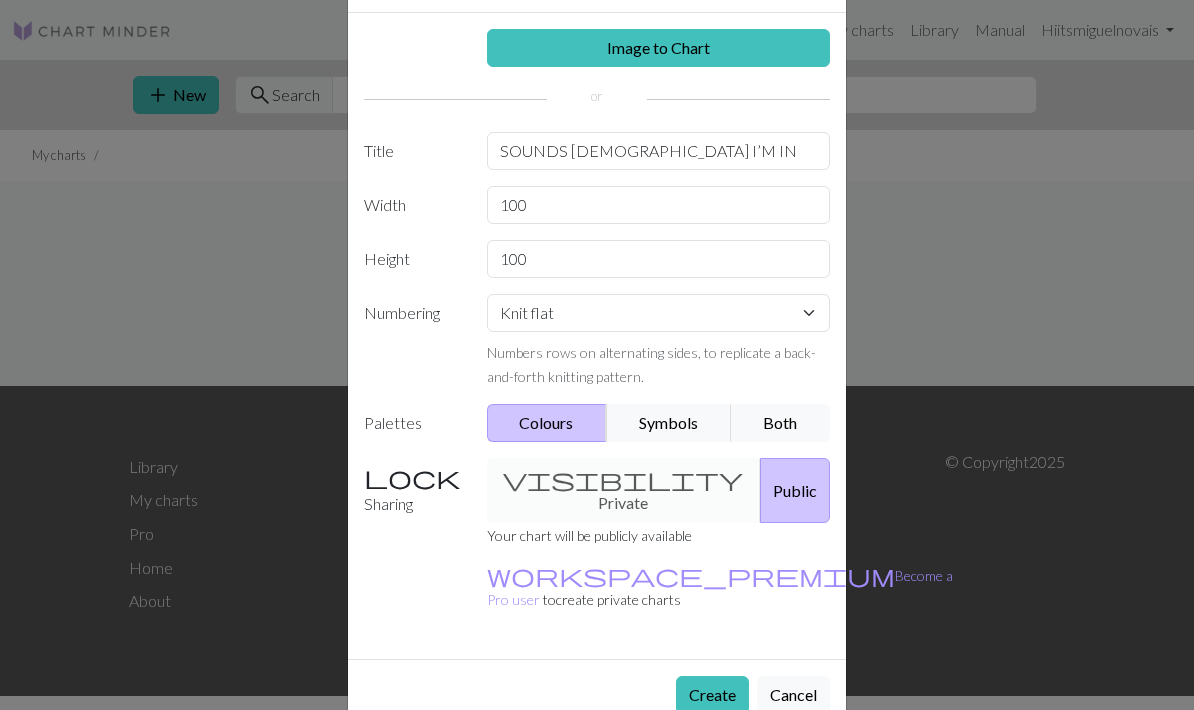 click on "Create" at bounding box center [712, 695] 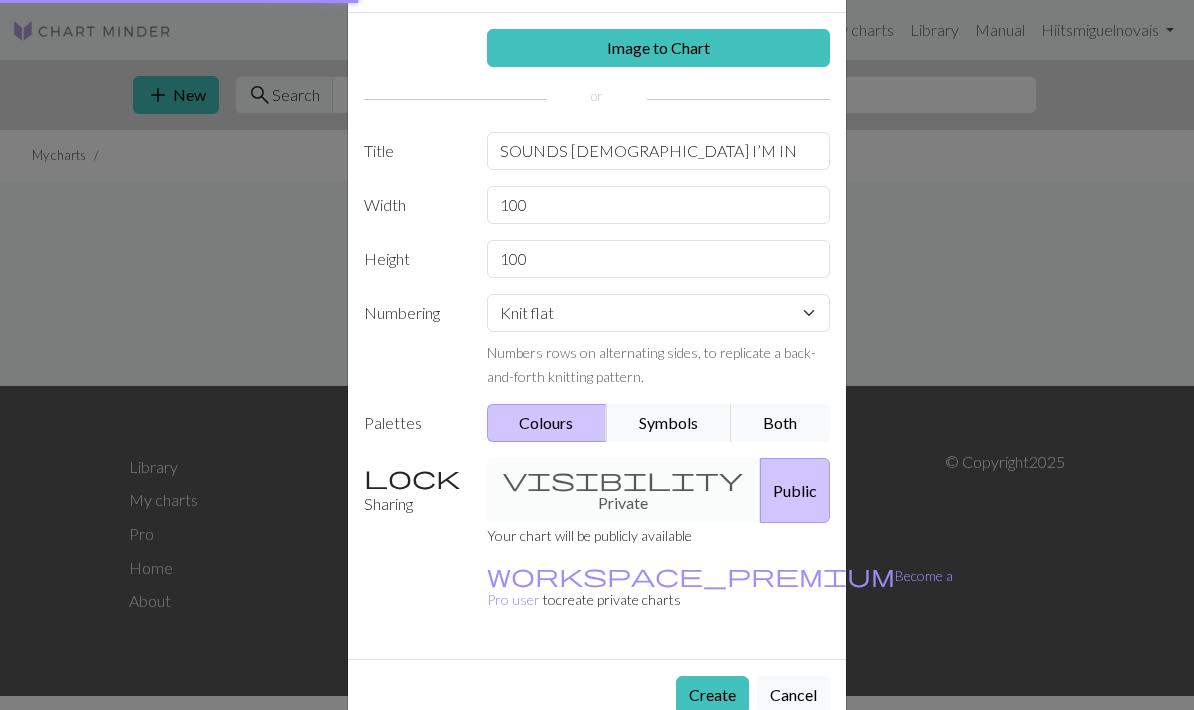 click on "Create" at bounding box center (712, 695) 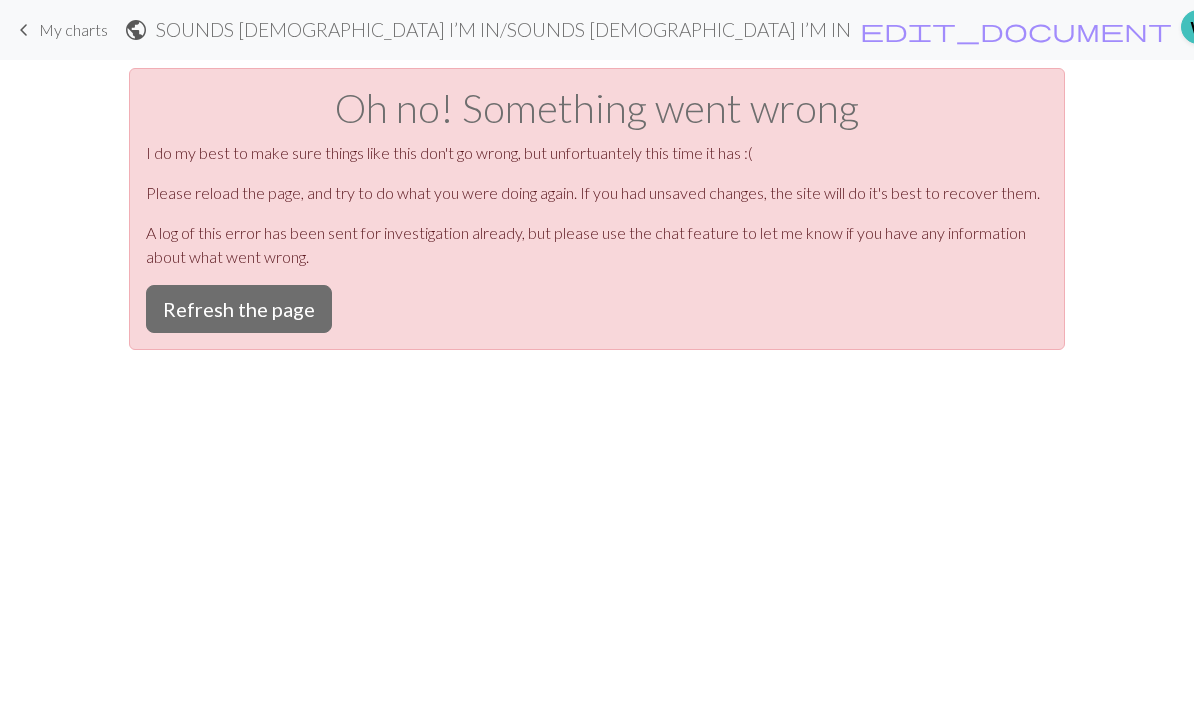 click on "Refresh the page" at bounding box center [239, 309] 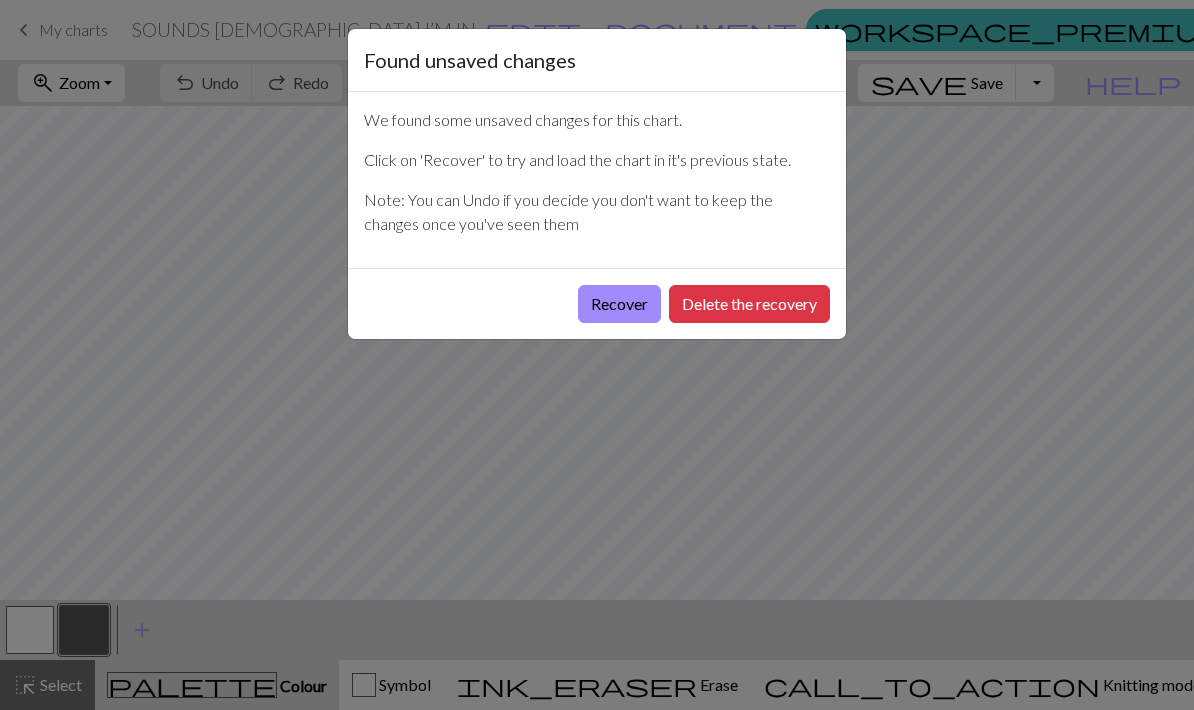 scroll, scrollTop: 0, scrollLeft: 0, axis: both 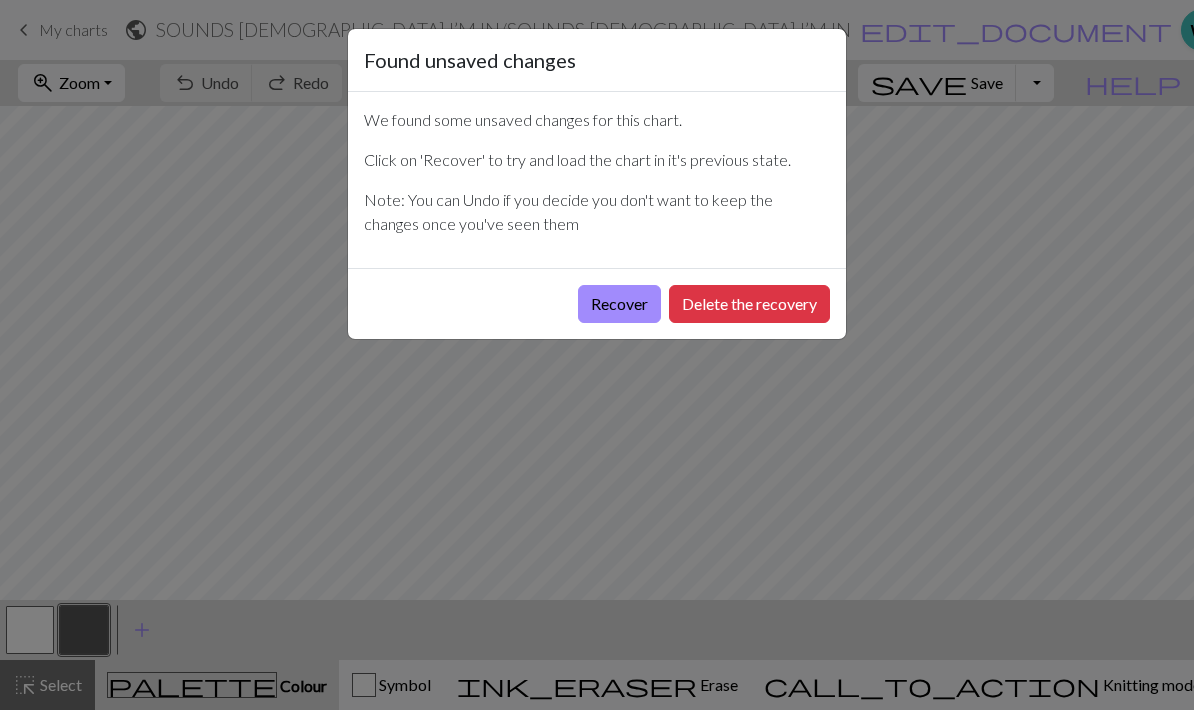 click on "Recover" at bounding box center [619, 304] 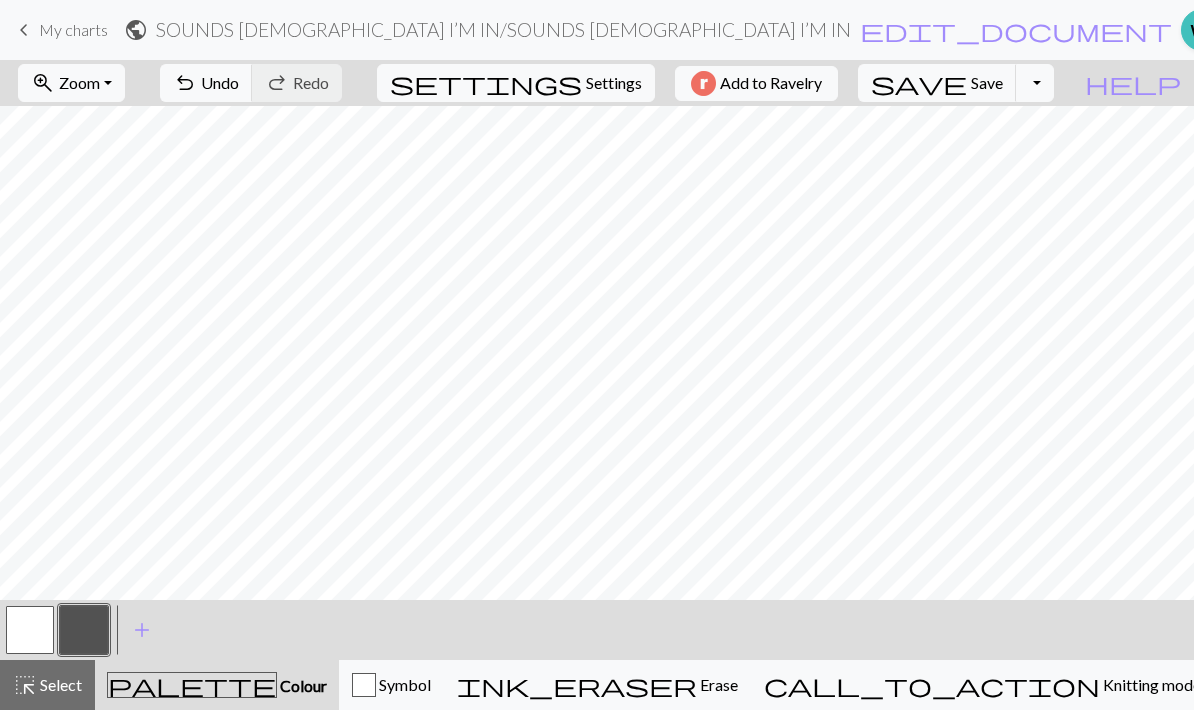 click on "Undo" at bounding box center [220, 82] 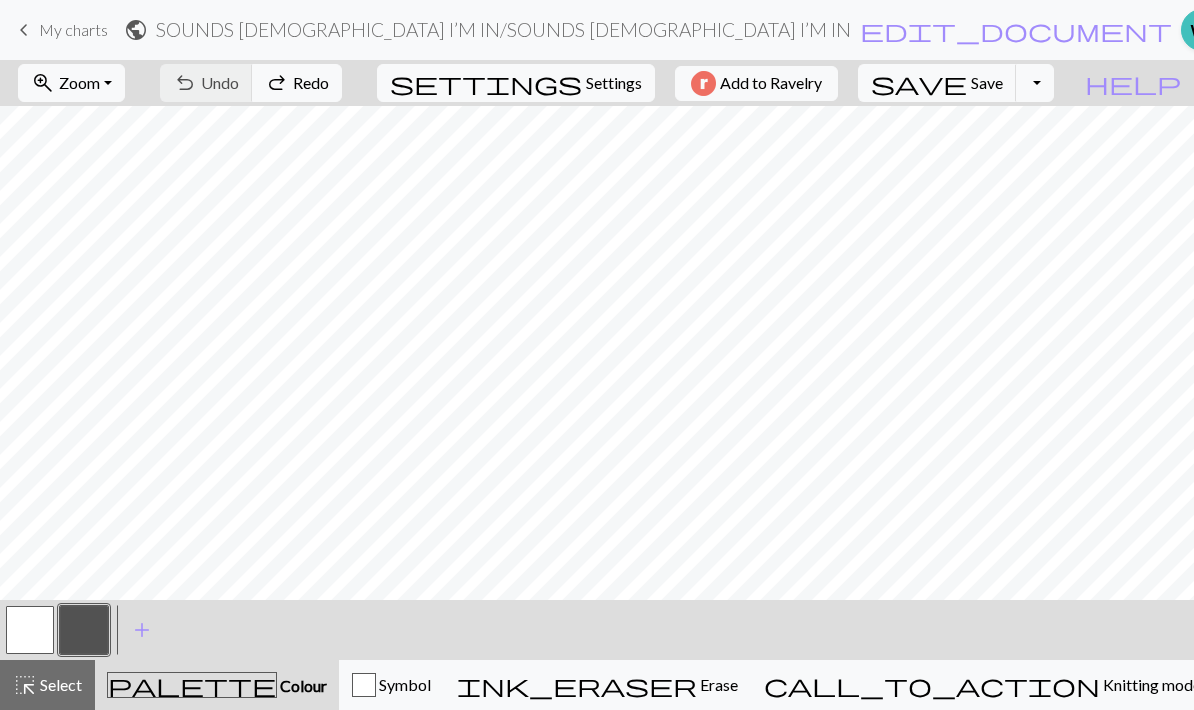 click on "undo Undo Undo redo Redo Redo" at bounding box center (251, 83) 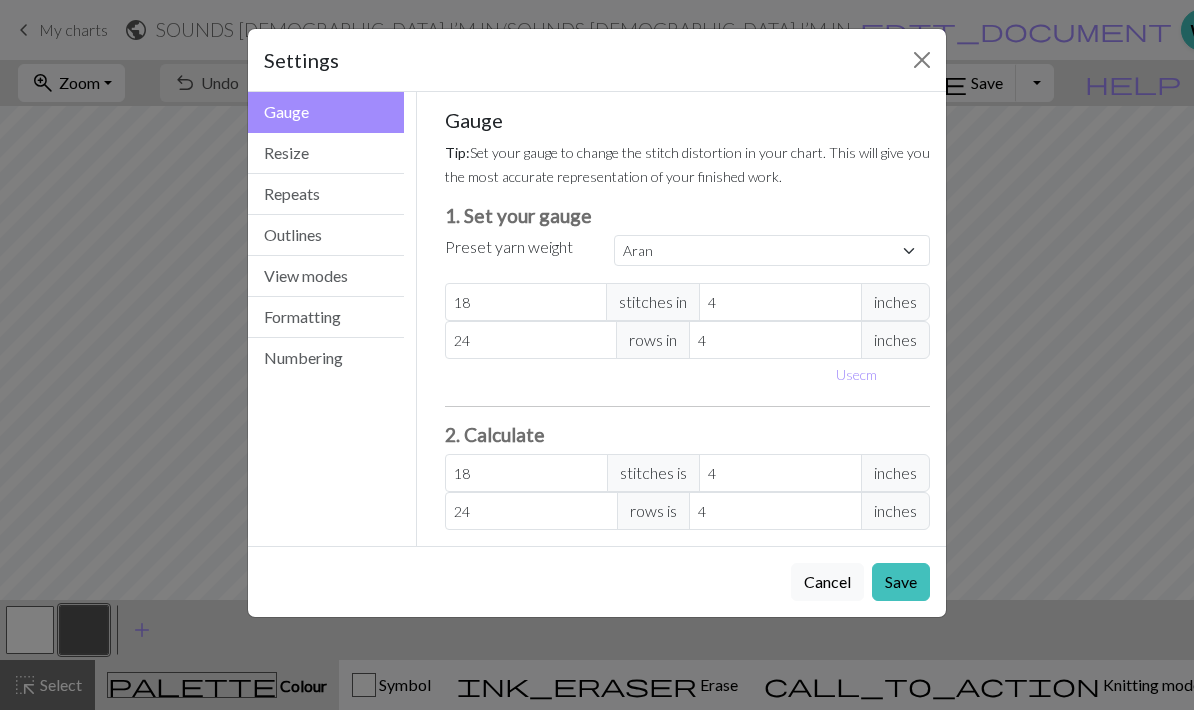 click on "Outlines" at bounding box center [326, 235] 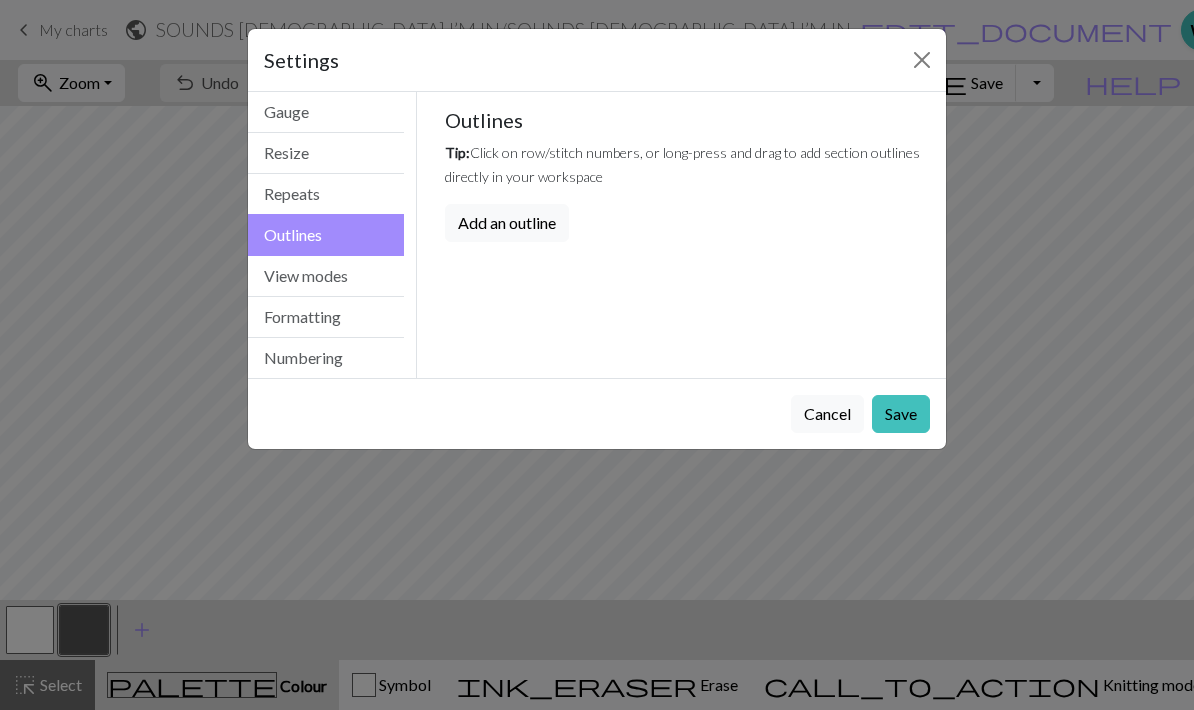 click on "View modes" at bounding box center (326, 276) 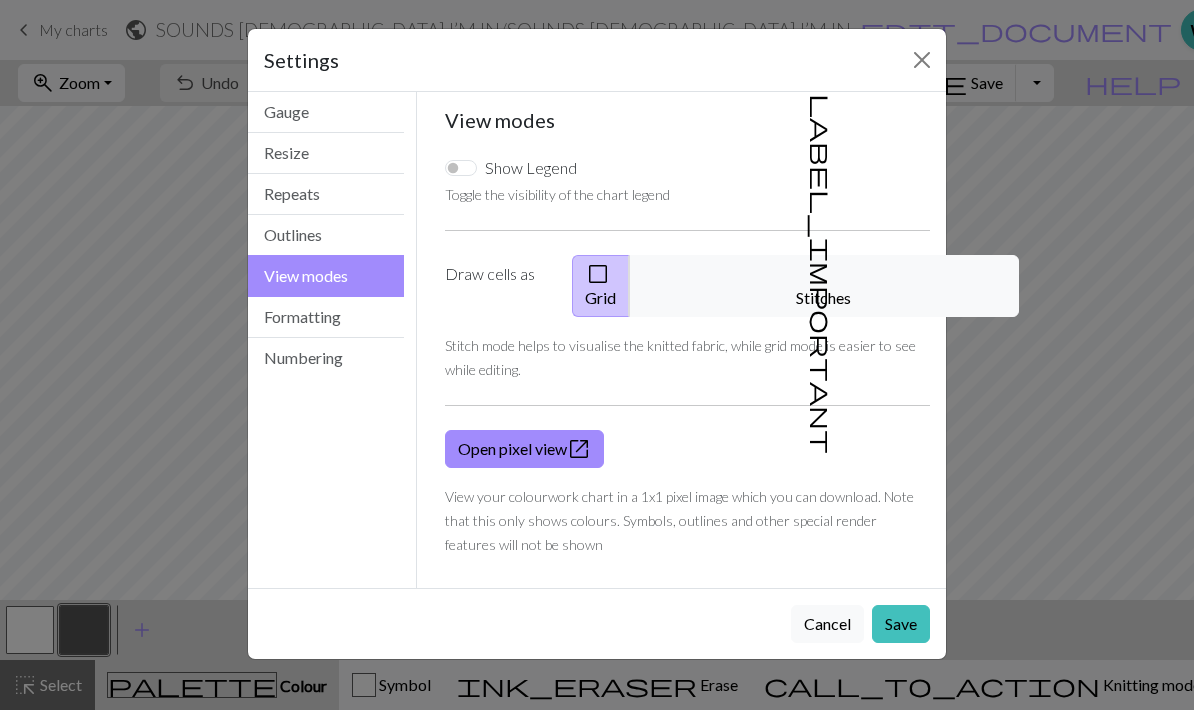 click on "Formatting" at bounding box center (326, 317) 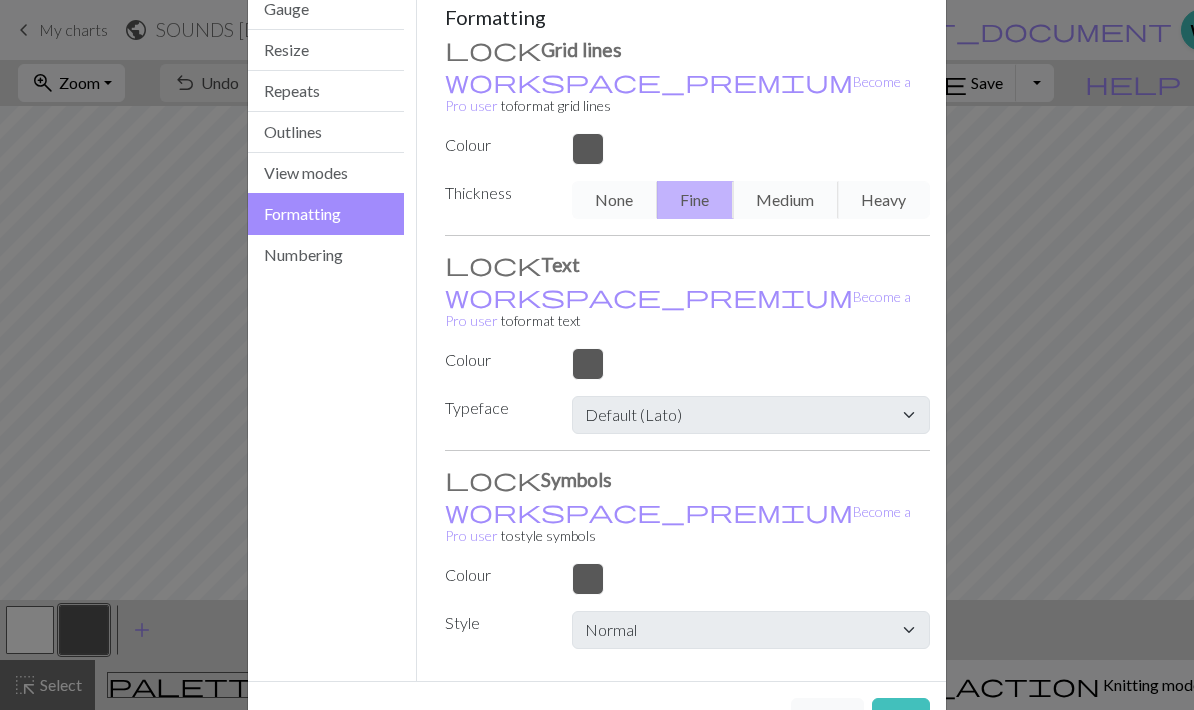 scroll, scrollTop: 102, scrollLeft: 0, axis: vertical 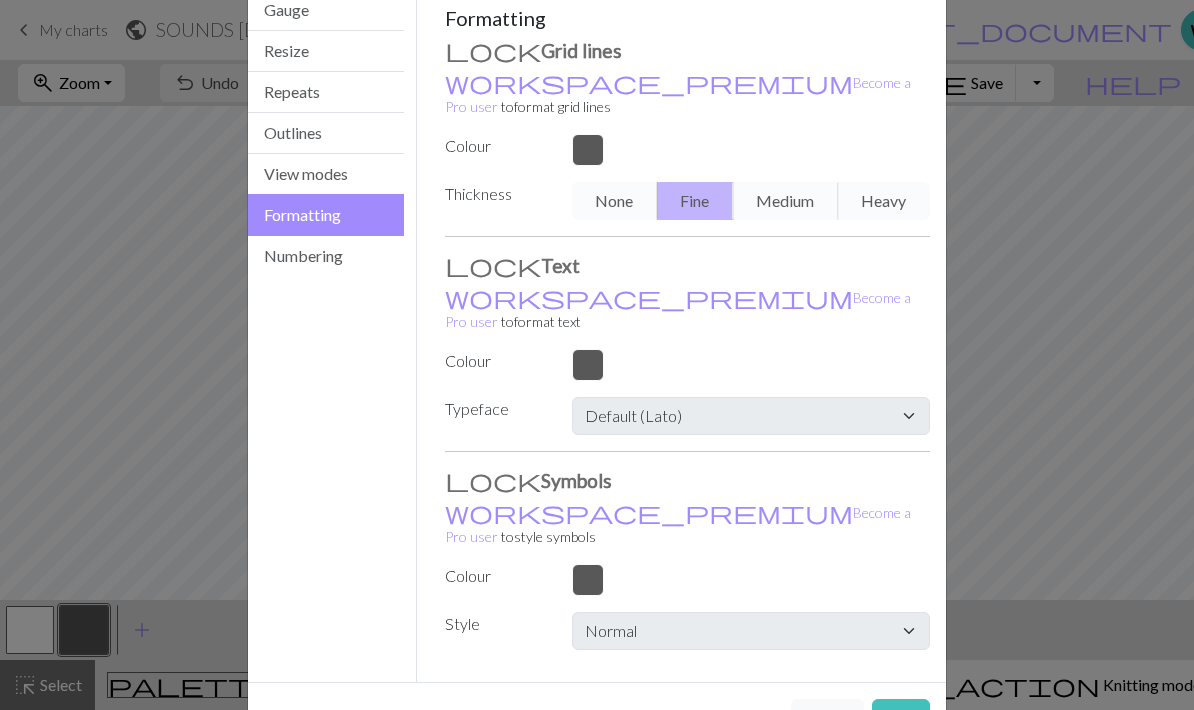 click on "Numbering" at bounding box center [326, 256] 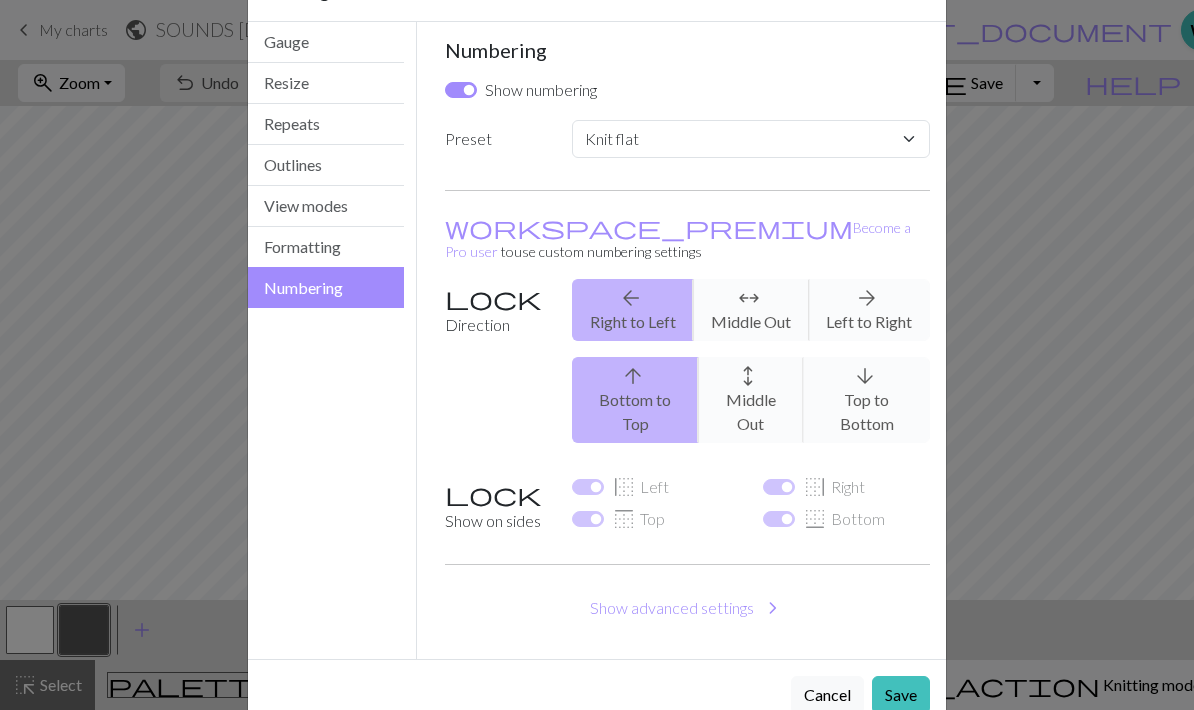 click on "Gauge" at bounding box center [326, 42] 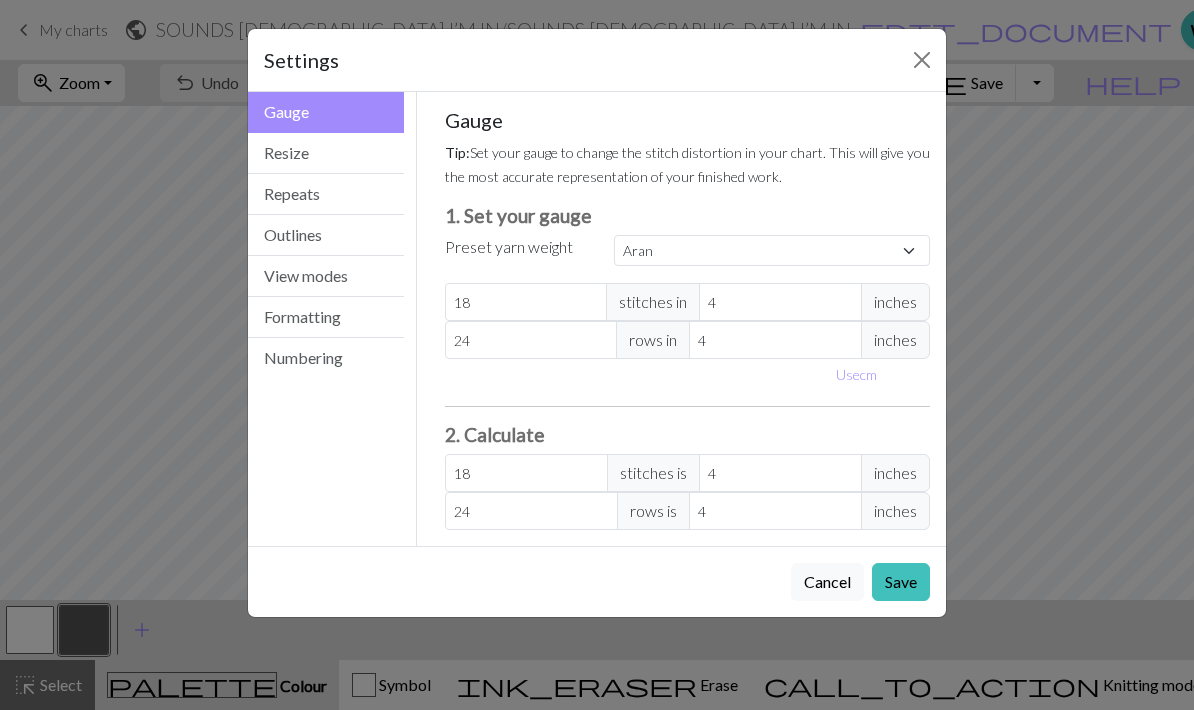 scroll, scrollTop: 0, scrollLeft: 0, axis: both 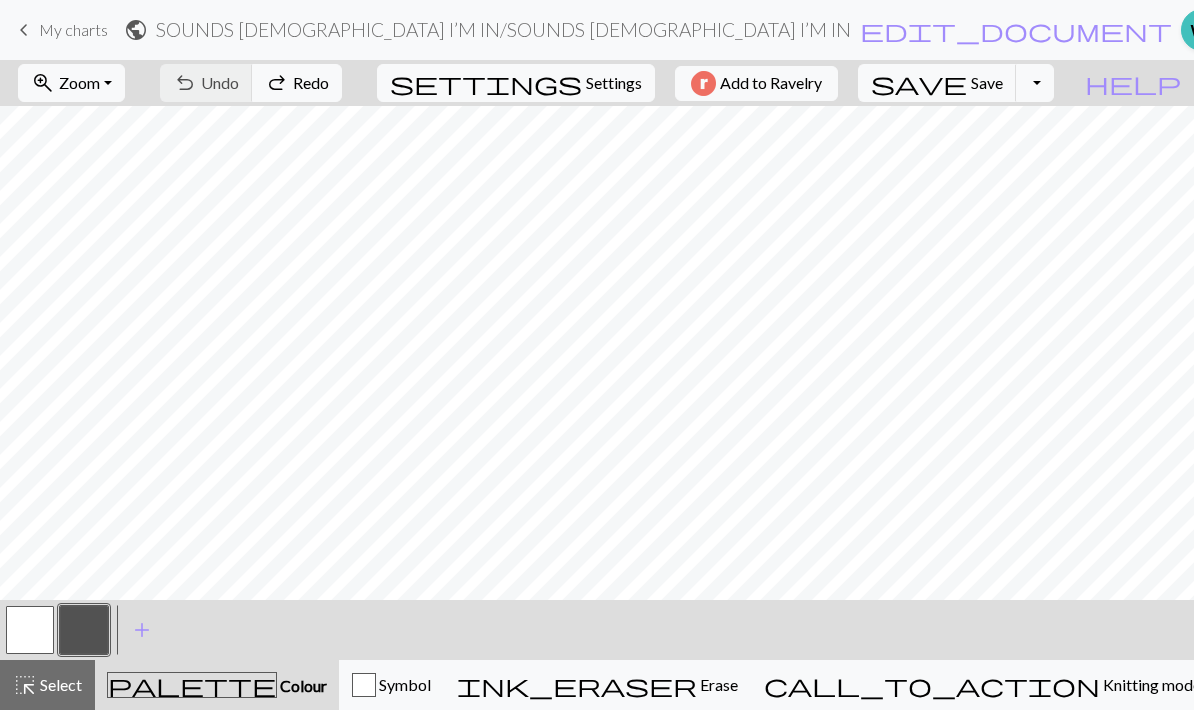 click on "Toggle Dropdown" at bounding box center [1035, 83] 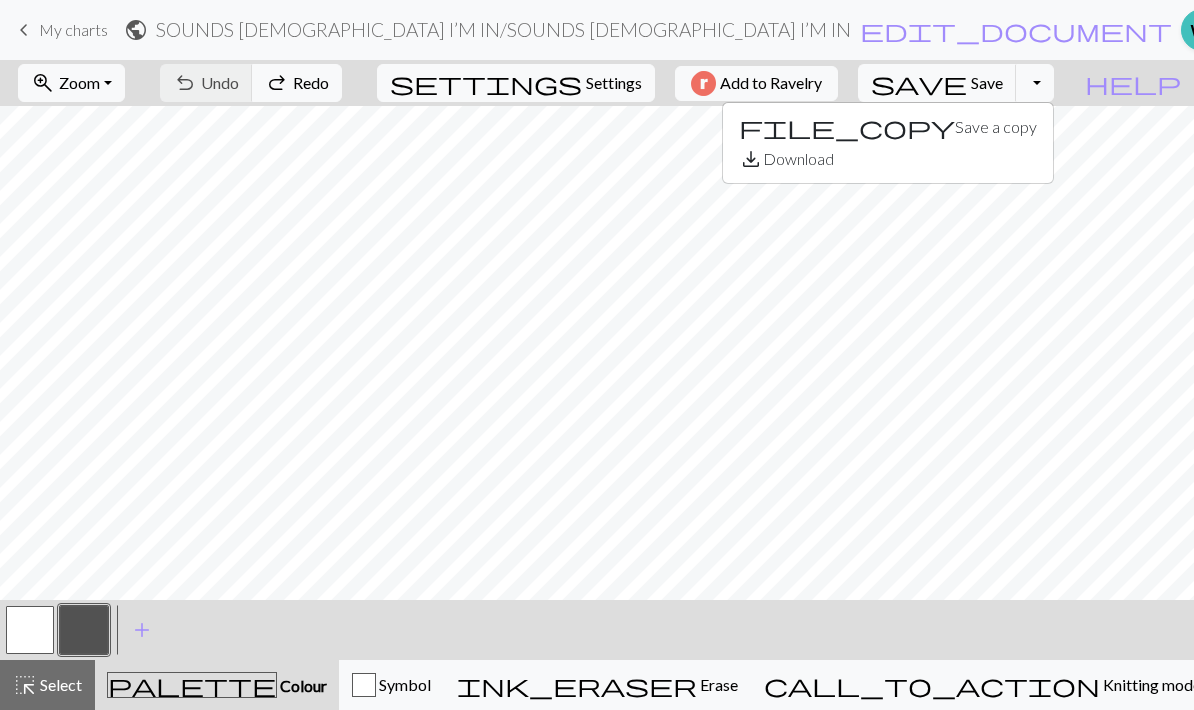 click on "add" at bounding box center (142, 630) 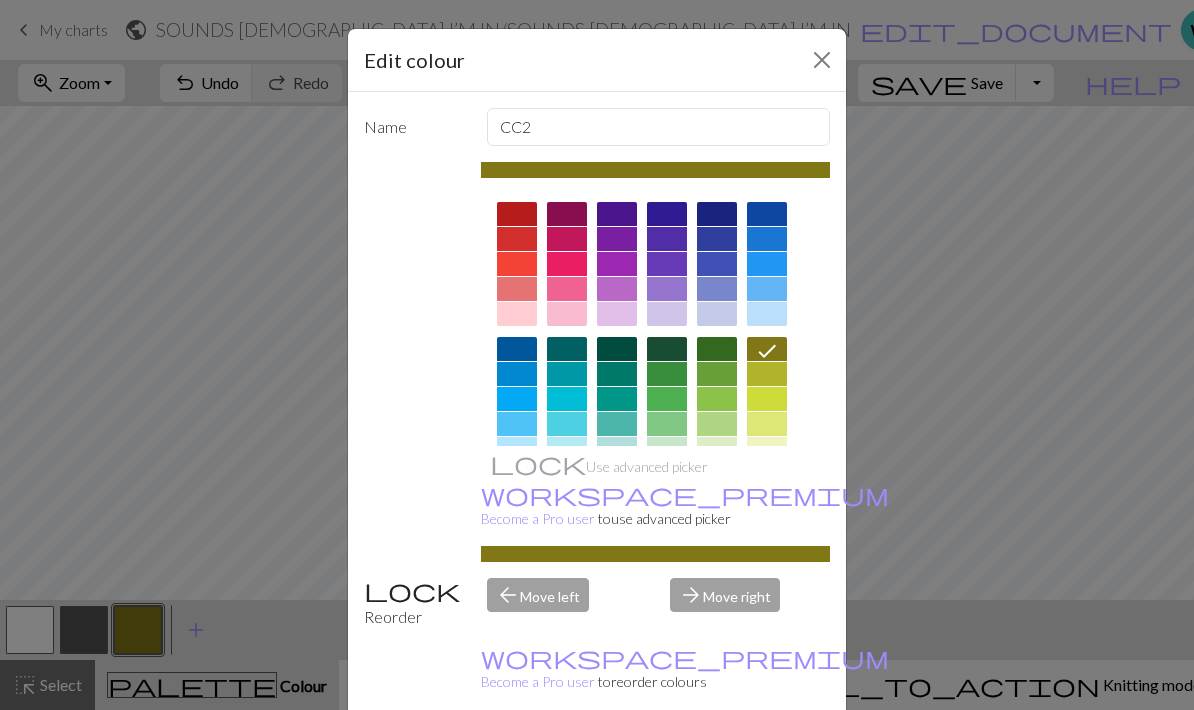 click at bounding box center [822, 60] 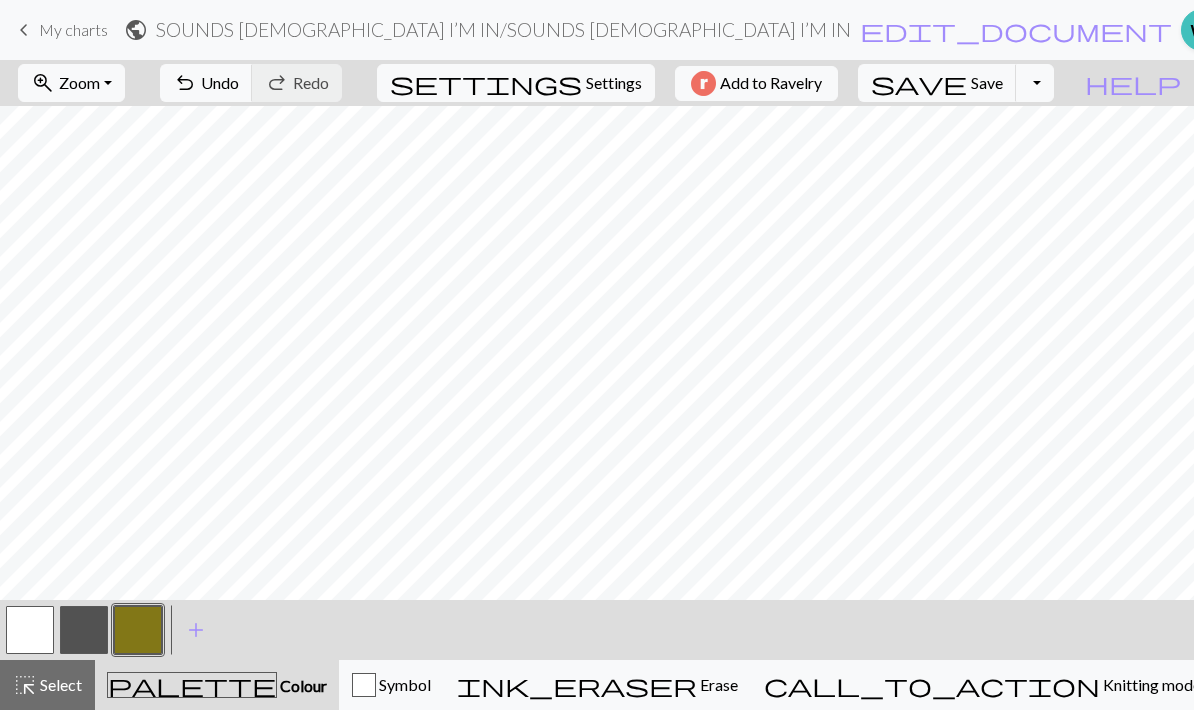 click at bounding box center [138, 630] 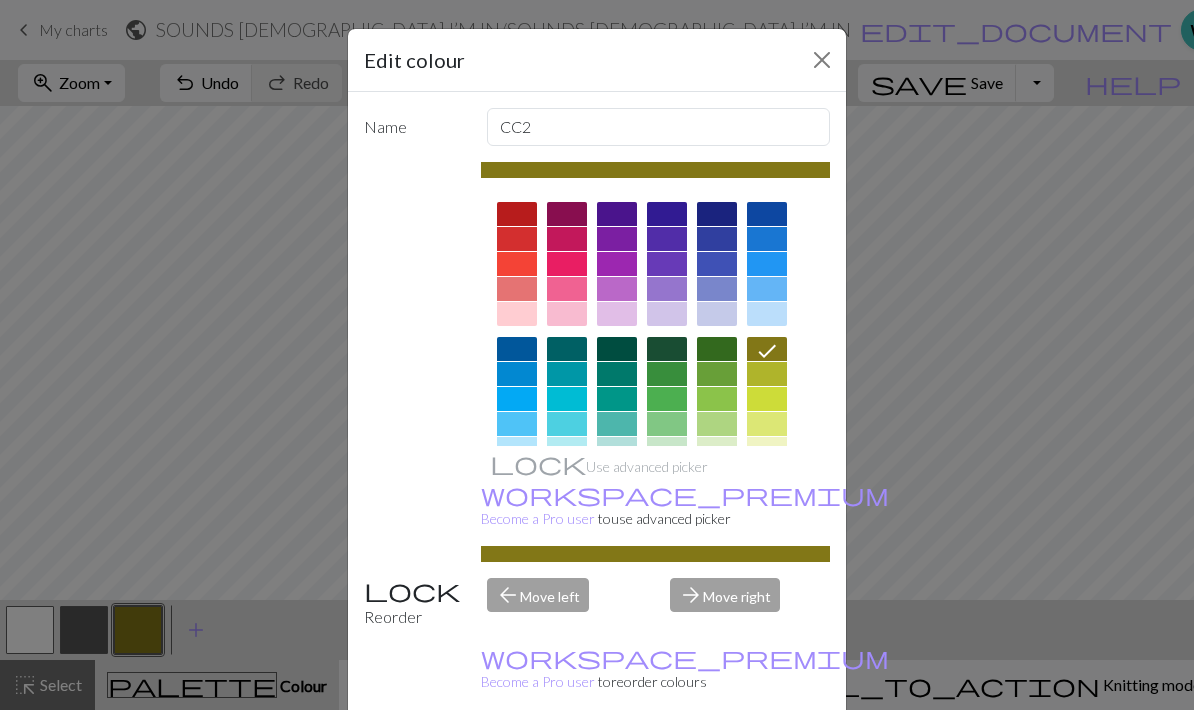 click at bounding box center (517, 214) 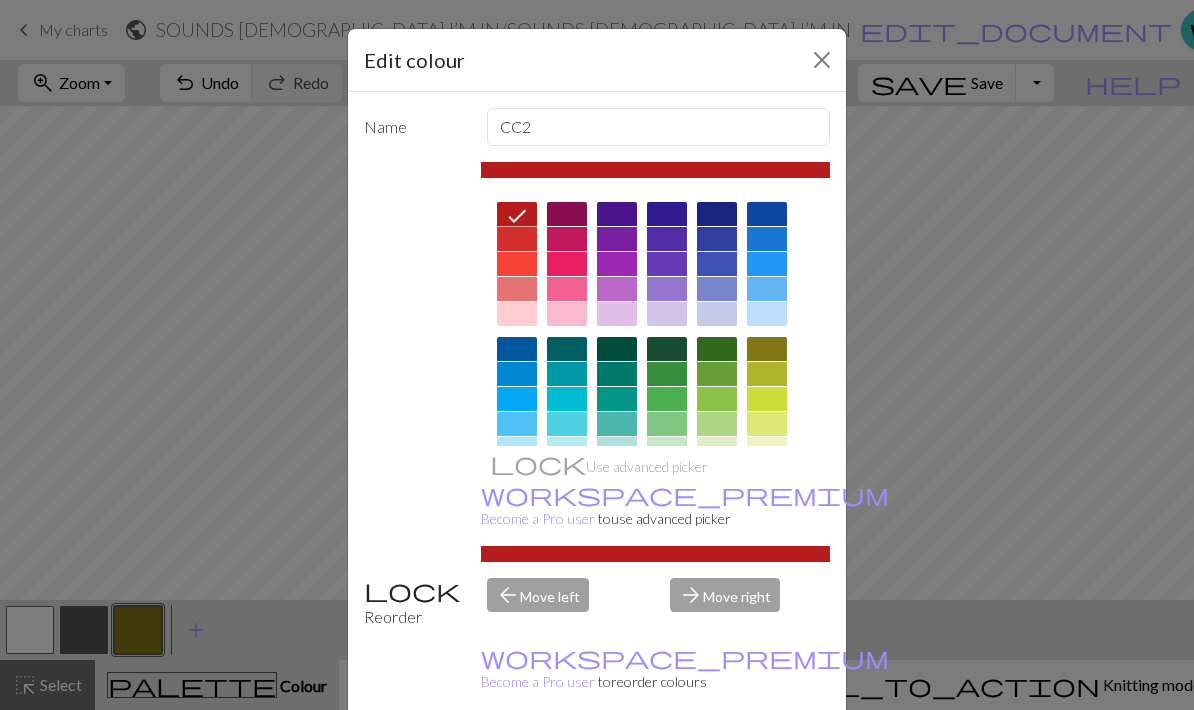 click at bounding box center [822, 60] 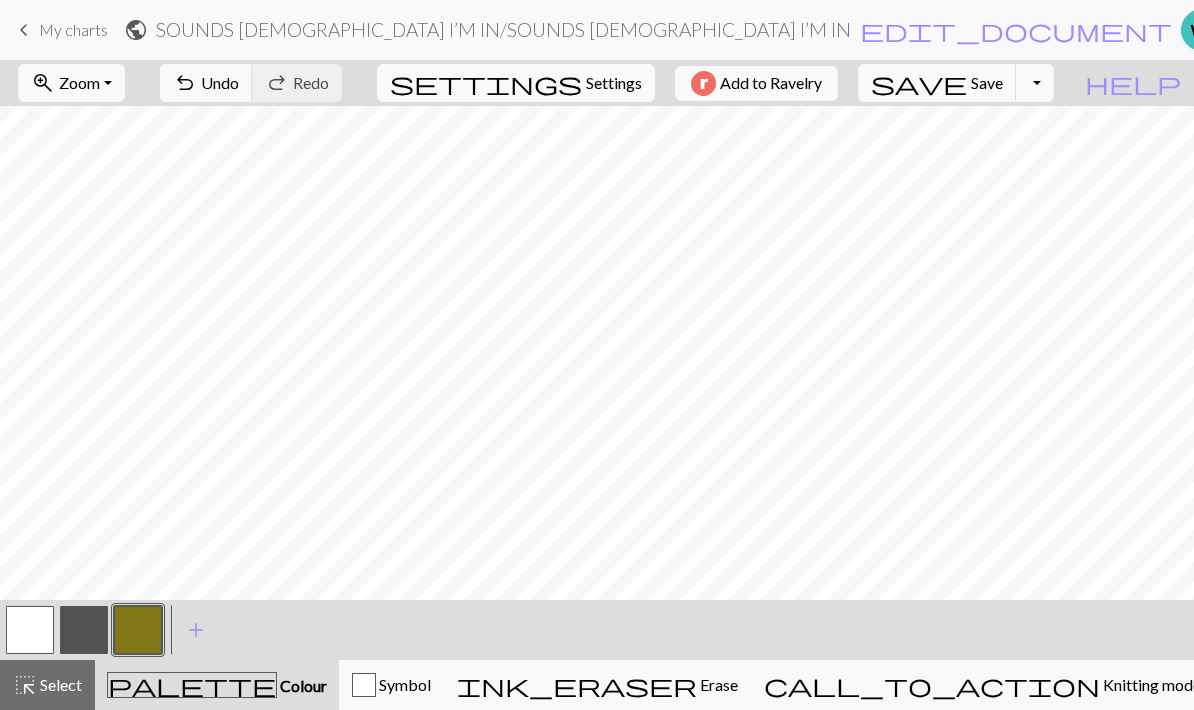click on "add" at bounding box center [196, 630] 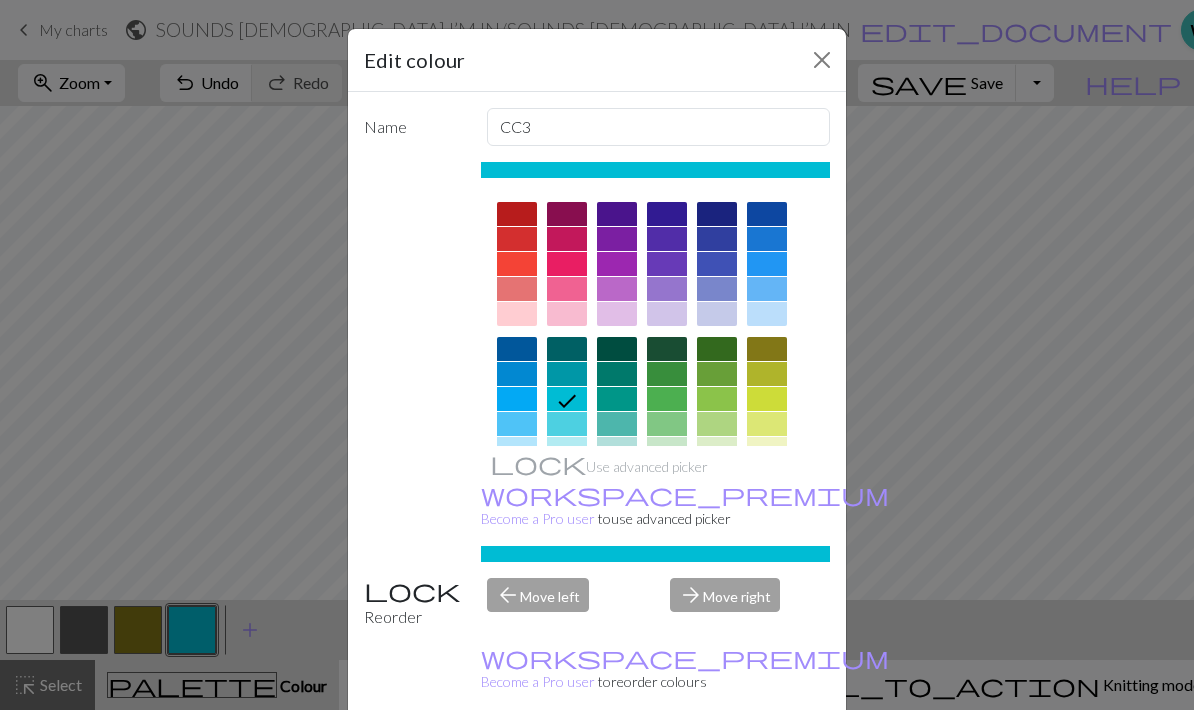 click at bounding box center [517, 214] 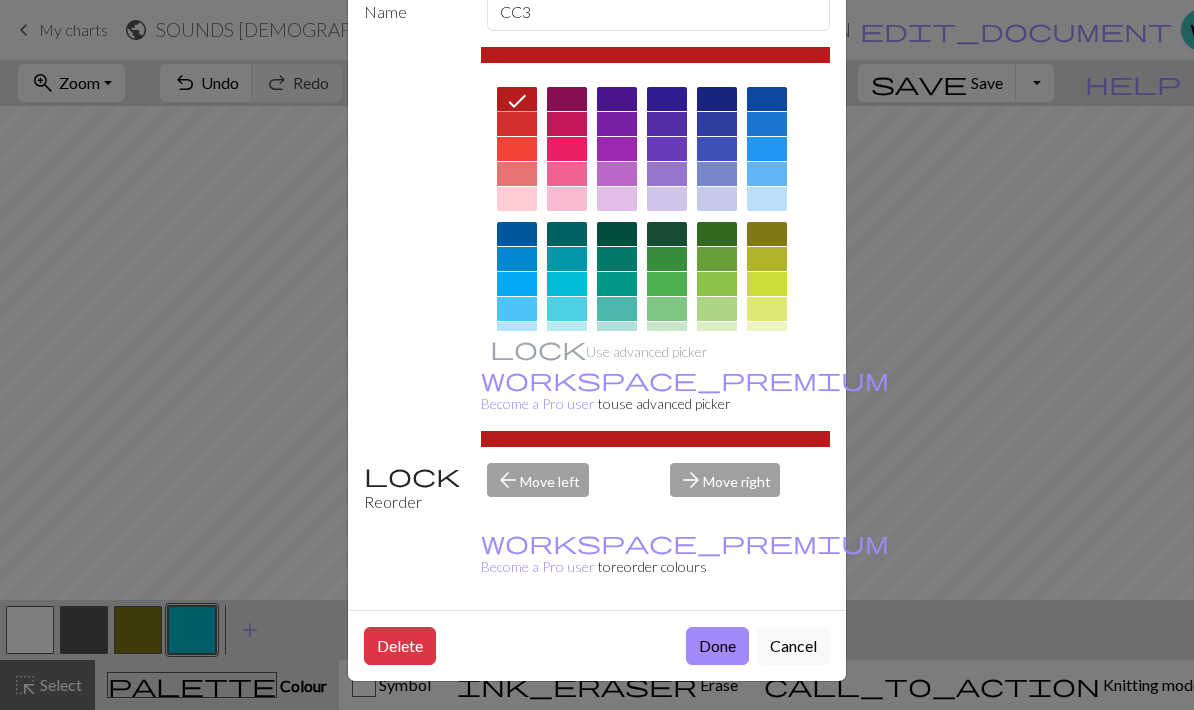 scroll, scrollTop: 130, scrollLeft: 0, axis: vertical 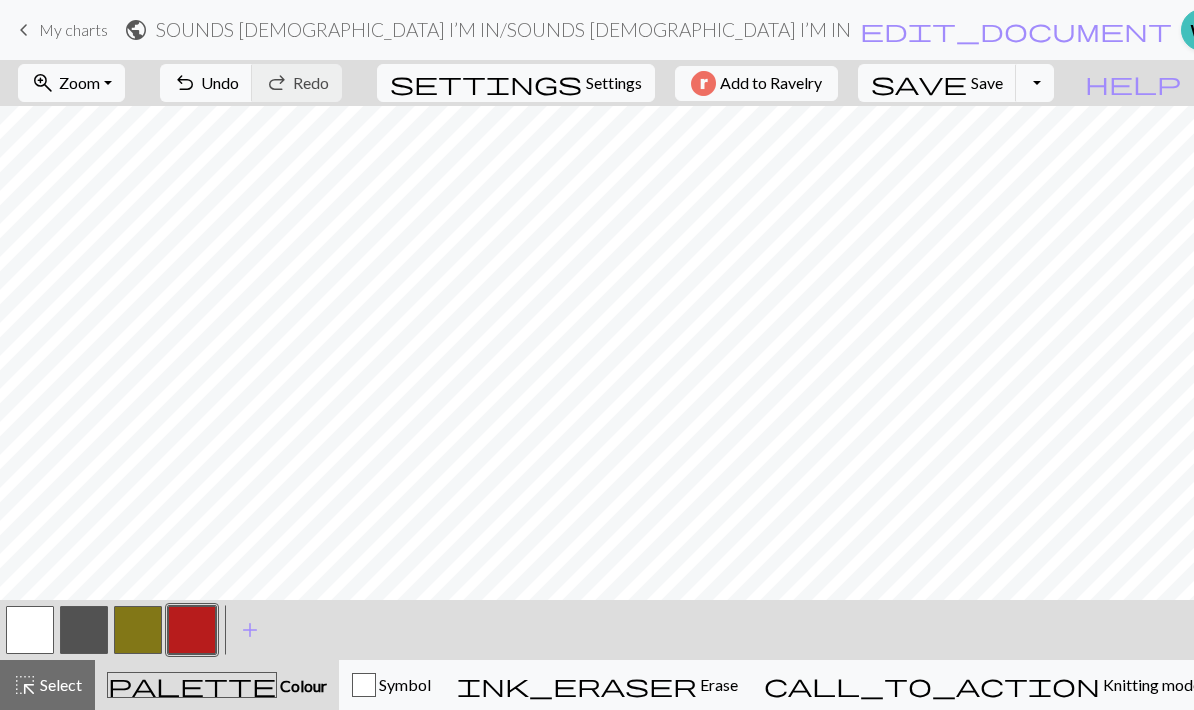 click at bounding box center (138, 630) 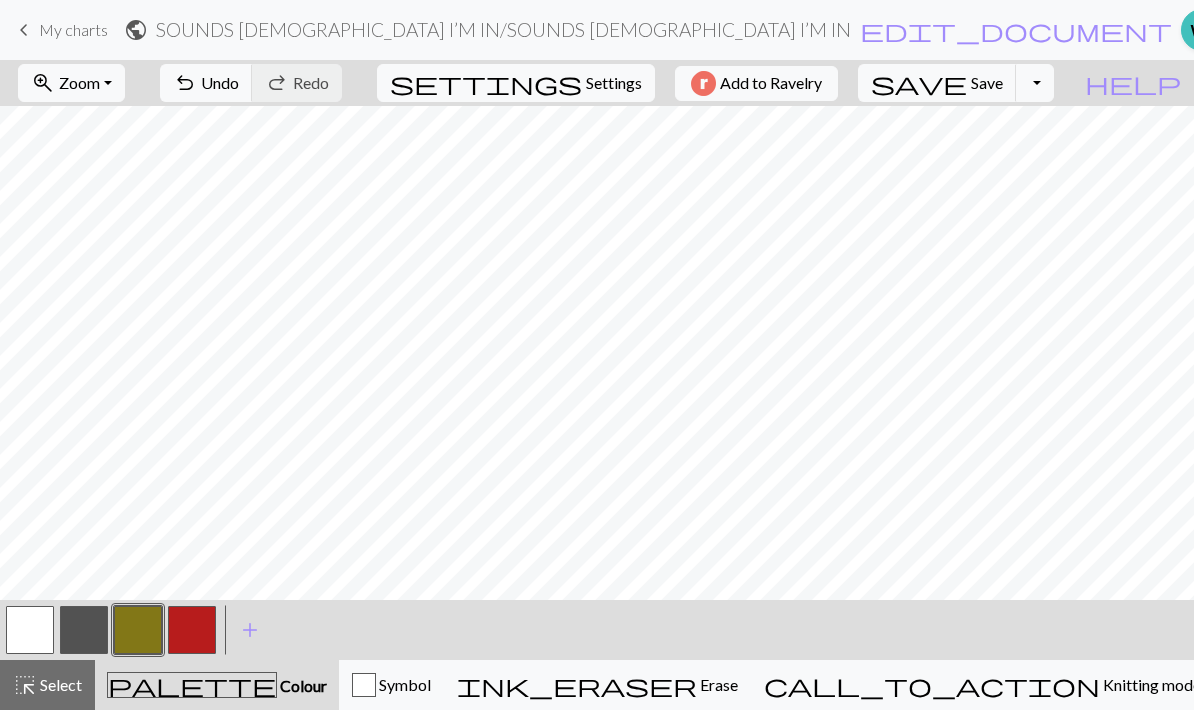 click at bounding box center (138, 630) 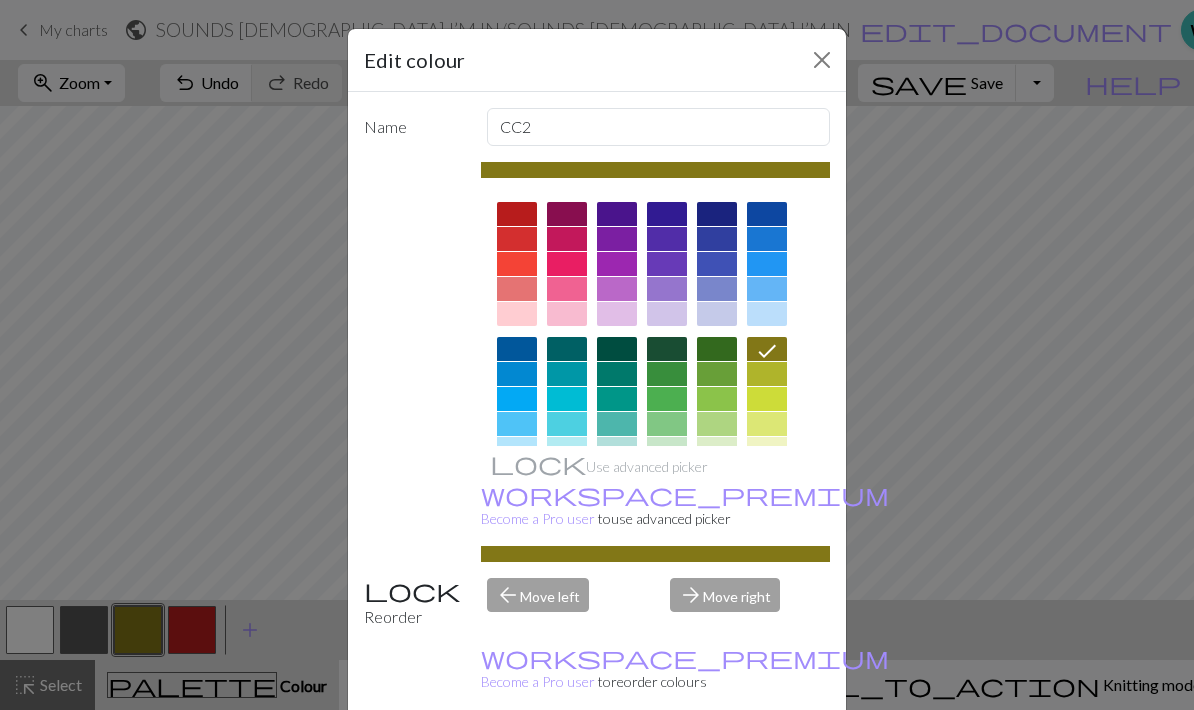 click at bounding box center [767, 484] 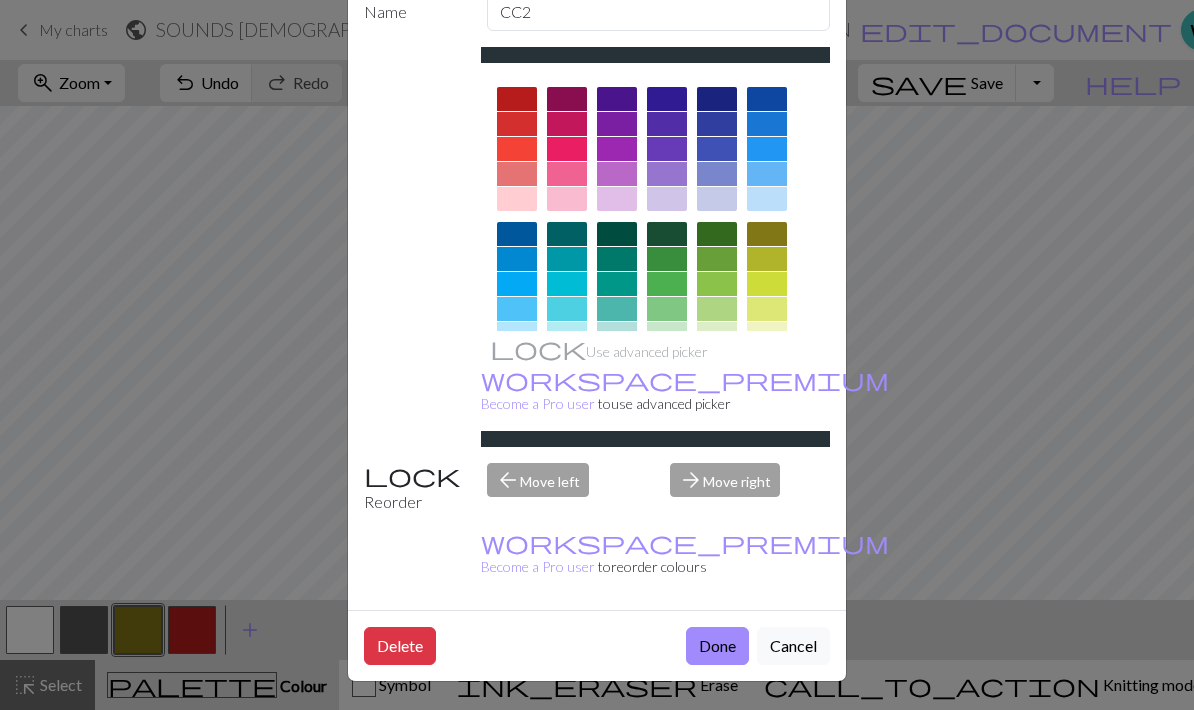 scroll, scrollTop: 130, scrollLeft: 0, axis: vertical 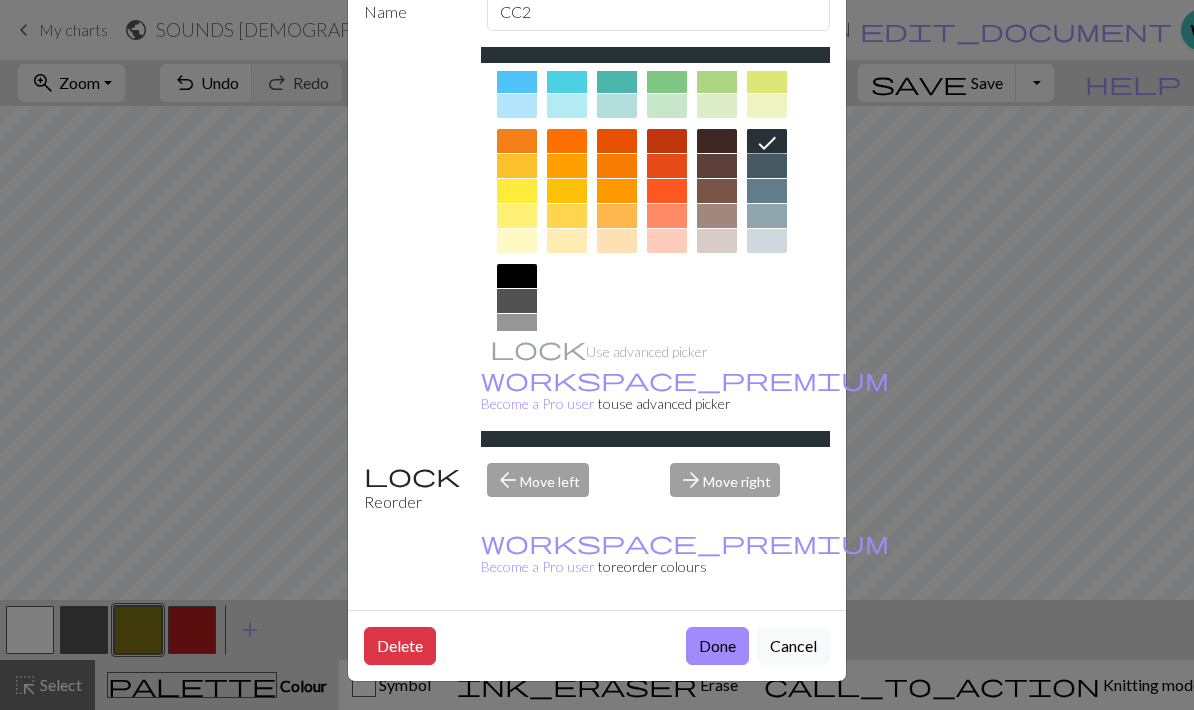 click at bounding box center (517, 276) 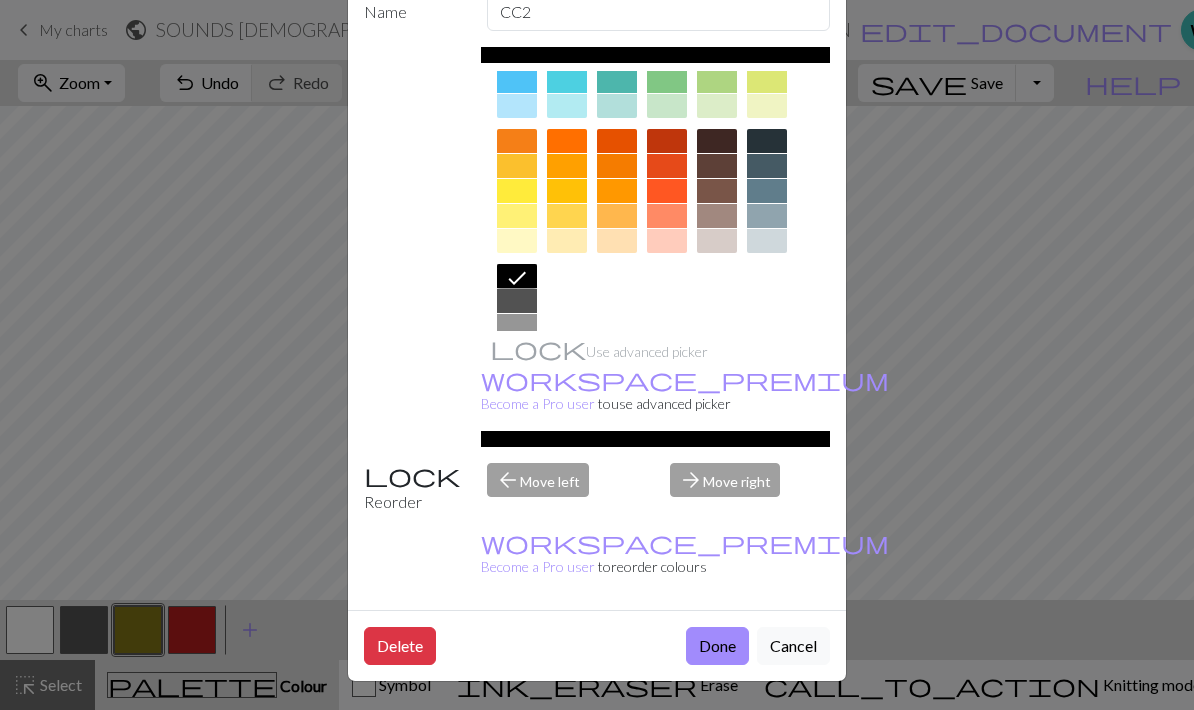 click on "Done" at bounding box center (717, 646) 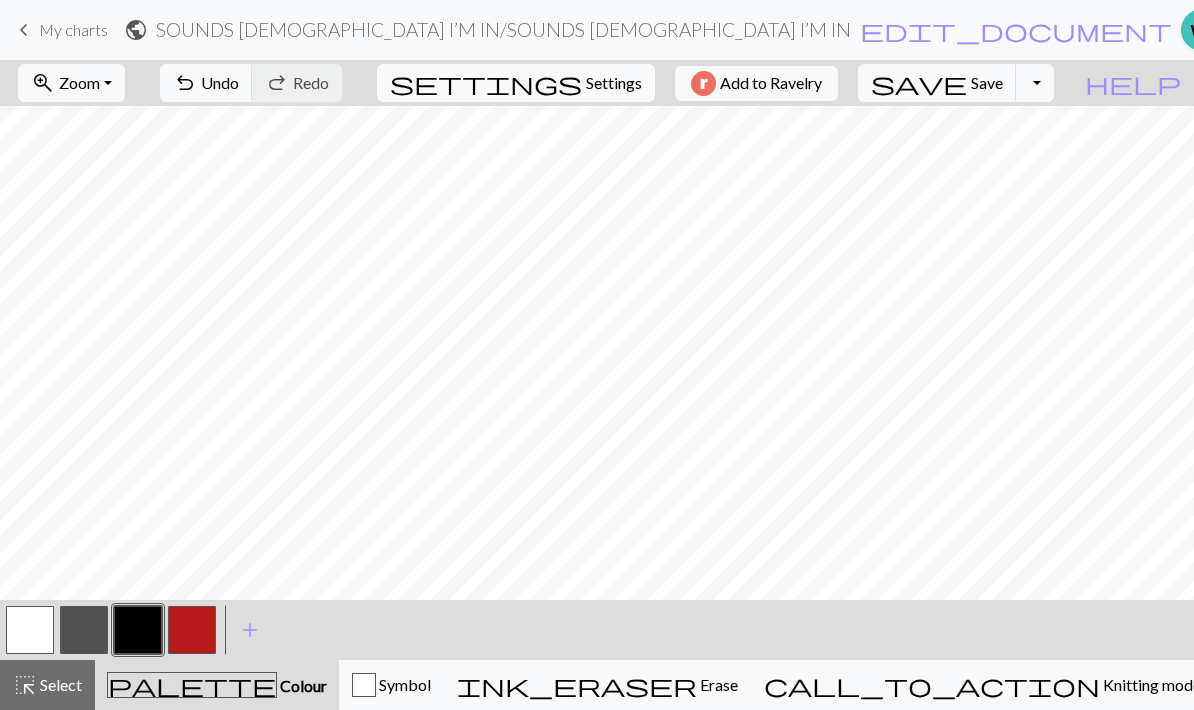 click at bounding box center [30, 630] 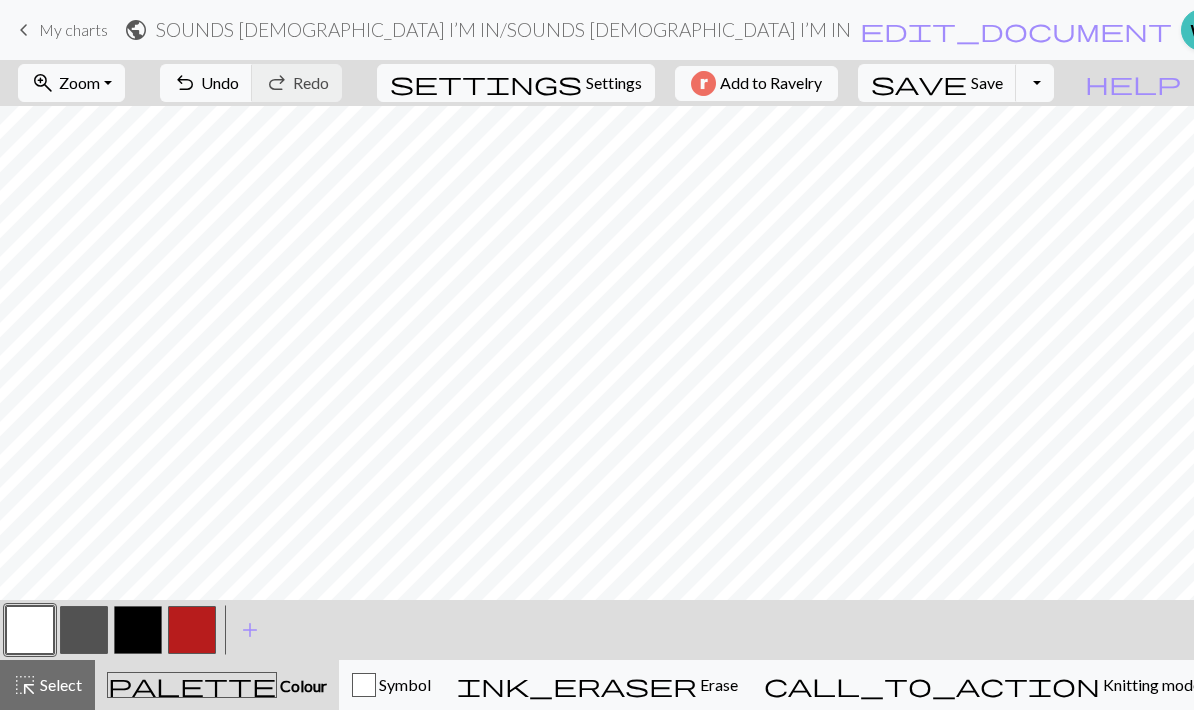 click at bounding box center (84, 630) 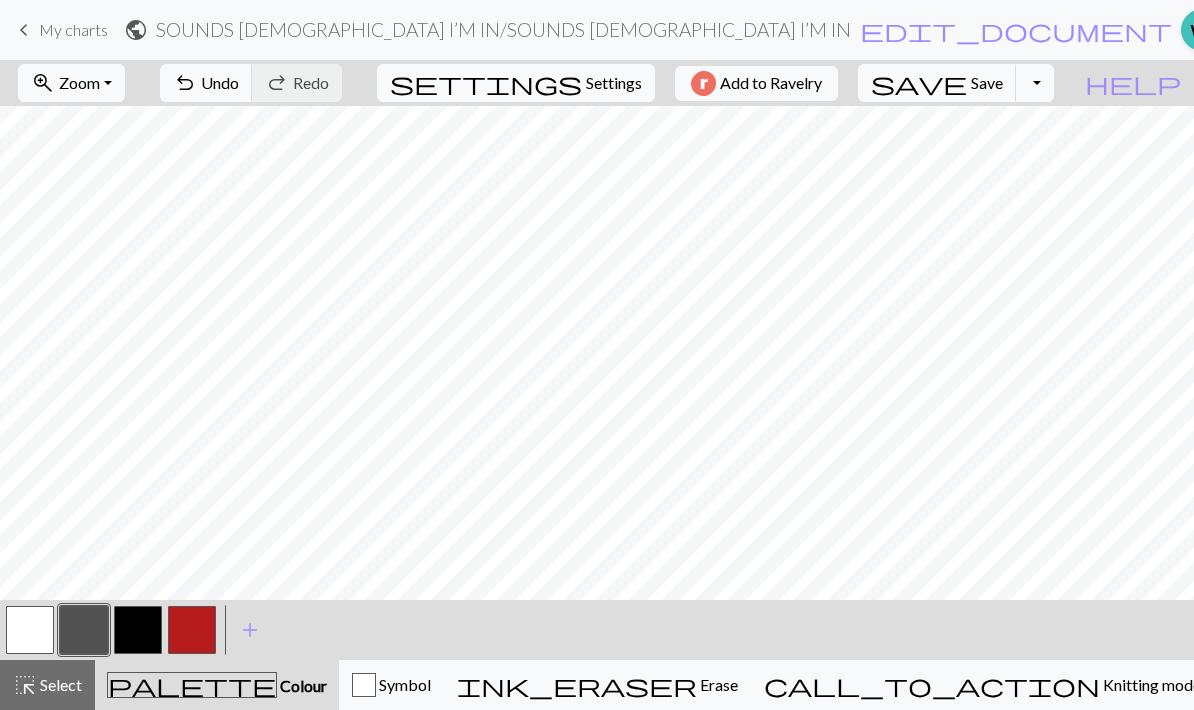 click at bounding box center (84, 630) 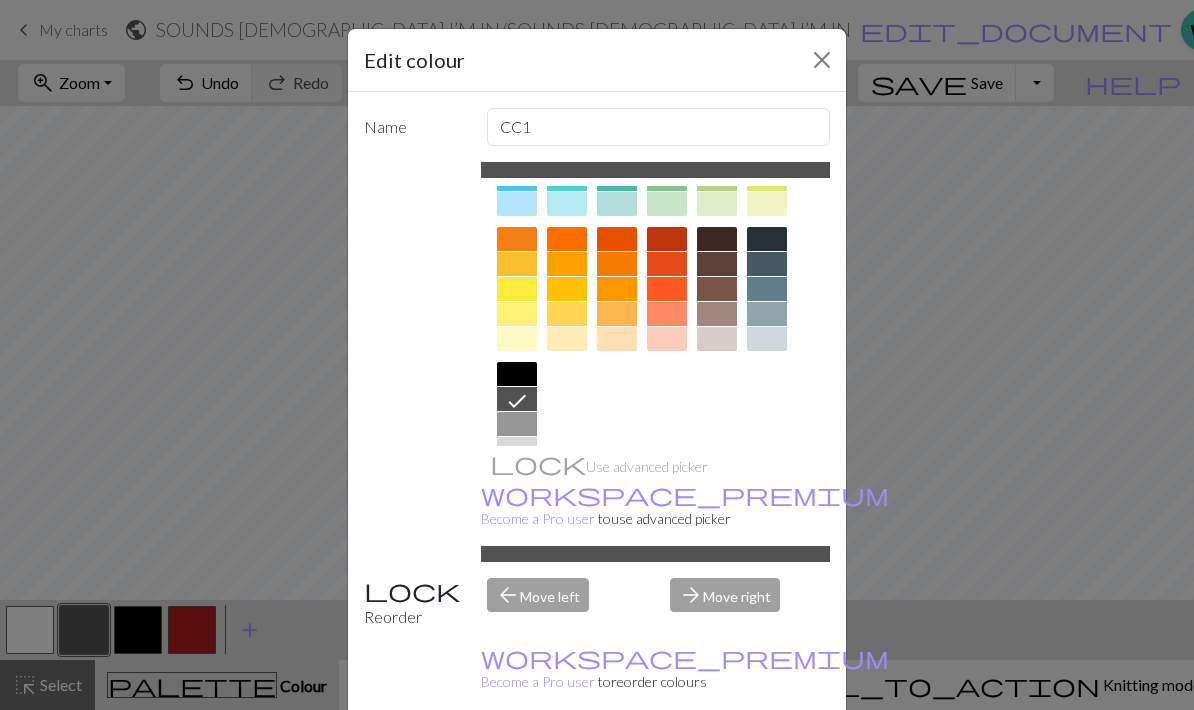 scroll, scrollTop: 231, scrollLeft: 0, axis: vertical 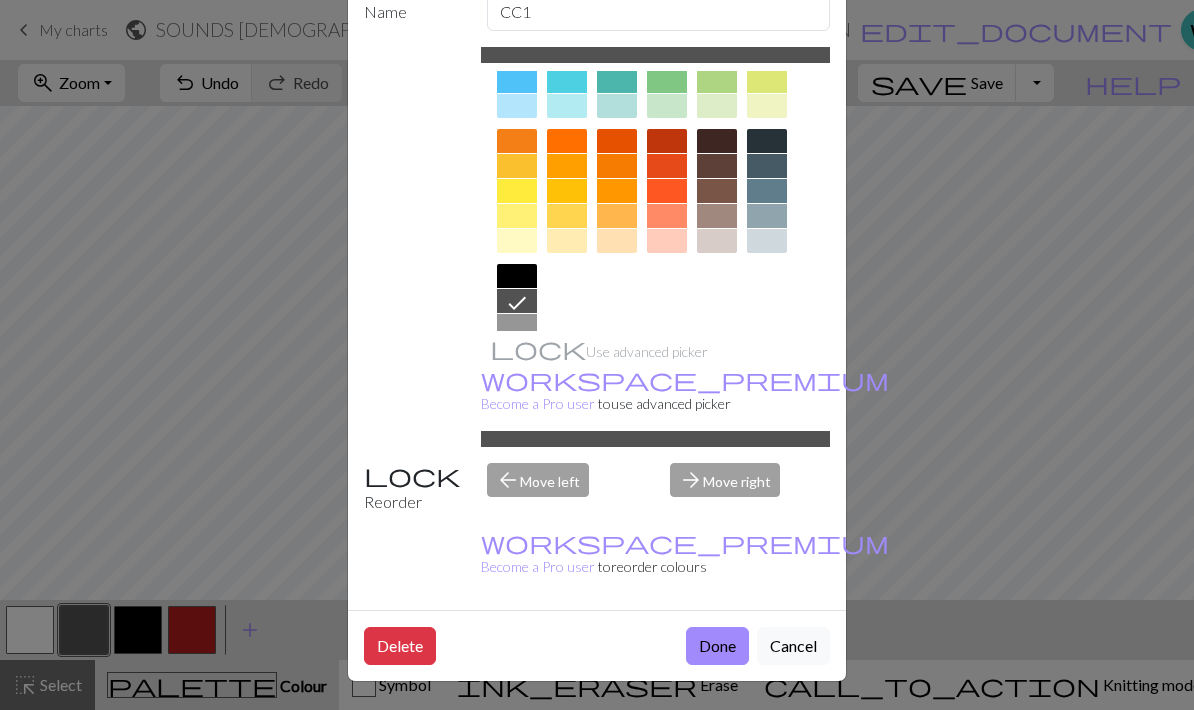 click on "Delete" at bounding box center [400, 646] 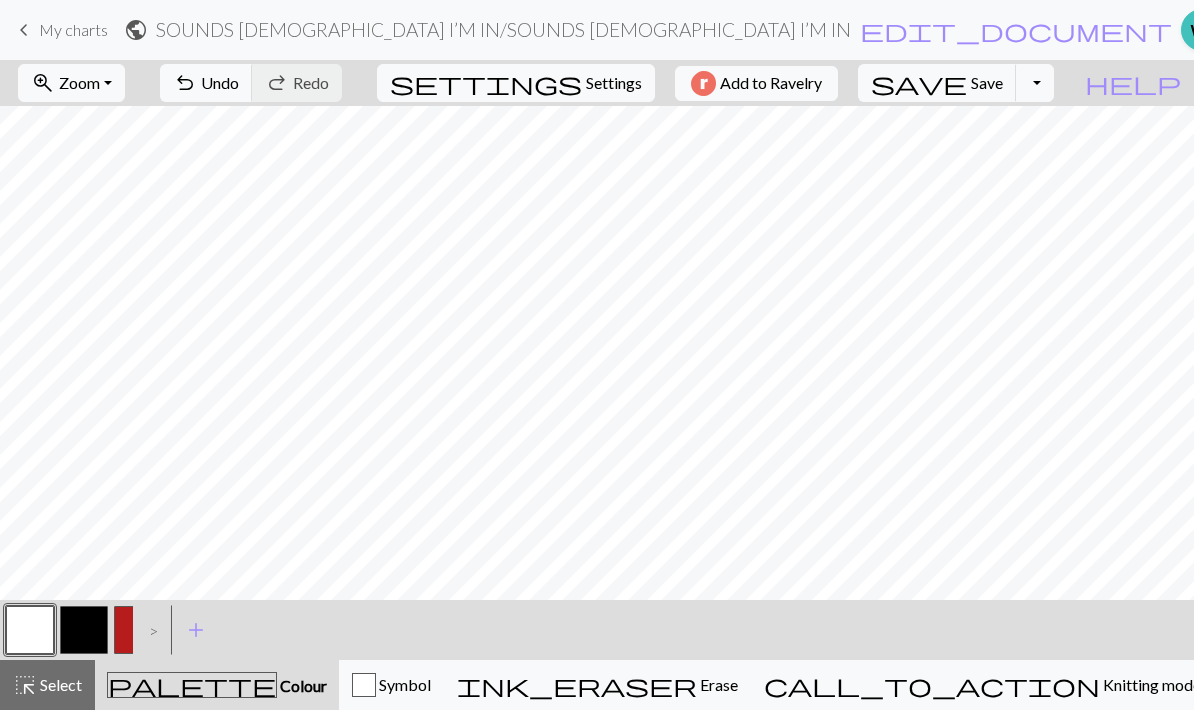 click on ">" at bounding box center [149, 630] 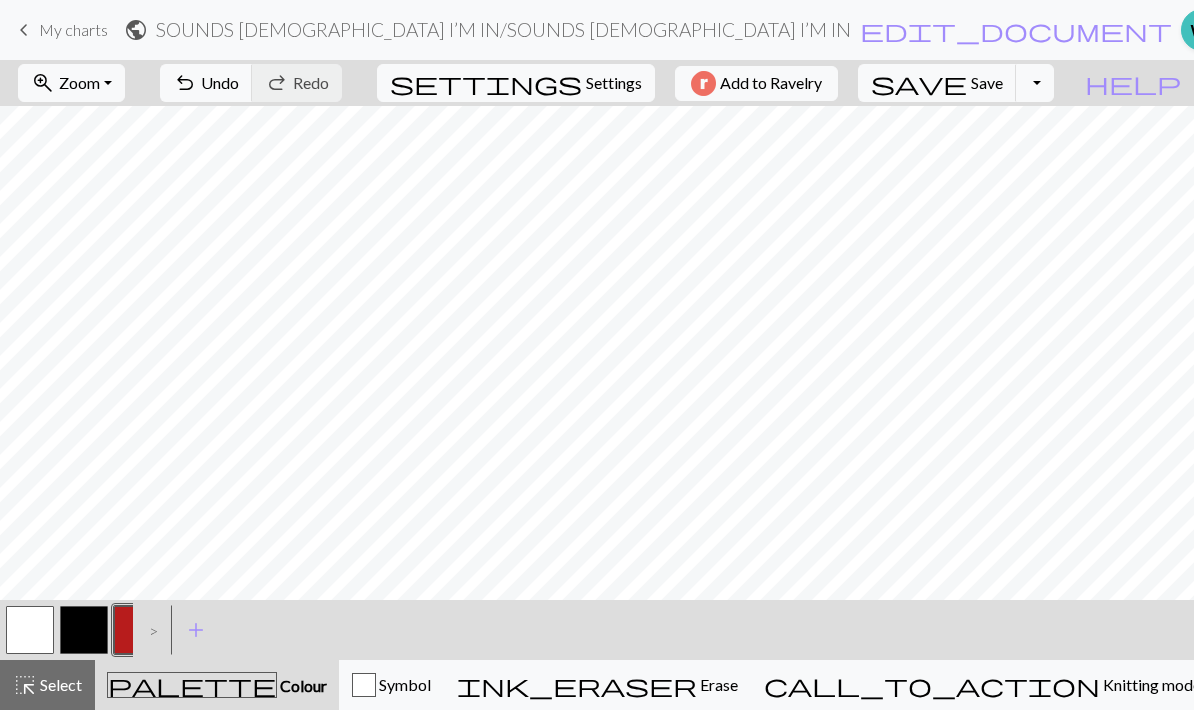 click on "settings" at bounding box center [486, 83] 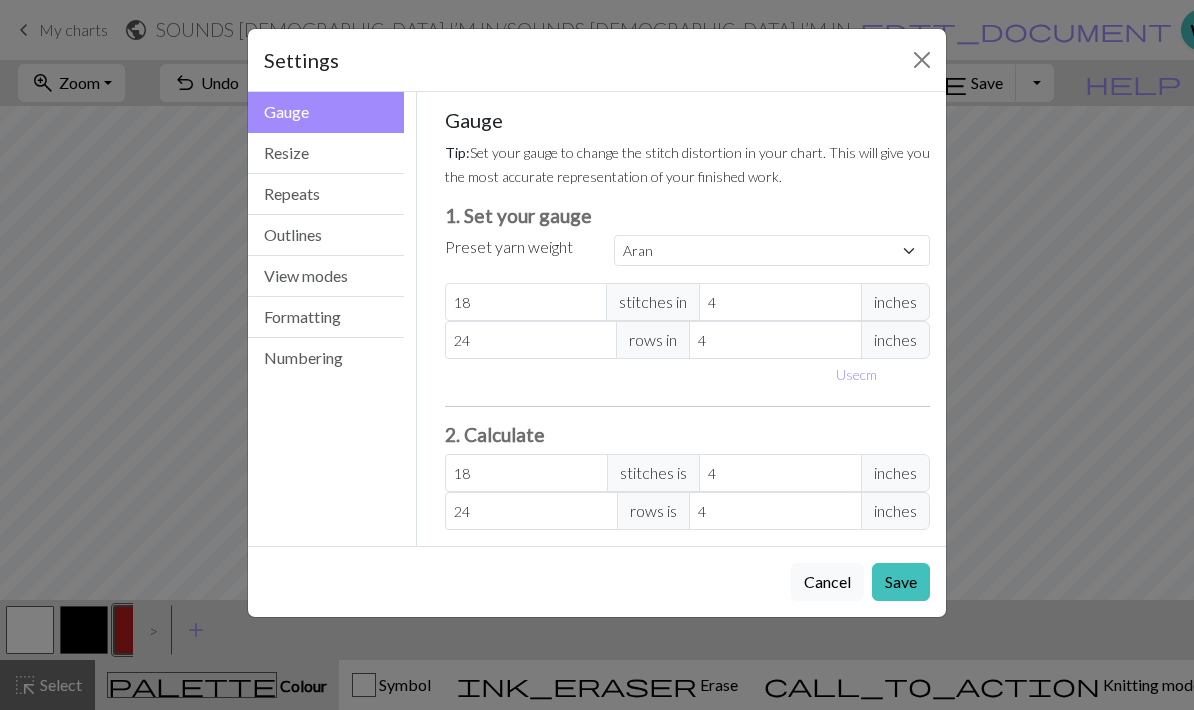 click on "Settings Gauge Gauge Resize Repeats Outlines View modes Formatting Numbering Gauge Resize Repeats Outlines View modes Formatting Numbering Gauge Tip:  Set your gauge to change the stitch distortion in your chart. This will give you the most accurate representation of your finished work. 1. Set your gauge Preset yarn weight Custom Square Lace Light Fingering Fingering Sport Double knit Worsted Aran Bulky Super Bulky 18 stitches in  4 inches 24 rows in  4 inches Use  cm 2. Calculate 18 stitches is 4 inches 24 rows is 4 inches Resize your chart Tip:  Changes will be applied from the bottom right. To change rows and columns in other areas (e.g. within the chart or at the top), use the select tool or click the grid numbers to select then insert or remove from the top toolbar. Width 100 Height 100 Repeats workspace_premium Become a Pro user   to  visualise repeats Tip:   This will show your entire chart repeated, so you can preview what joining panels look like together. arrow_forward  Horizontal 1 arrow_downward 1" at bounding box center (597, 355) 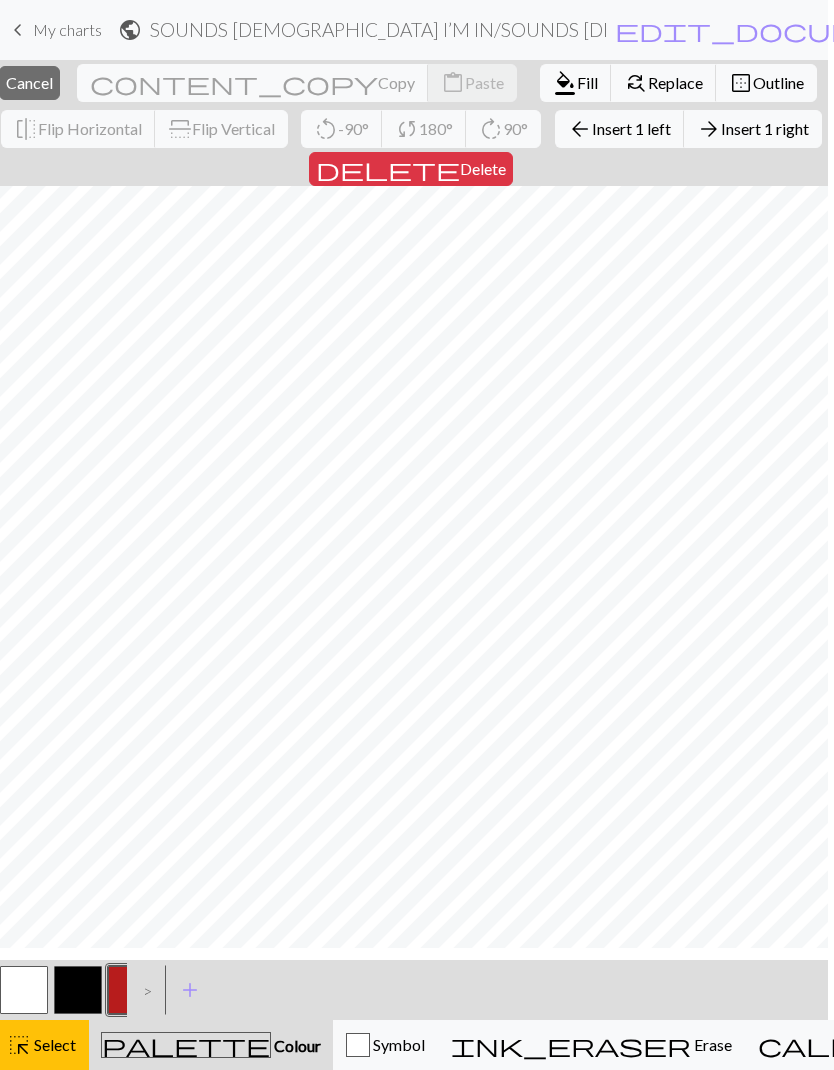 scroll, scrollTop: 0, scrollLeft: 0, axis: both 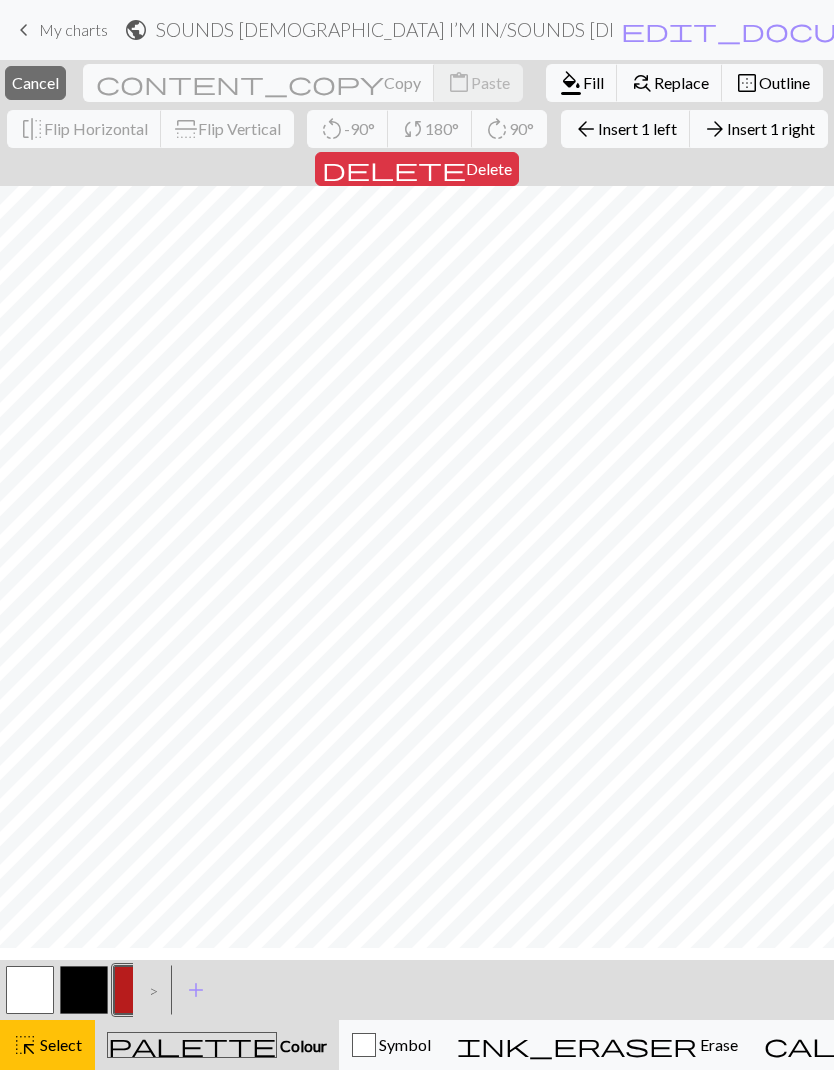 click on "Cancel" at bounding box center (35, 82) 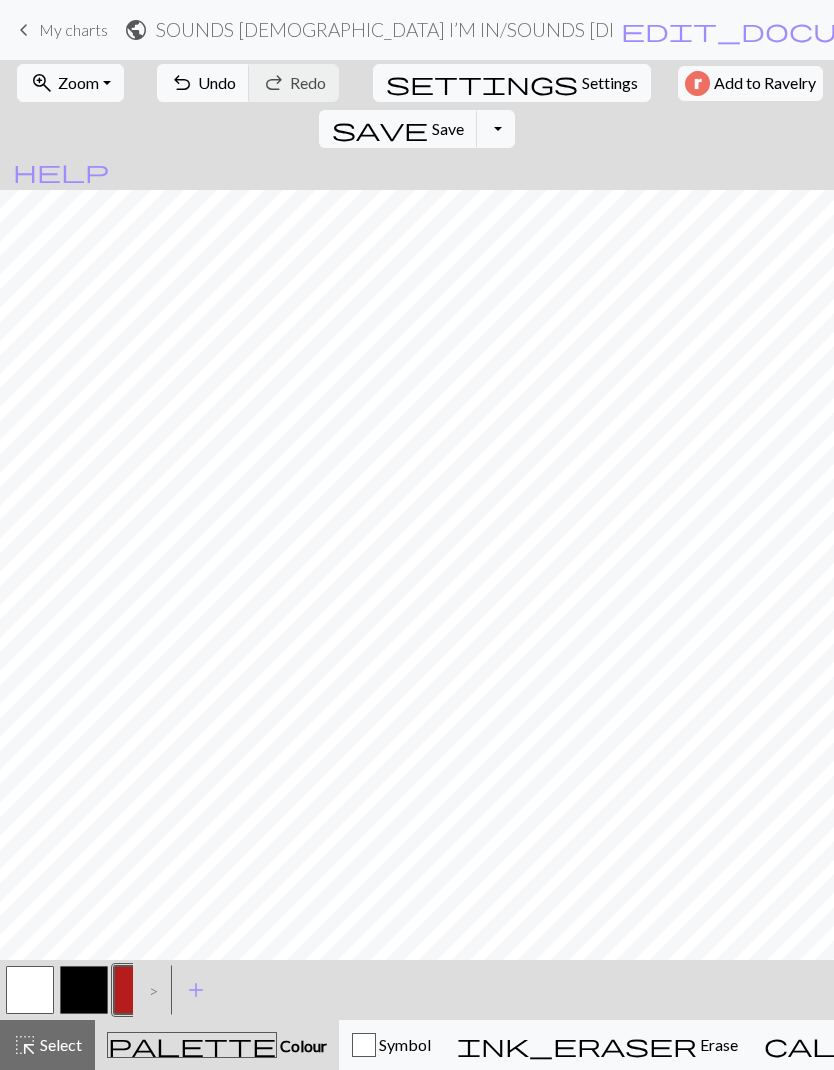 click on "zoom_in" at bounding box center [42, 83] 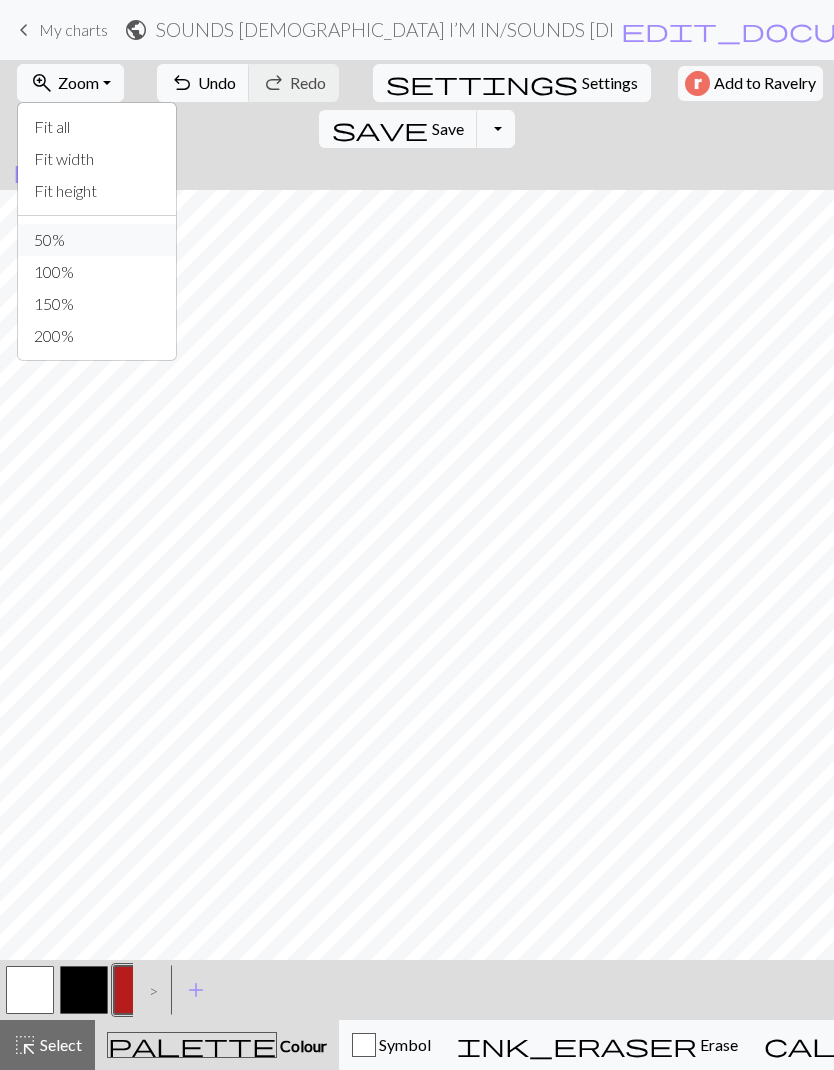 click on "50%" at bounding box center [97, 240] 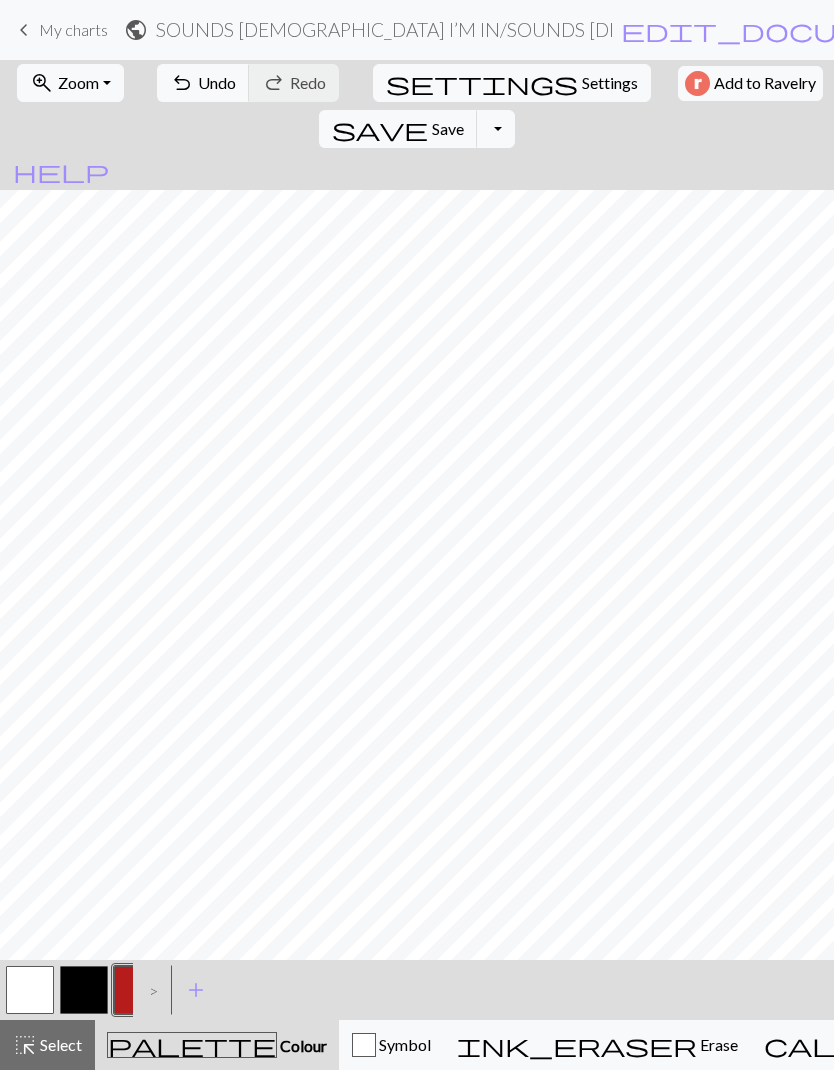click on "zoom_in" at bounding box center [42, 83] 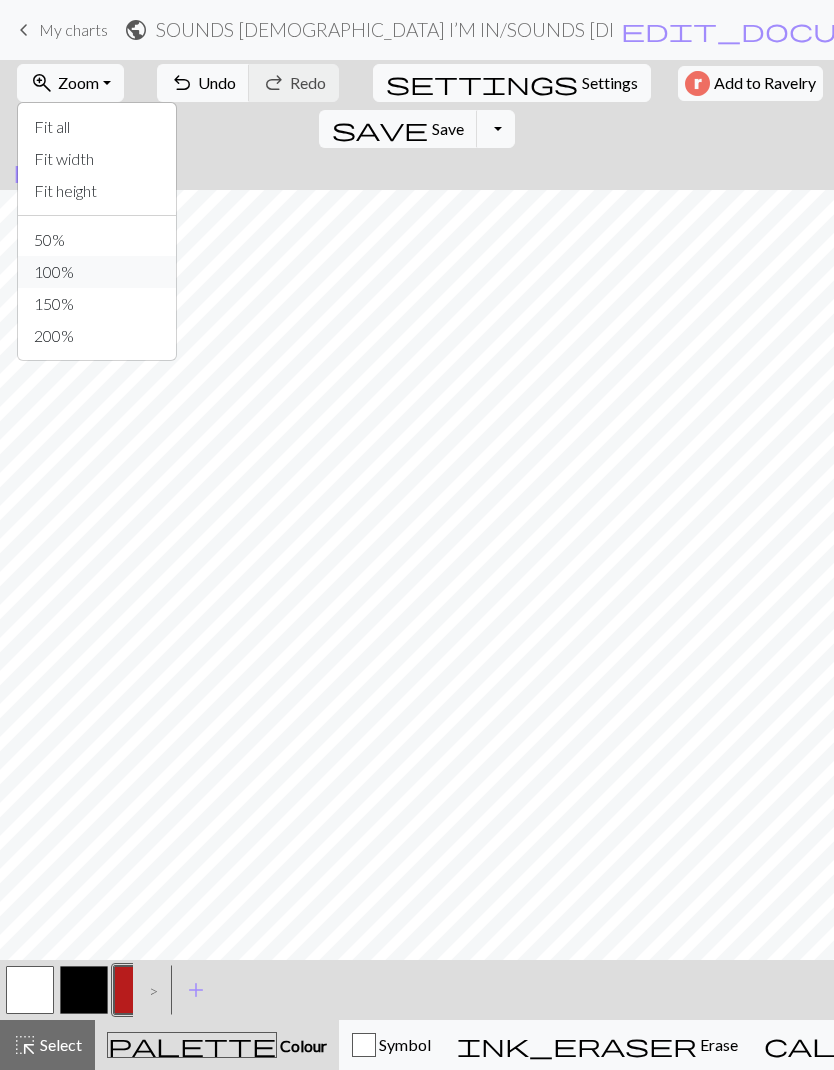 click on "100%" at bounding box center [97, 272] 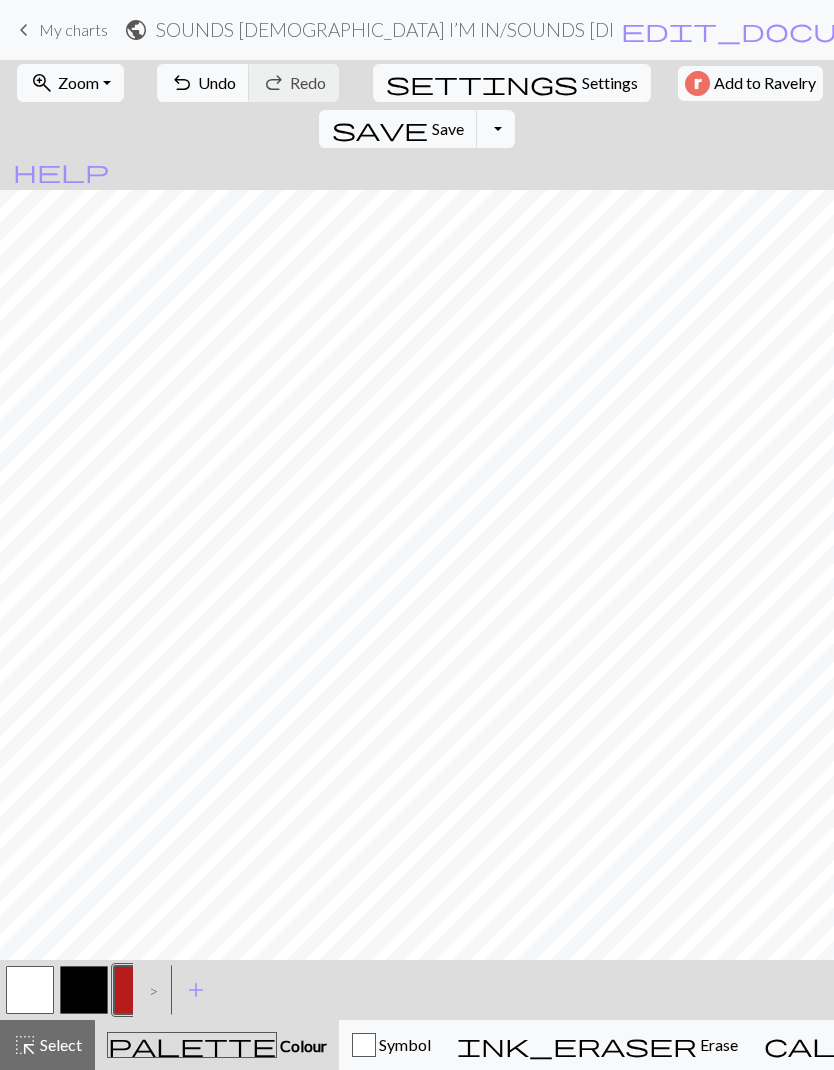 click on "Settings" at bounding box center (610, 83) 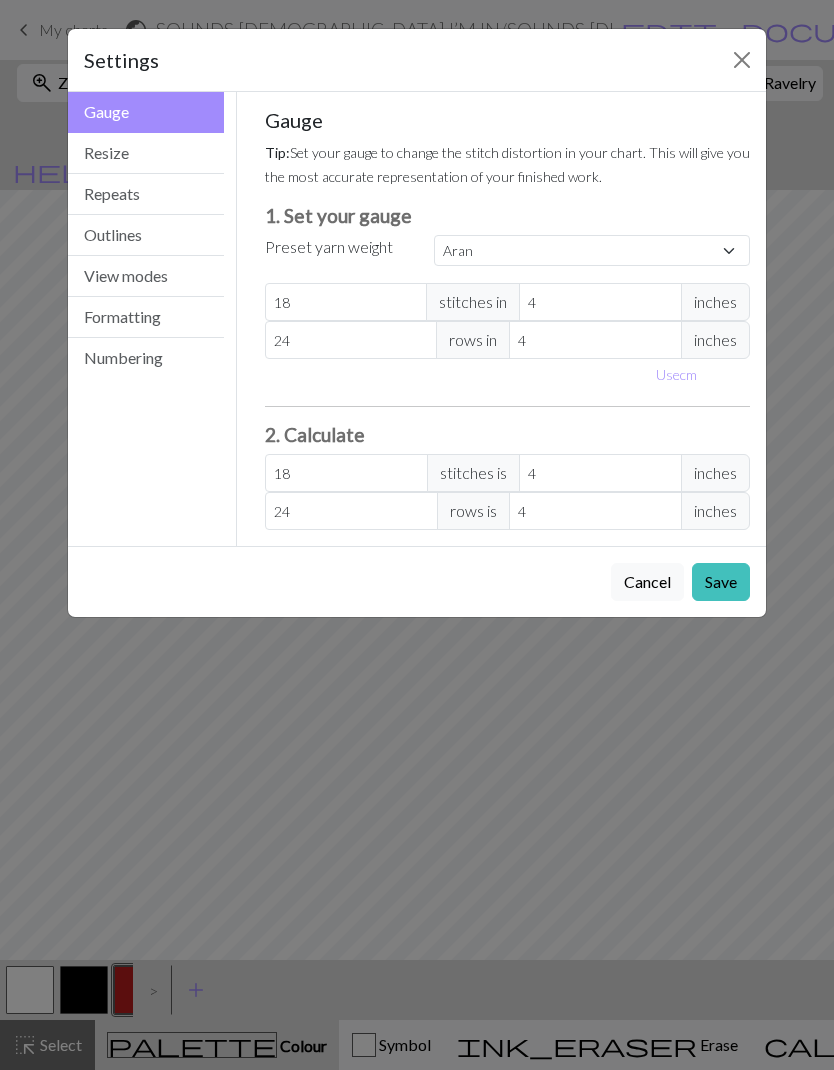 click at bounding box center (742, 60) 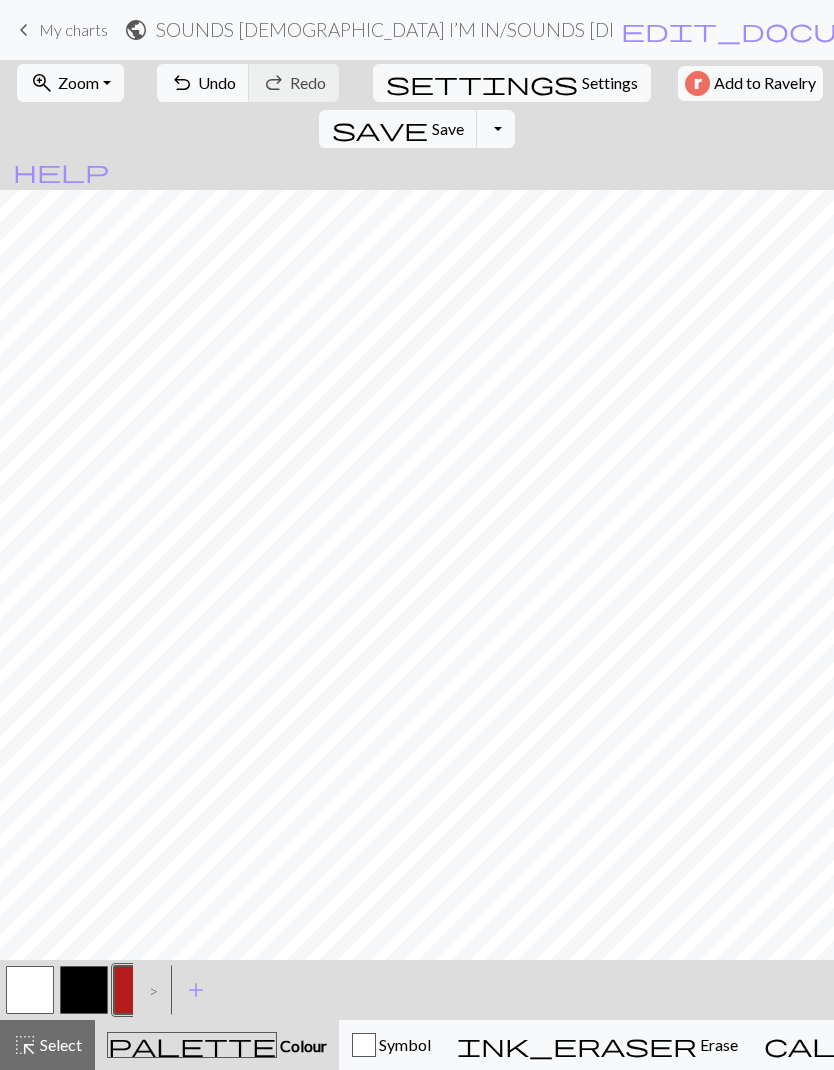 click on "Add to Ravelry" at bounding box center (765, 83) 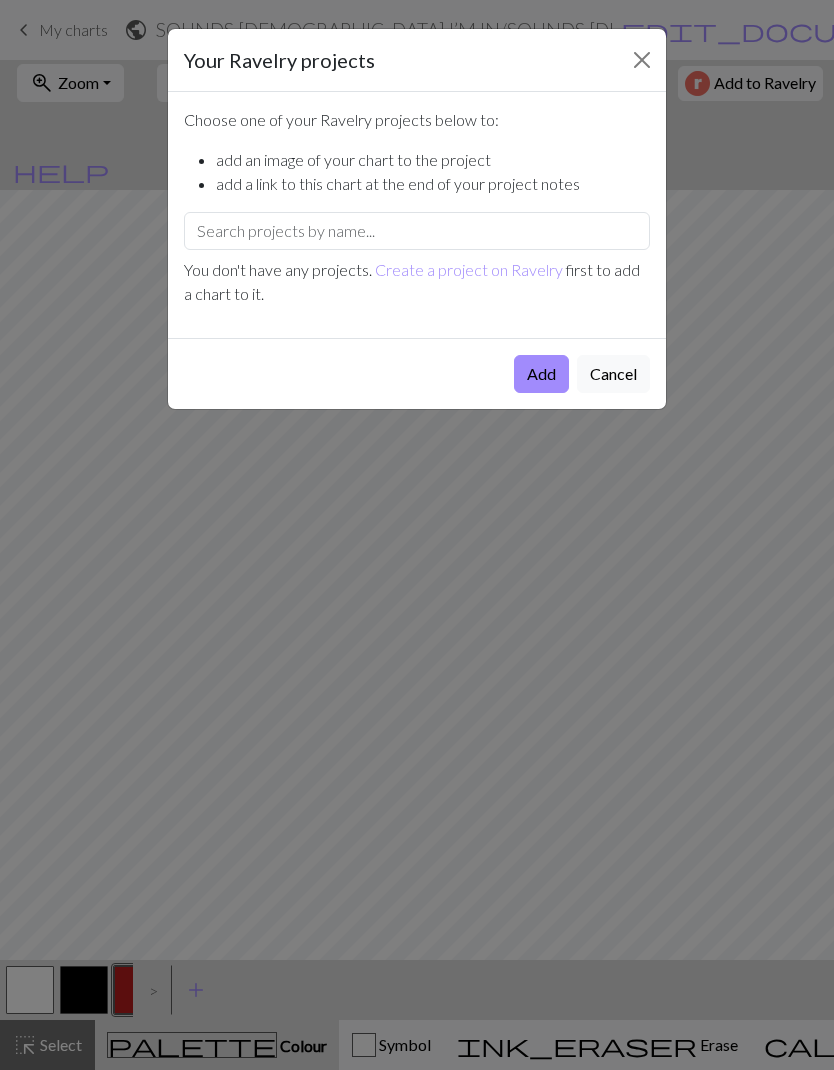 click at bounding box center (642, 60) 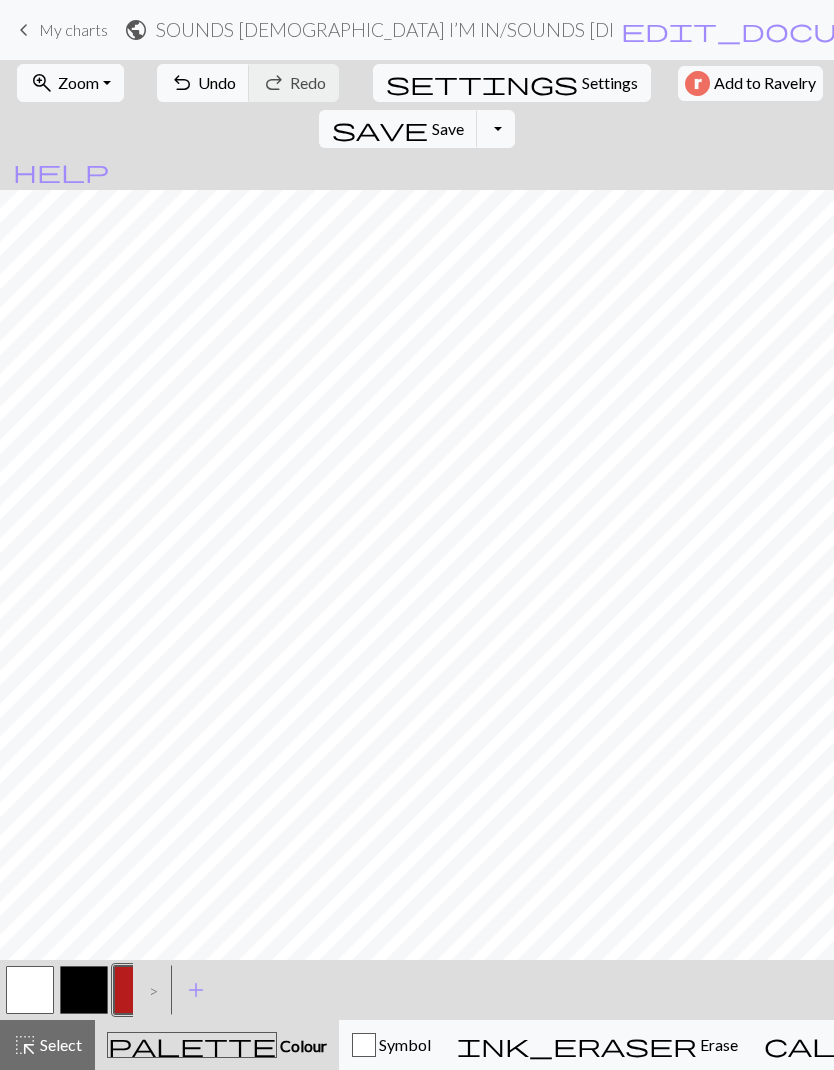 click on "Symbol" at bounding box center (403, 1044) 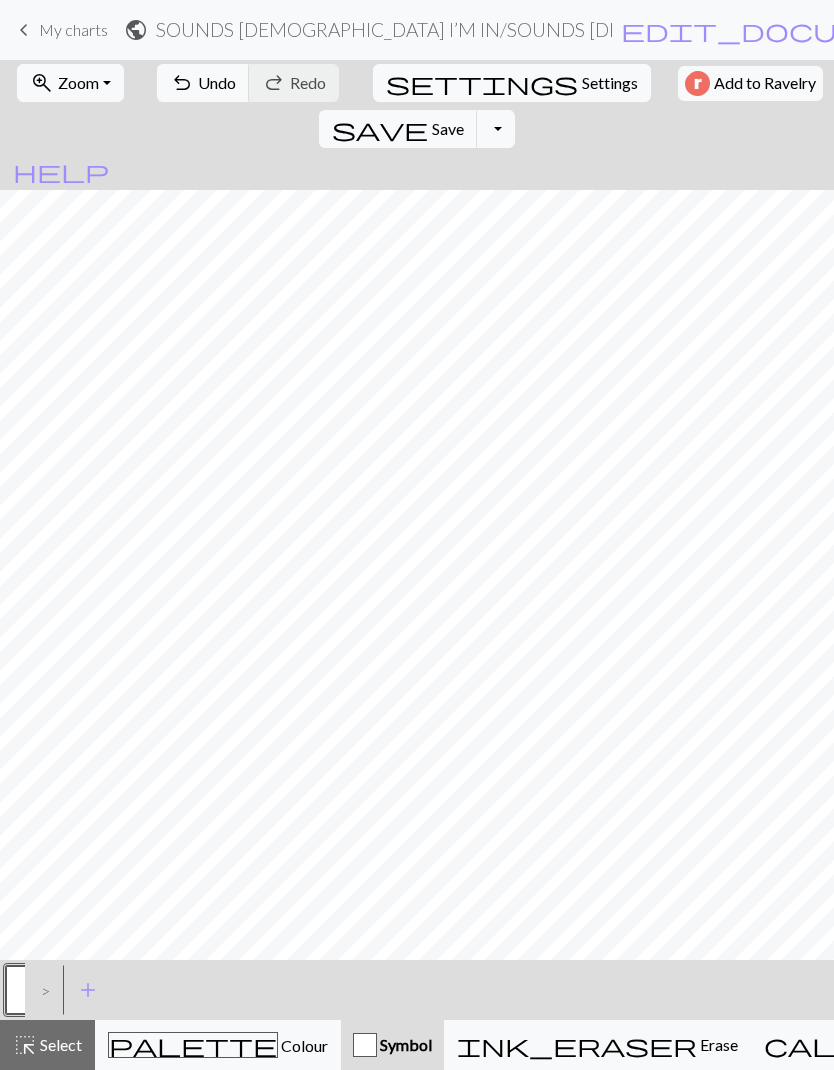 click on "Knitting mode" at bounding box center (1150, 1044) 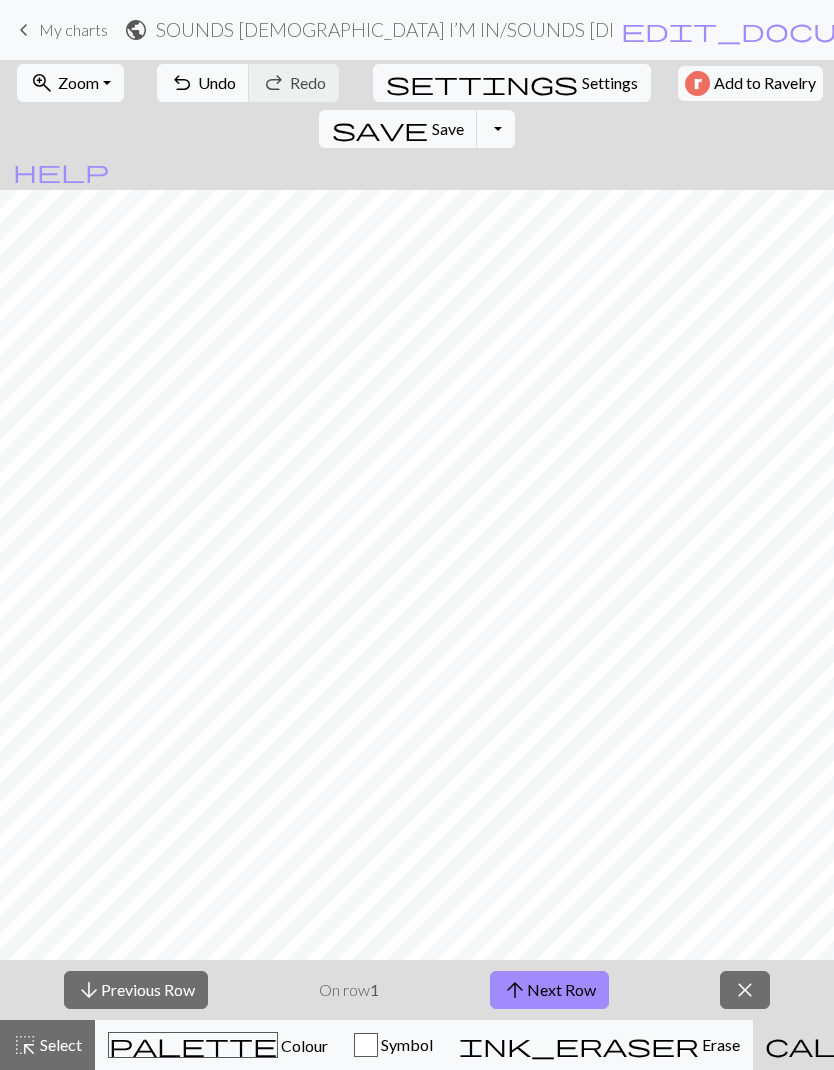 click on "palette   Colour   Colour" at bounding box center (218, 1045) 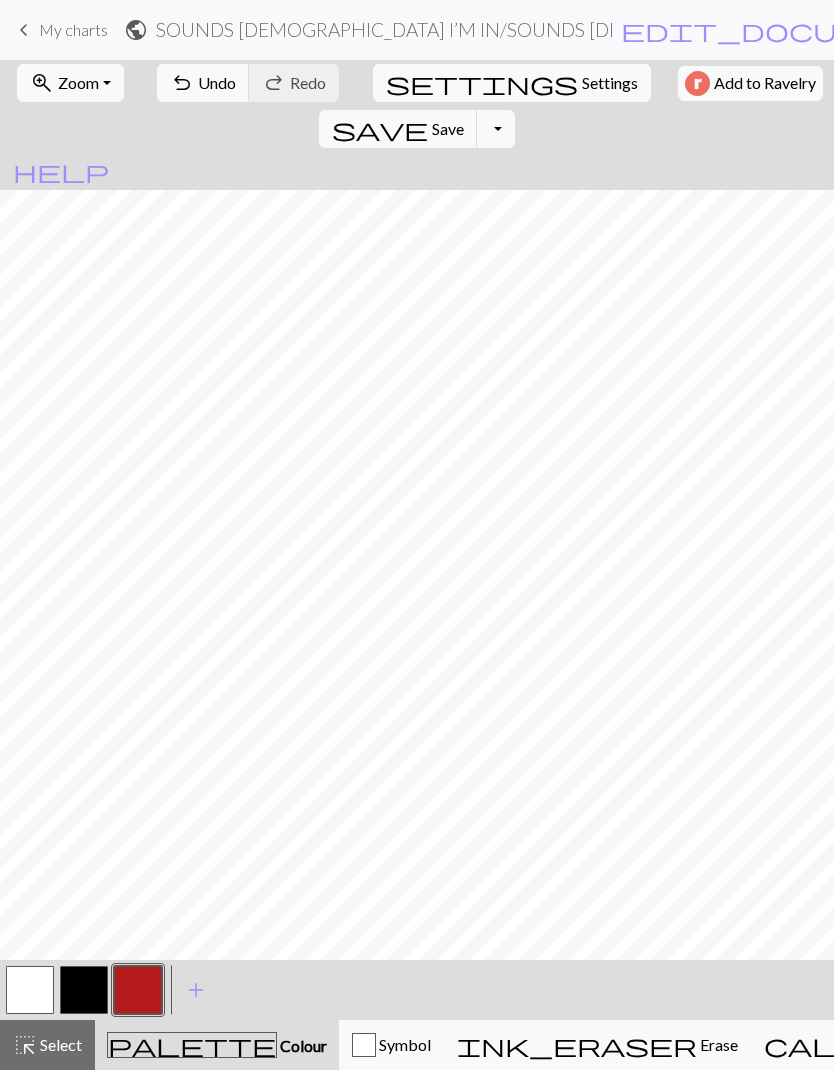click on "Select" at bounding box center [59, 1044] 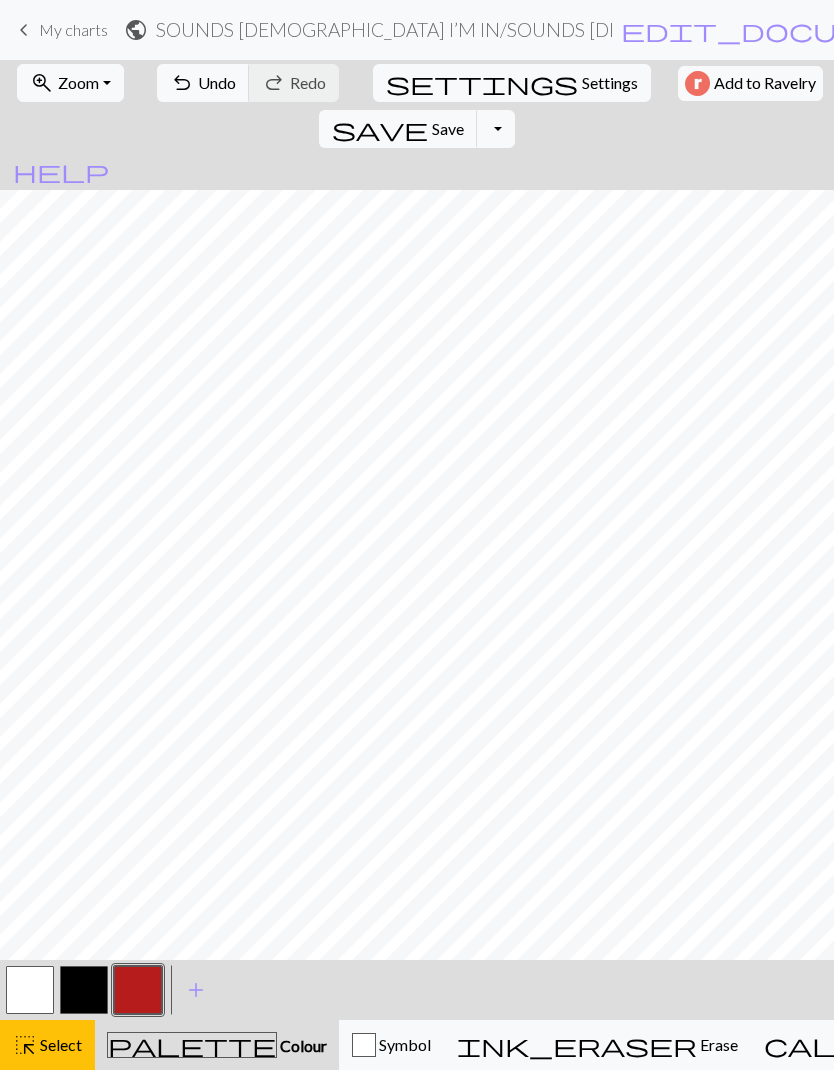 click on "Select" at bounding box center (59, 1044) 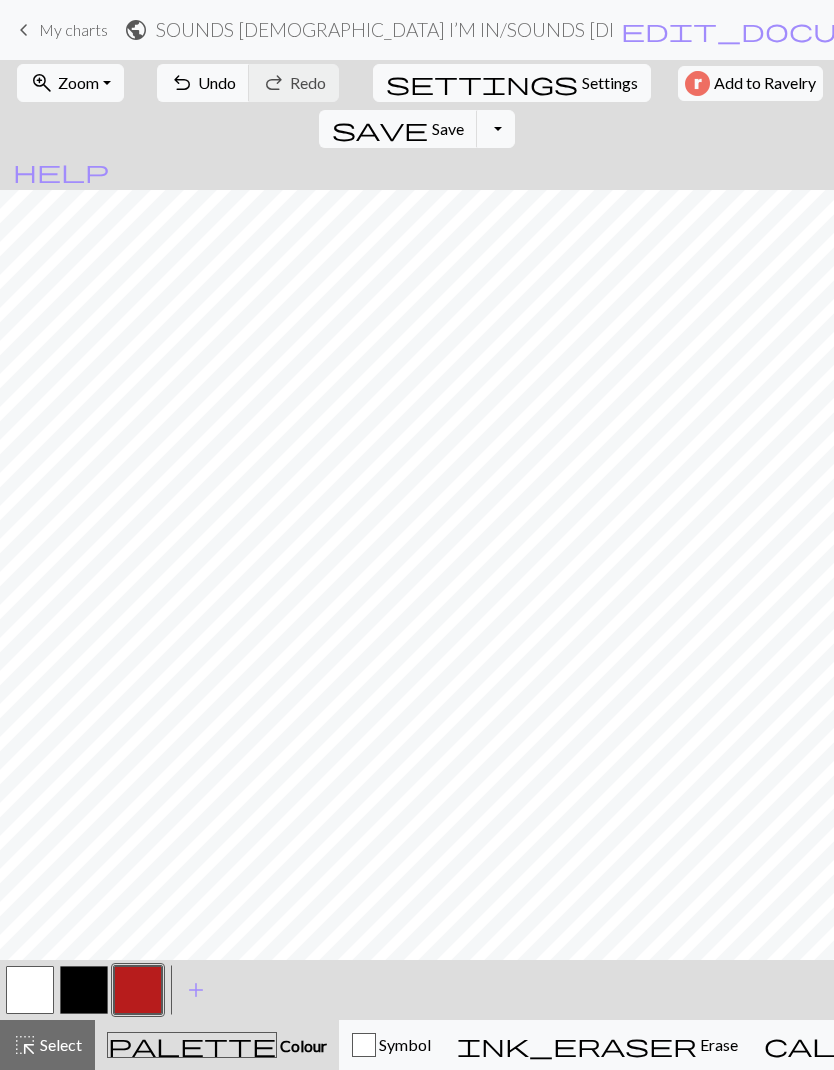 click on "Toggle Dropdown" at bounding box center (496, 129) 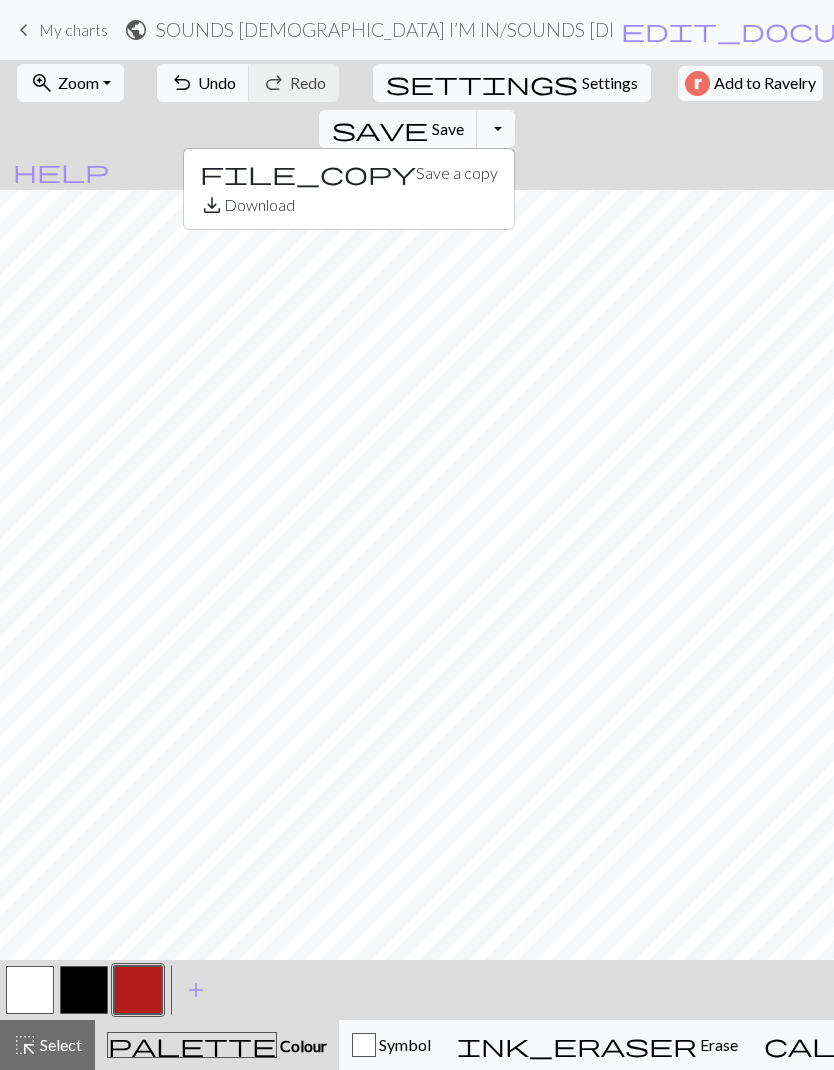 click on "edit_document" at bounding box center (777, 30) 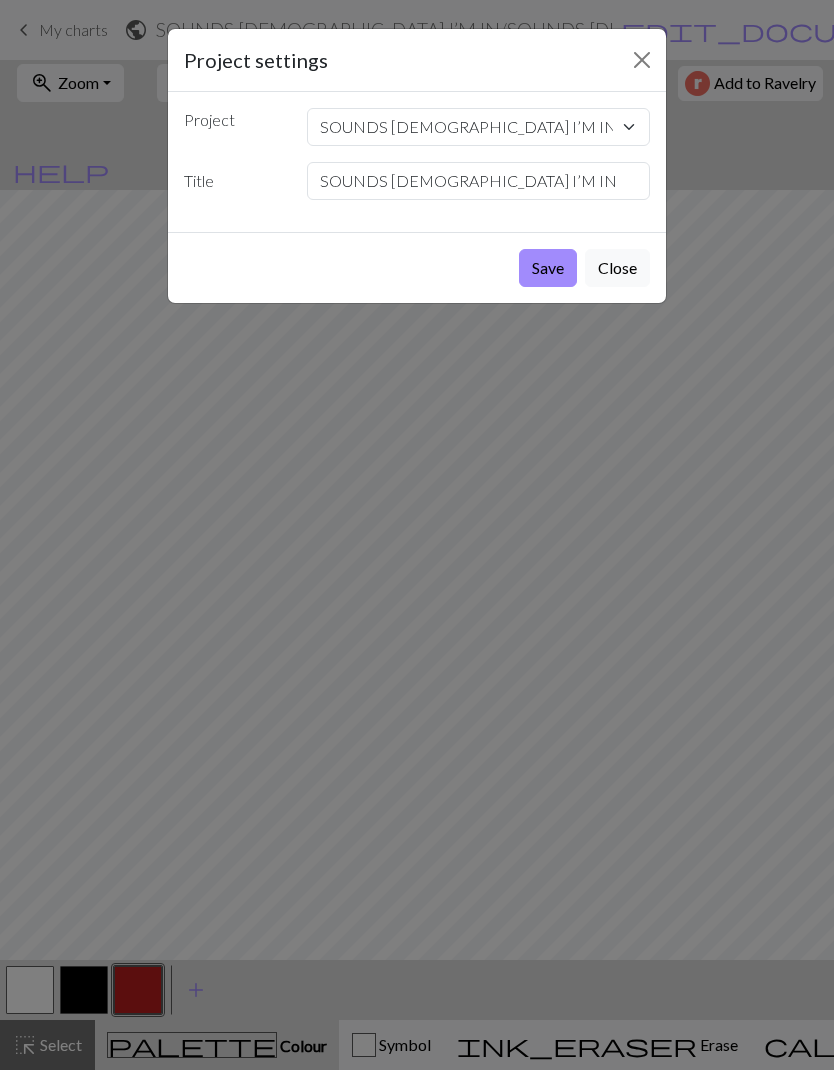 click at bounding box center [642, 60] 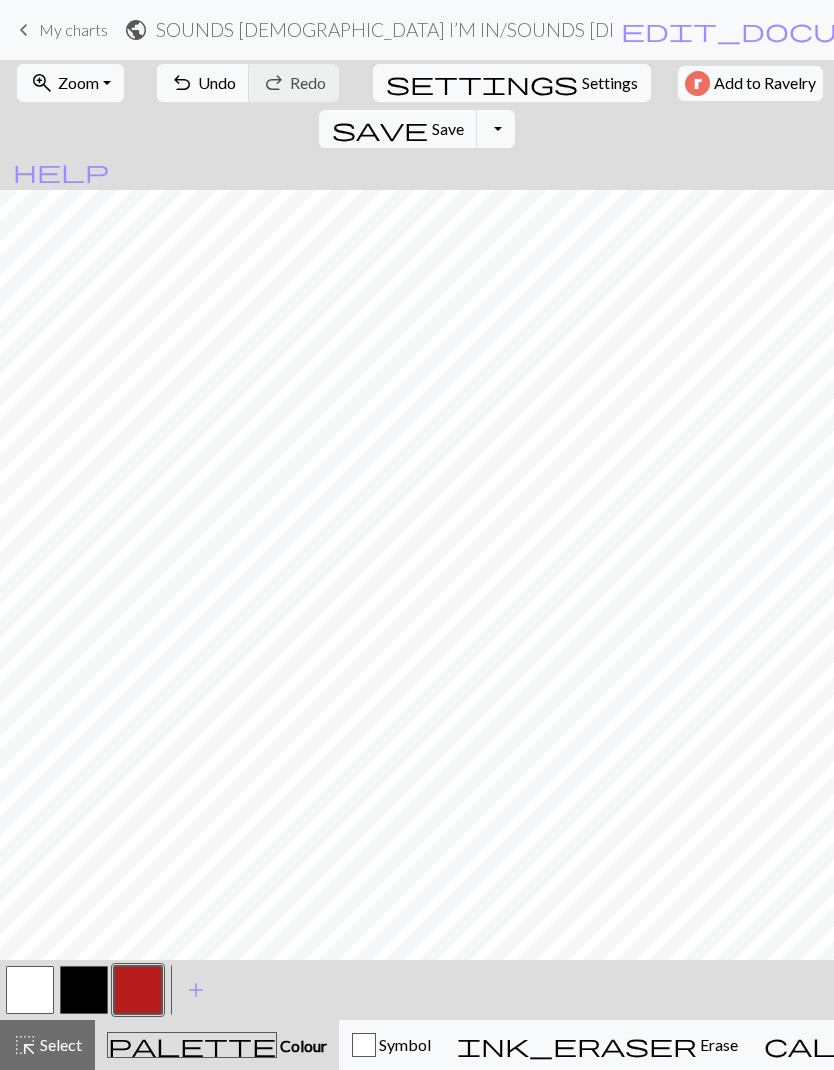 click on "workspace_premium  Pro" at bounding box center [1168, 30] 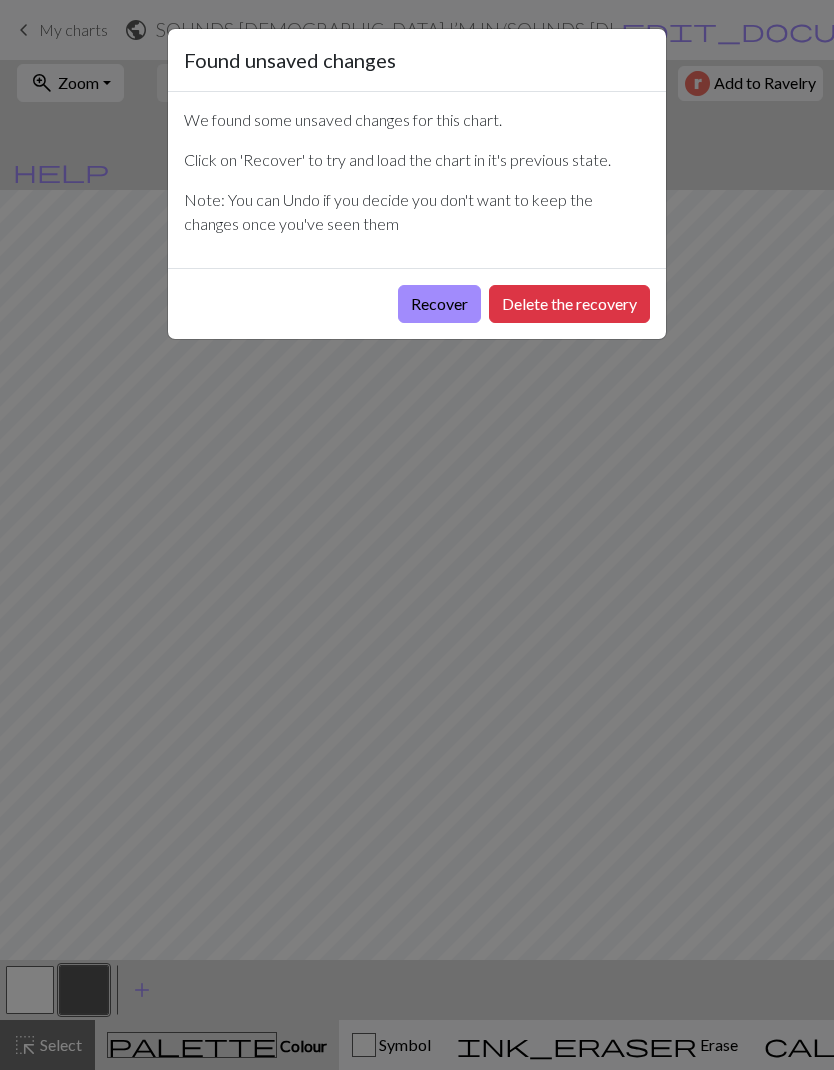 click on "Delete the recovery" at bounding box center (569, 304) 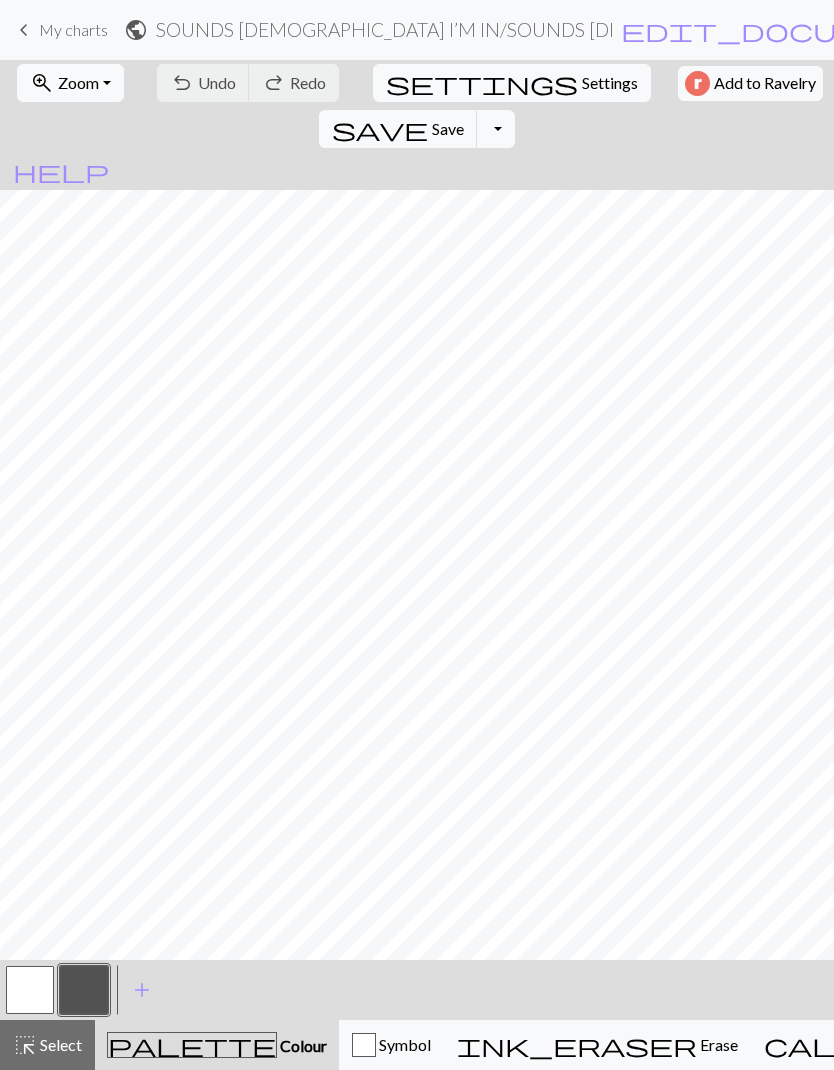 click on "Settings" at bounding box center (610, 83) 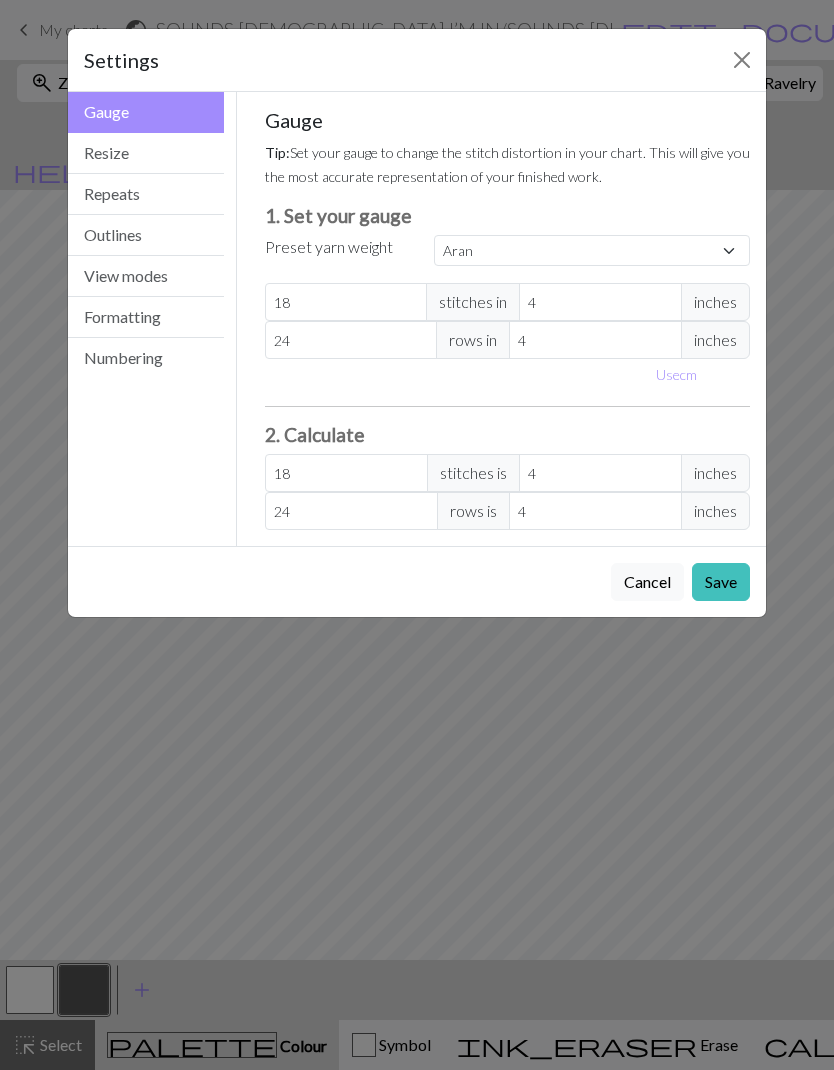 click on "Formatting" at bounding box center (146, 317) 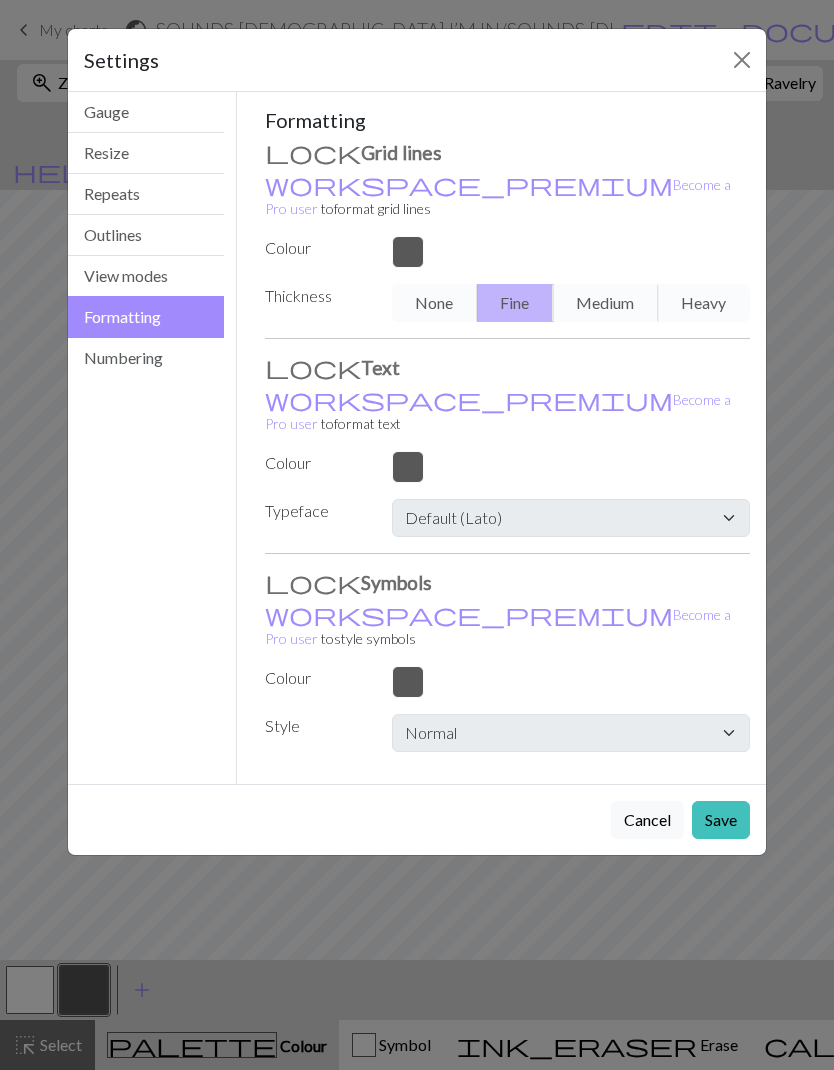 click on "View modes" at bounding box center [146, 276] 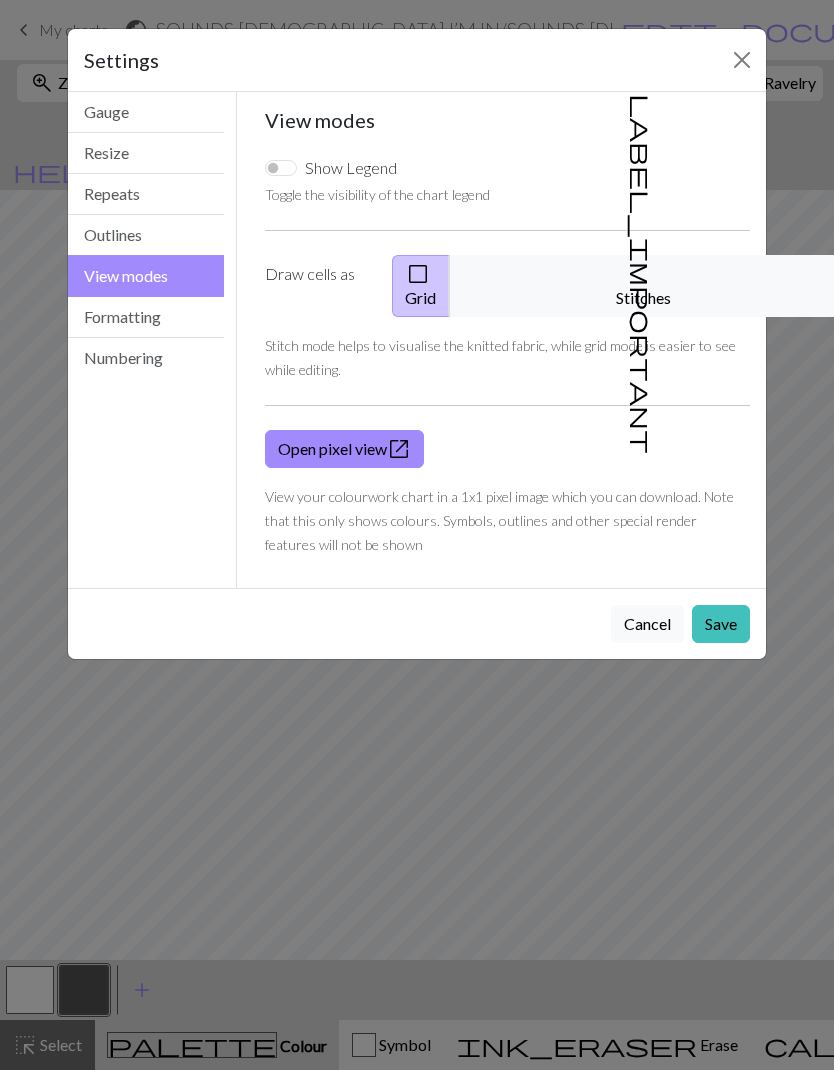 click on "Formatting" at bounding box center [146, 317] 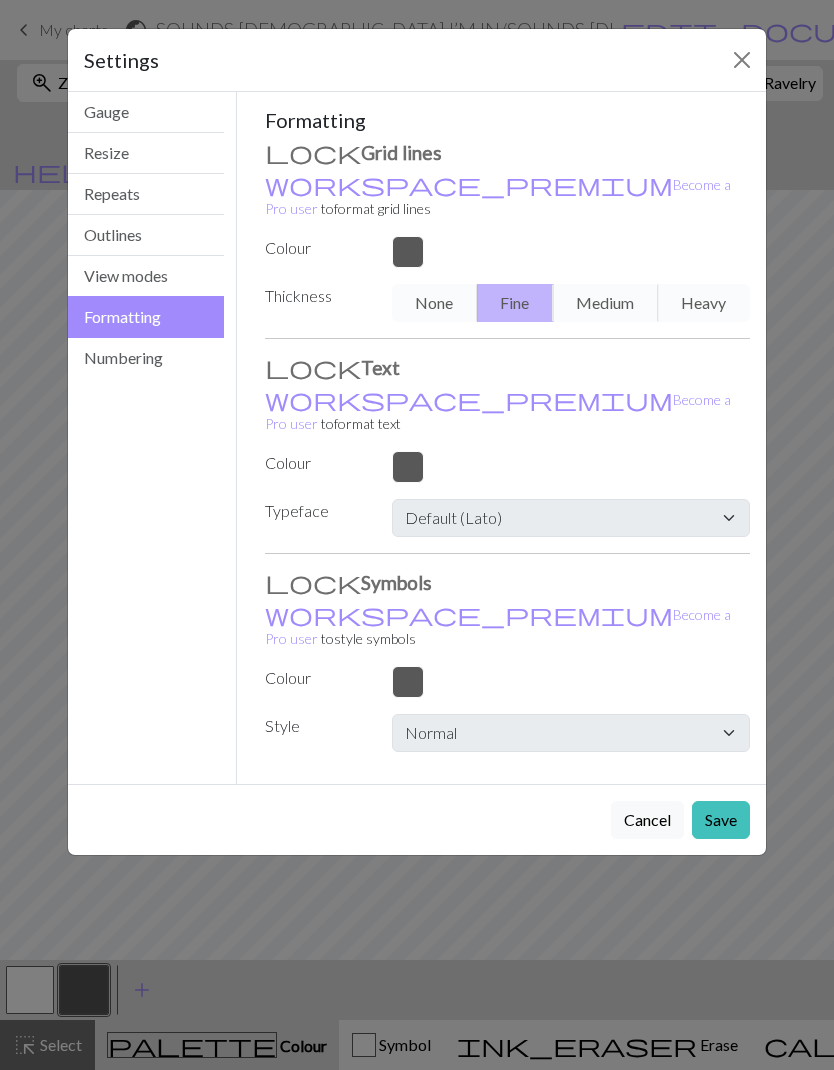 click on "workspace_premium Become a Pro user" at bounding box center (498, 411) 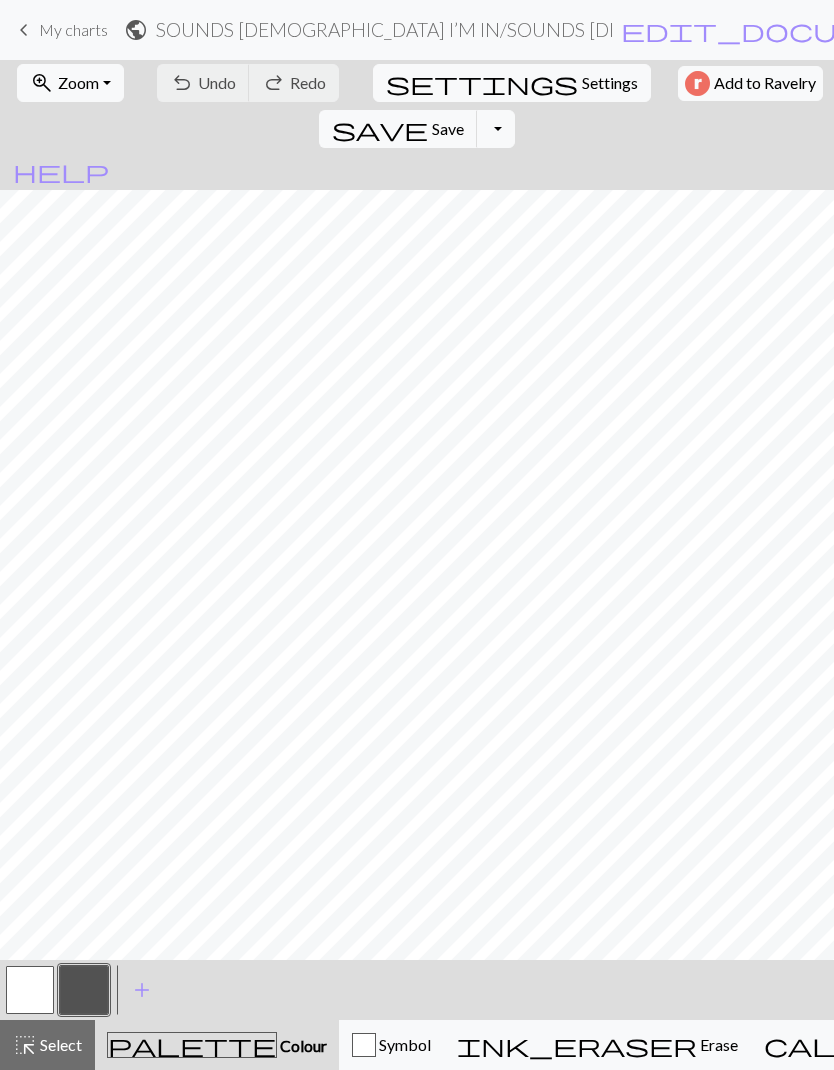 click on "help Show me around" at bounding box center (61, 171) 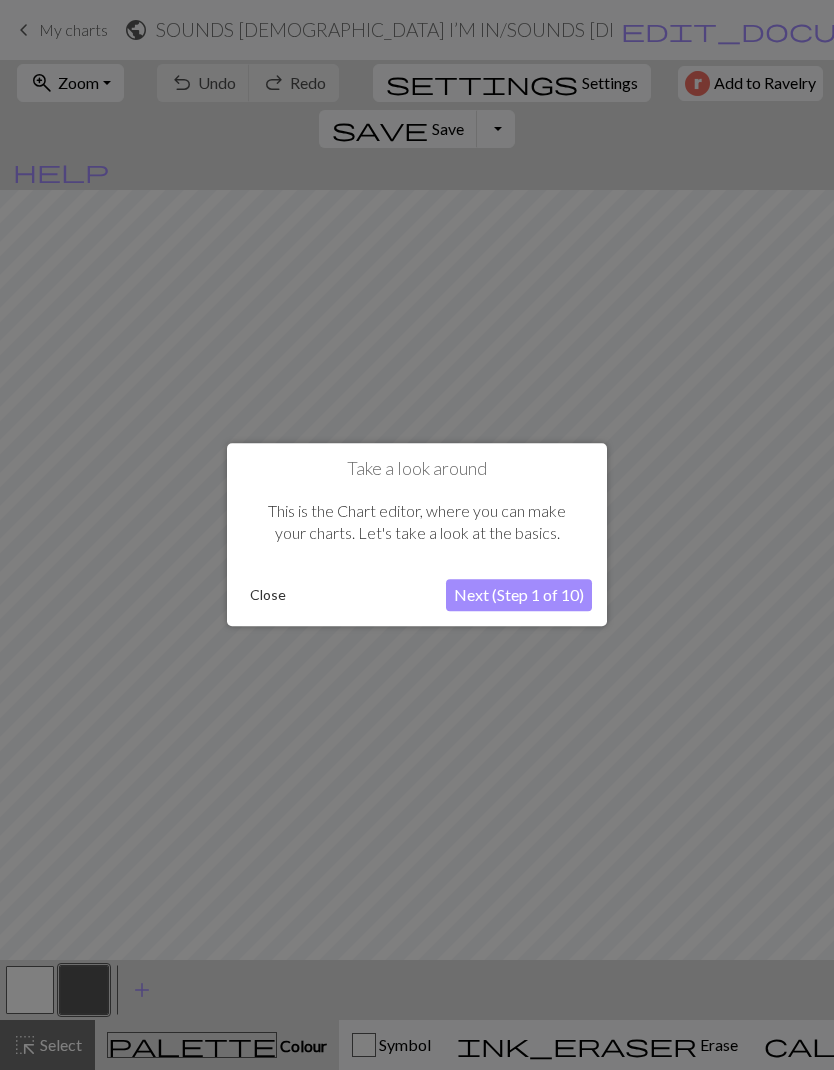 click on "Next (Step 1 of 10)" at bounding box center (519, 596) 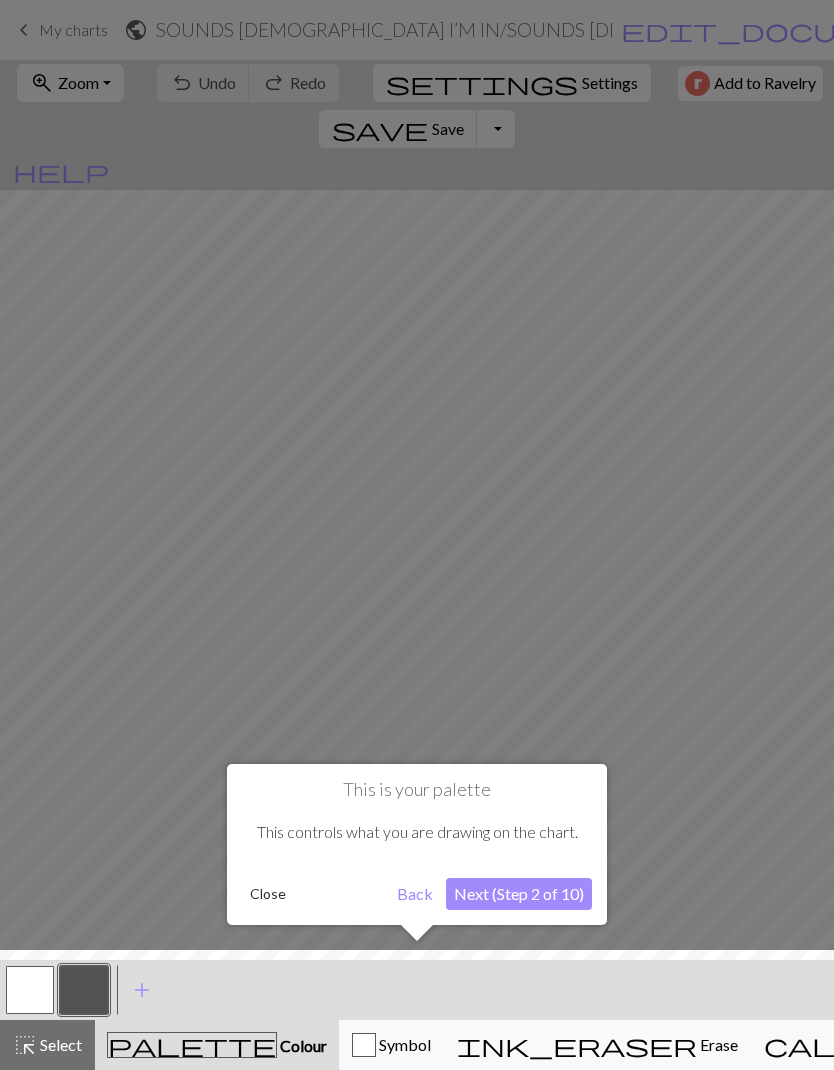 click on "Next (Step 2 of 10)" at bounding box center [519, 894] 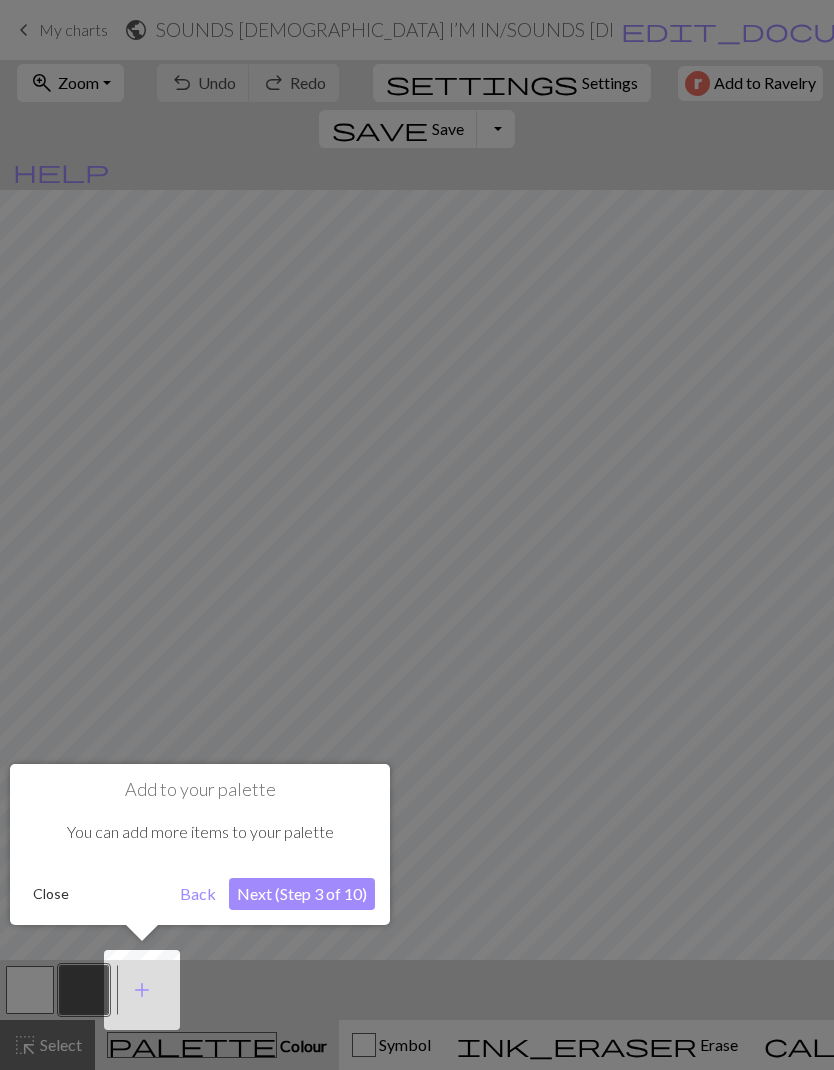 click on "Next (Step 3 of 10)" at bounding box center (302, 894) 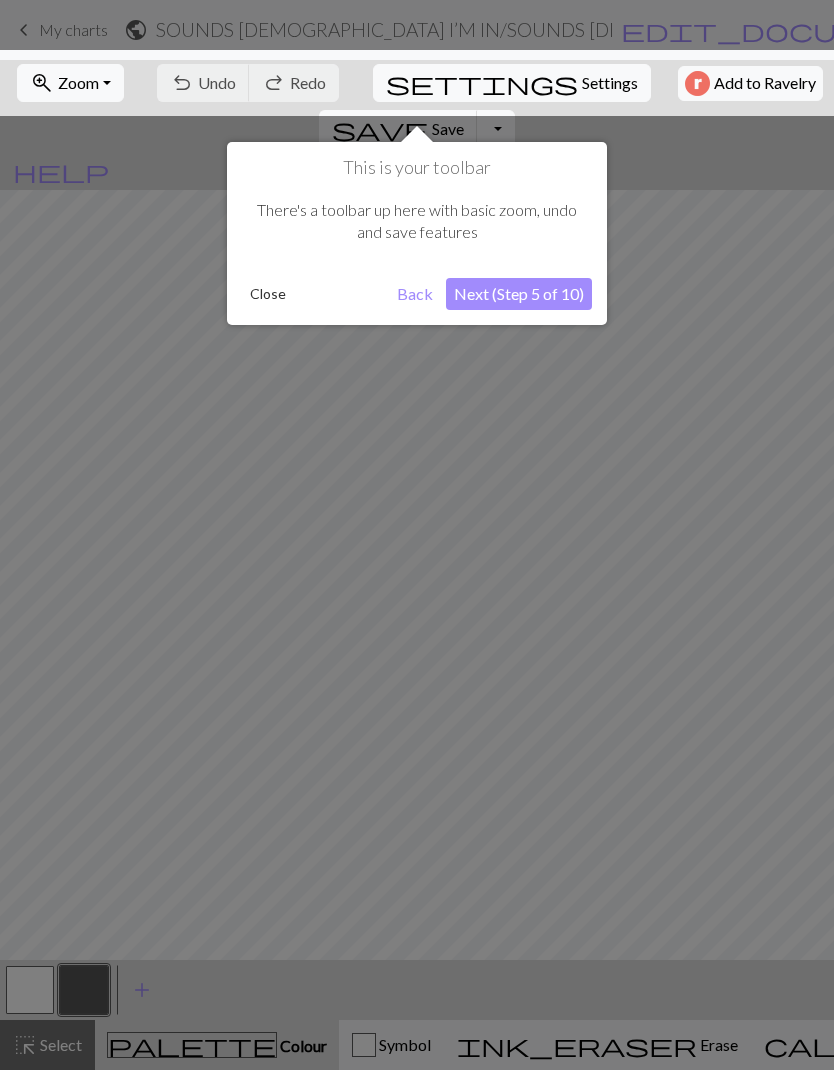 click on "Next (Step 5 of 10)" at bounding box center (519, 294) 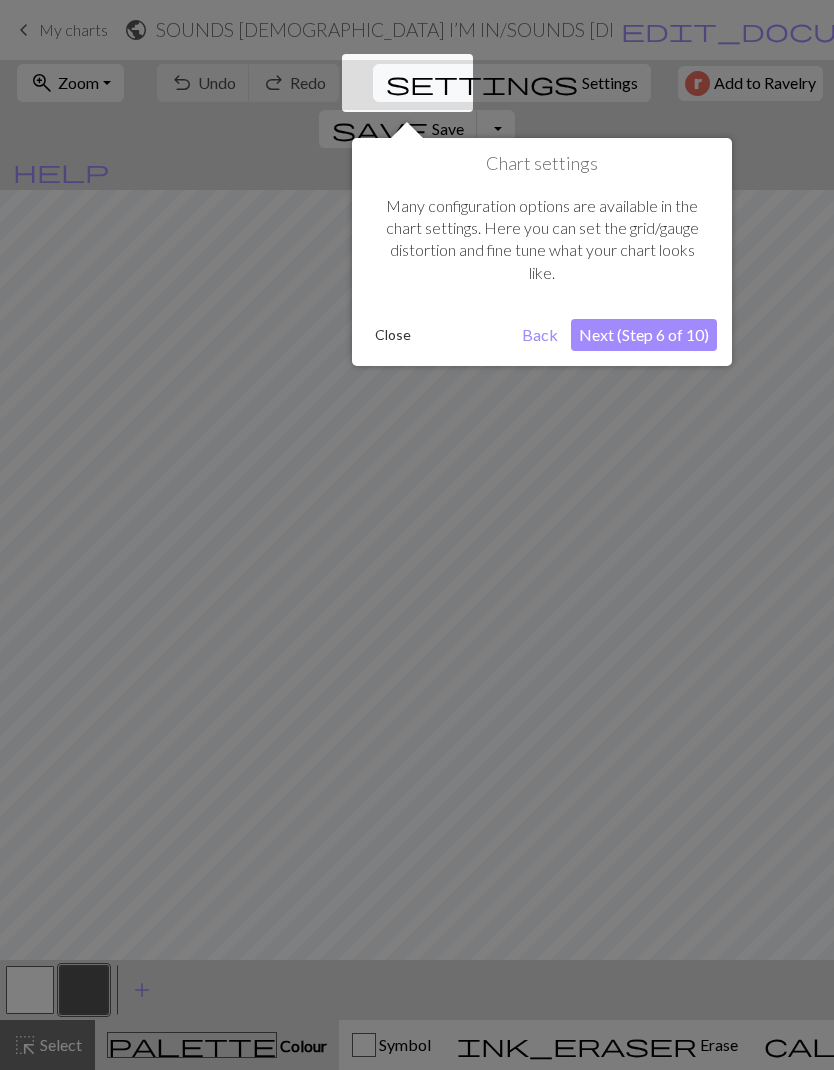 click on "Back" at bounding box center [540, 335] 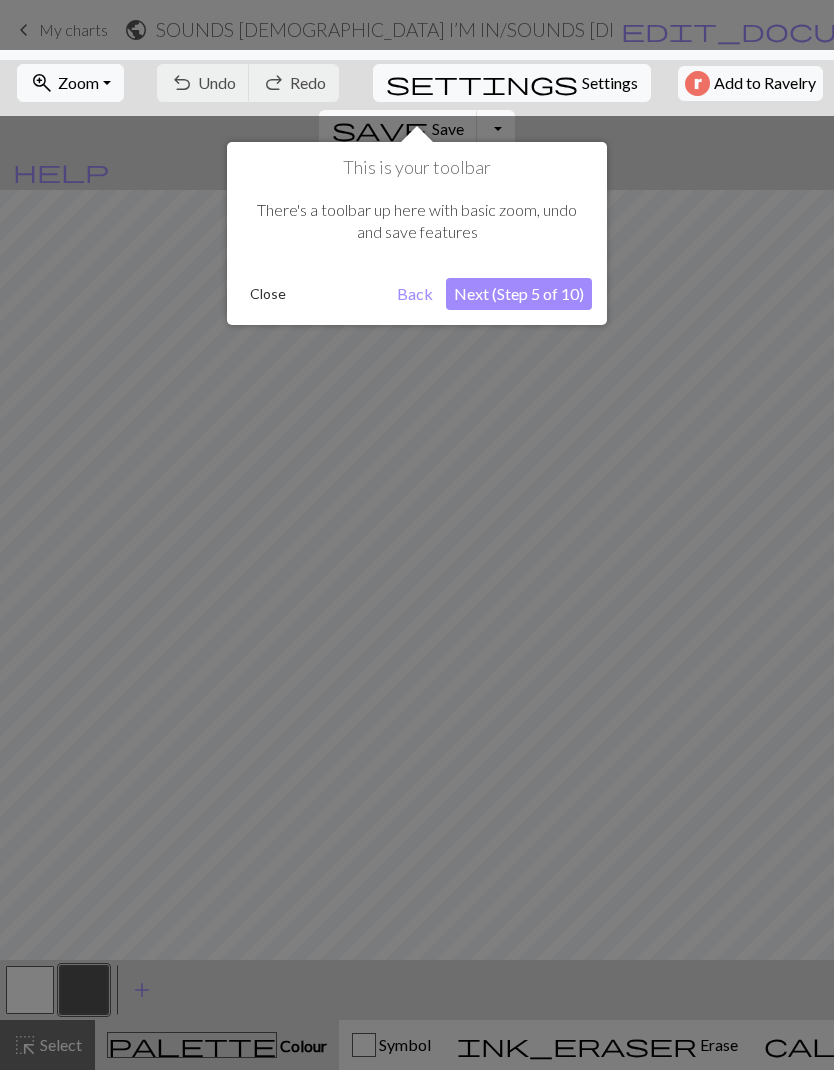 click on "Next (Step 5 of 10)" at bounding box center (519, 294) 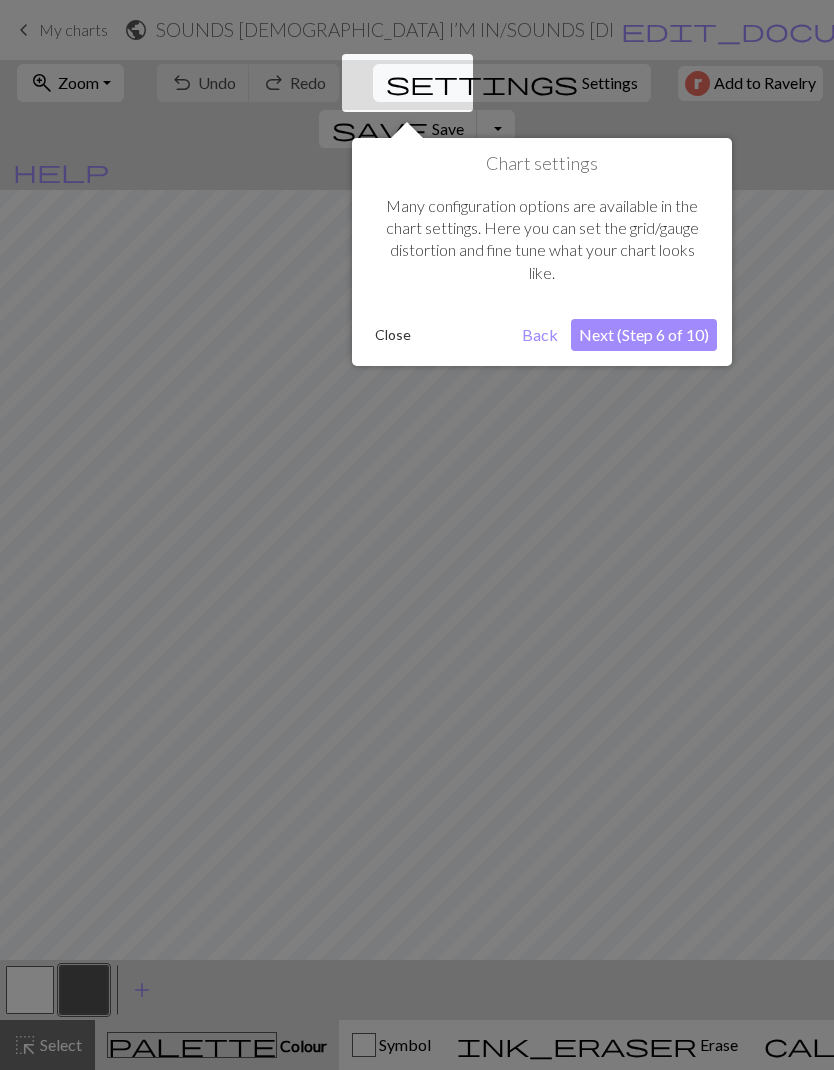 click on "Next (Step 6 of 10)" at bounding box center (644, 335) 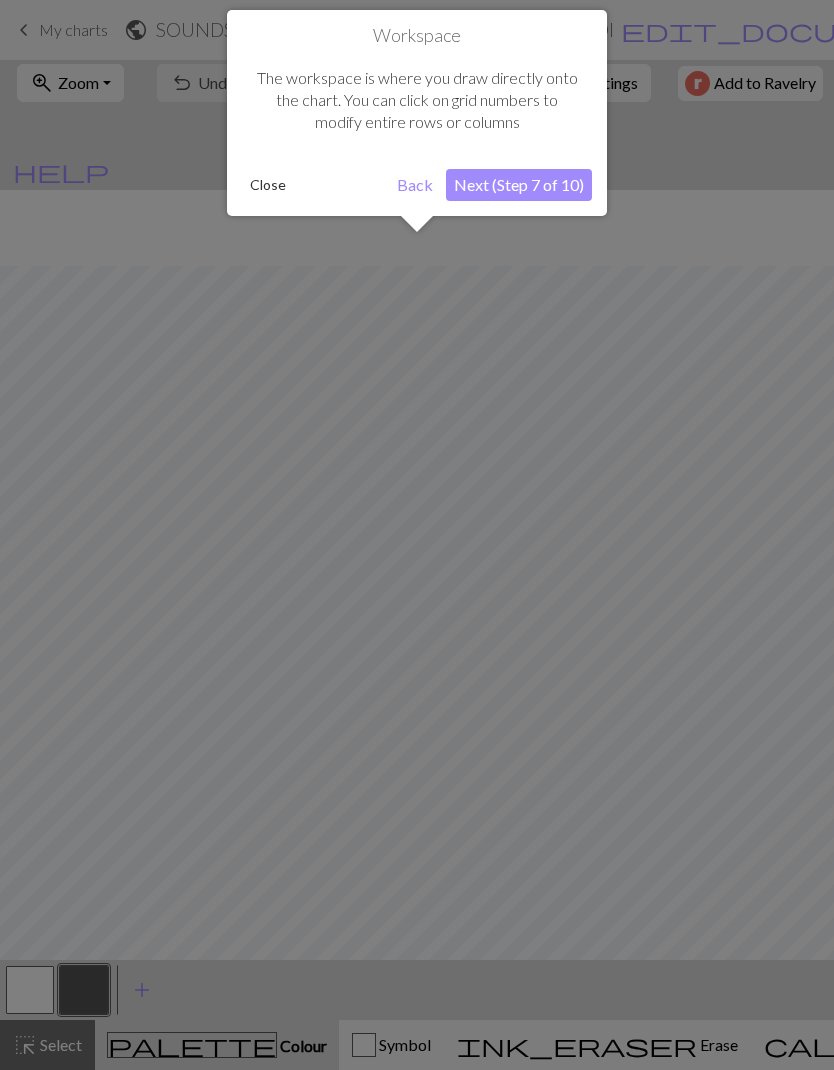 scroll, scrollTop: 76, scrollLeft: 0, axis: vertical 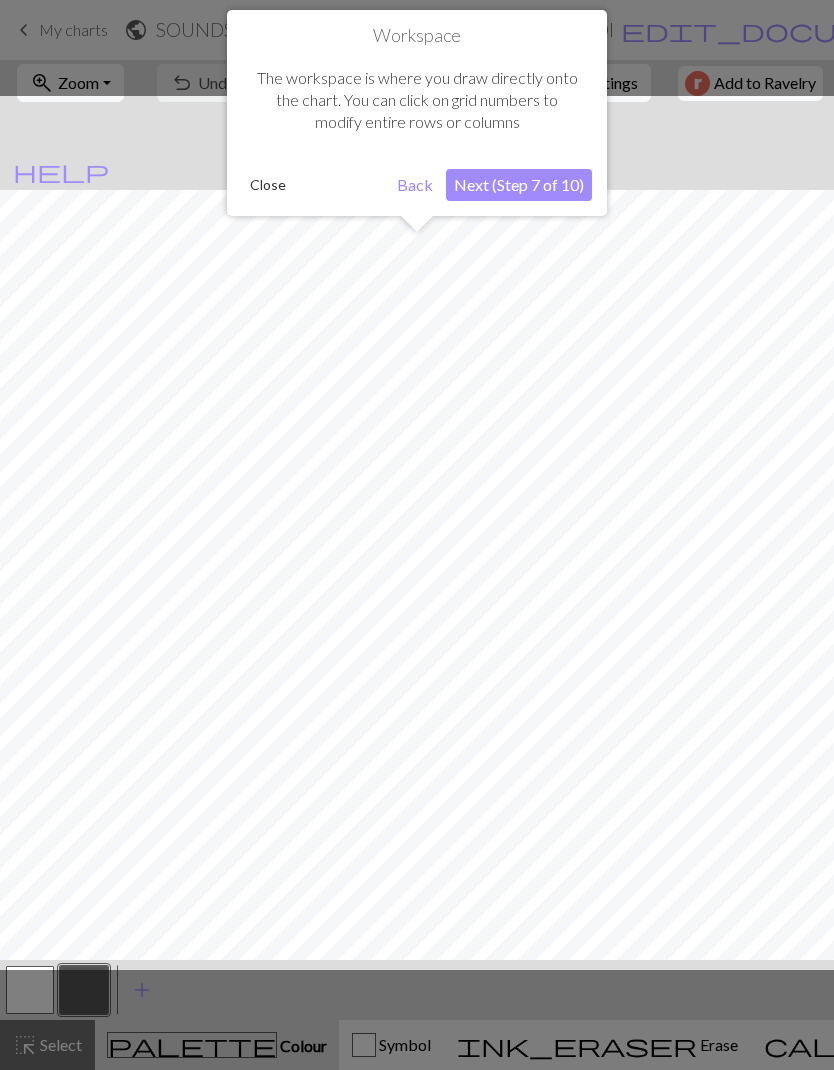 click on "Next (Step 7 of 10)" at bounding box center [519, 185] 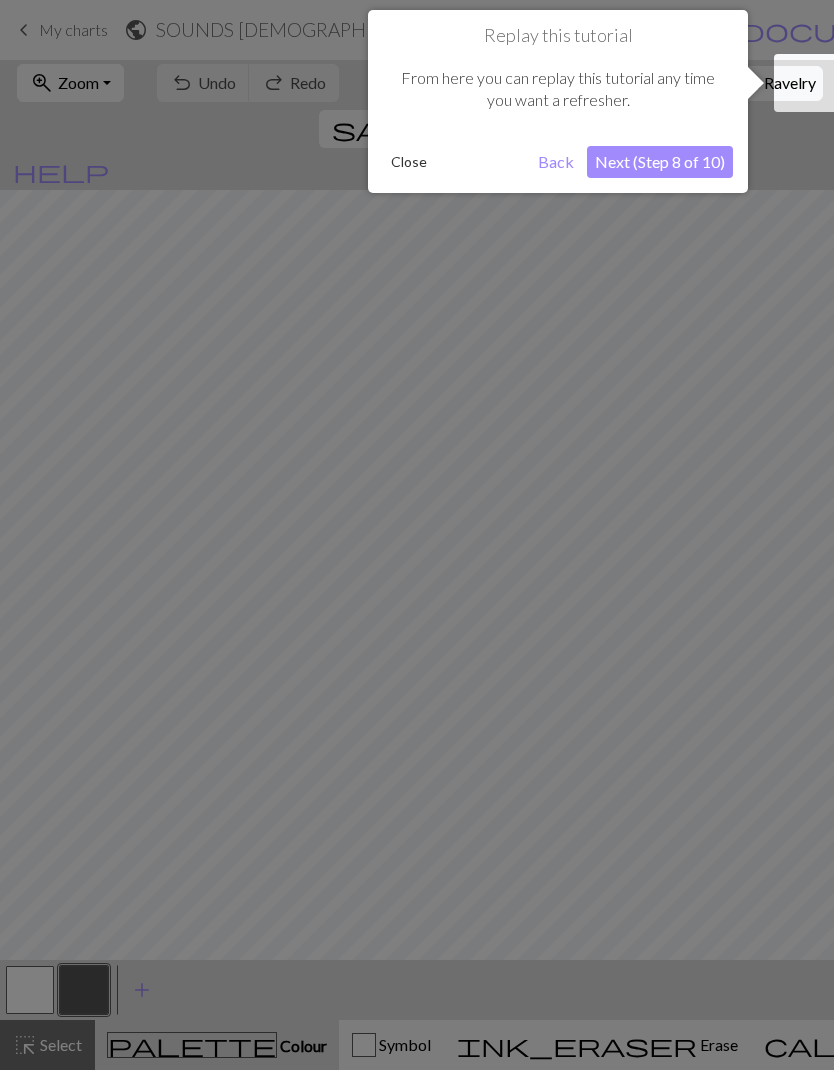 click on "Next (Step 8 of 10)" at bounding box center [660, 162] 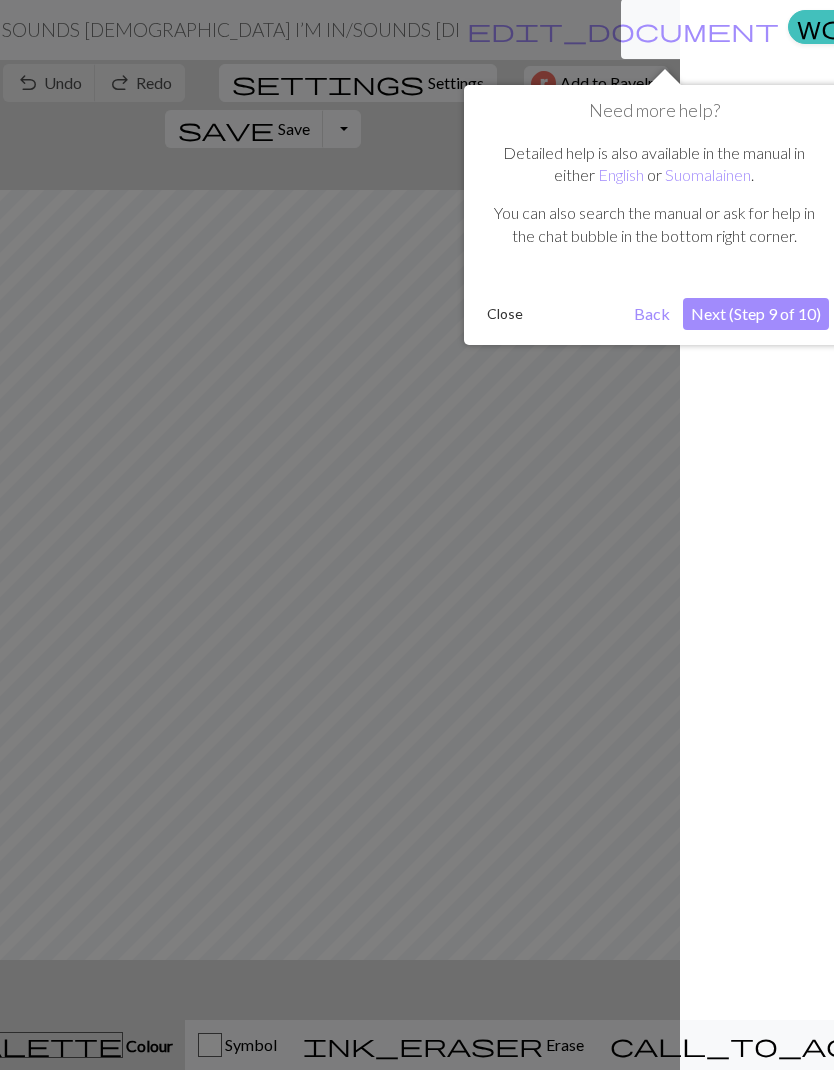 scroll, scrollTop: 0, scrollLeft: 174, axis: horizontal 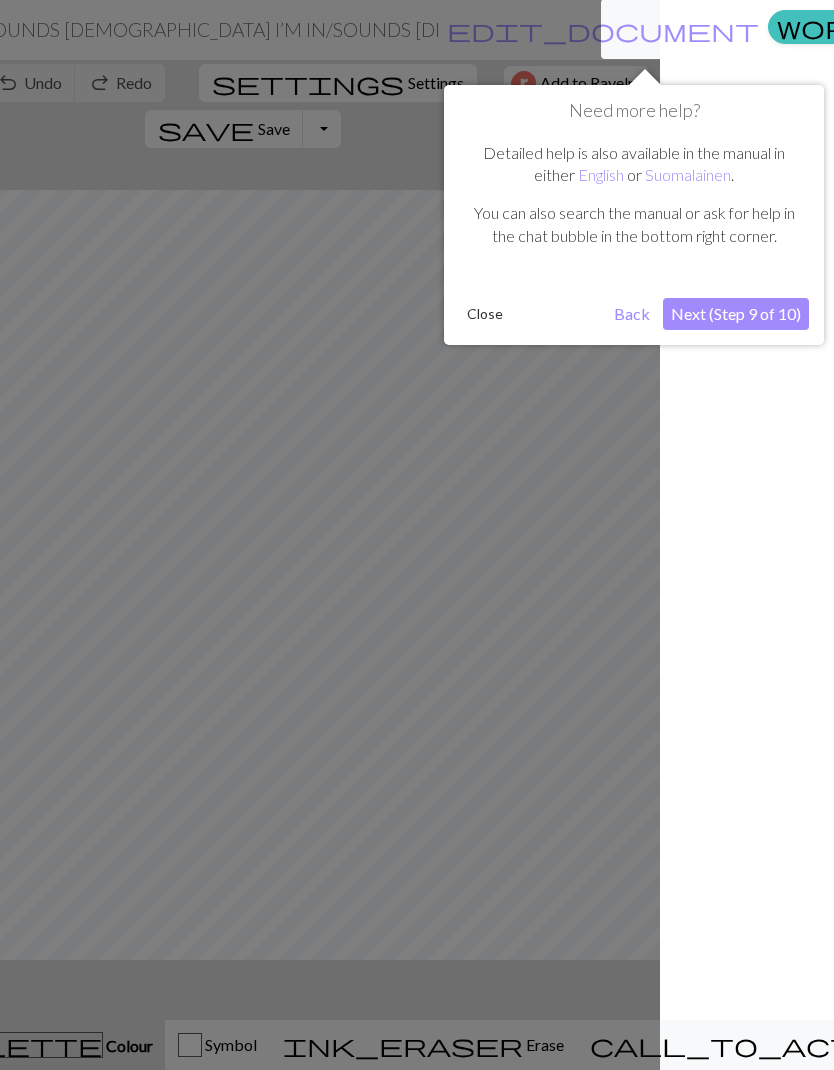 click on "Next (Step 9 of 10)" at bounding box center [736, 314] 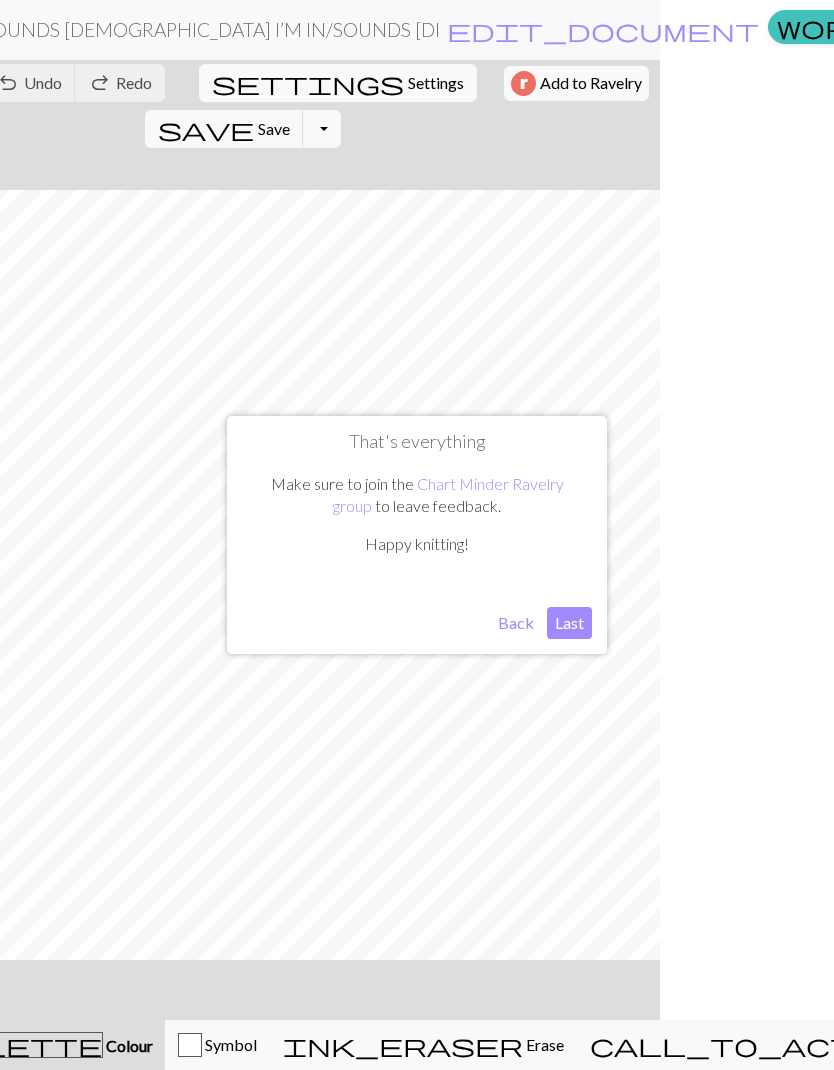 click on "Last" at bounding box center [569, 623] 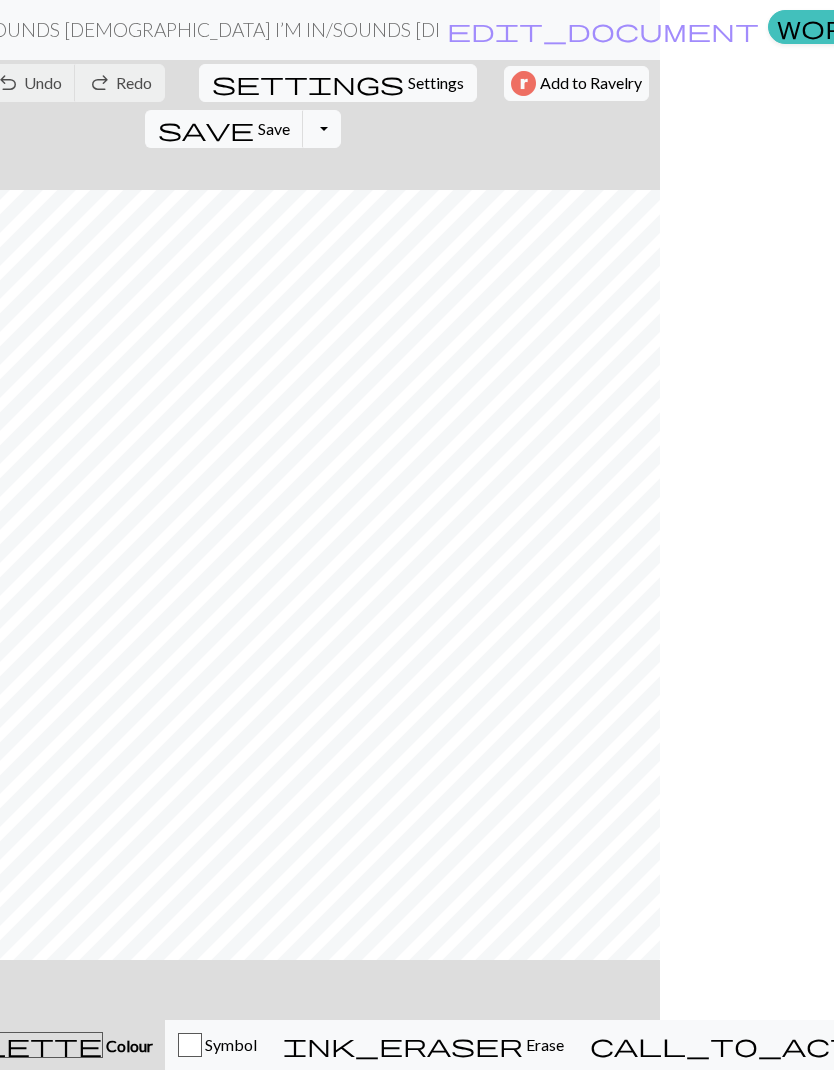 click on "Manual" at bounding box center [1411, 30] 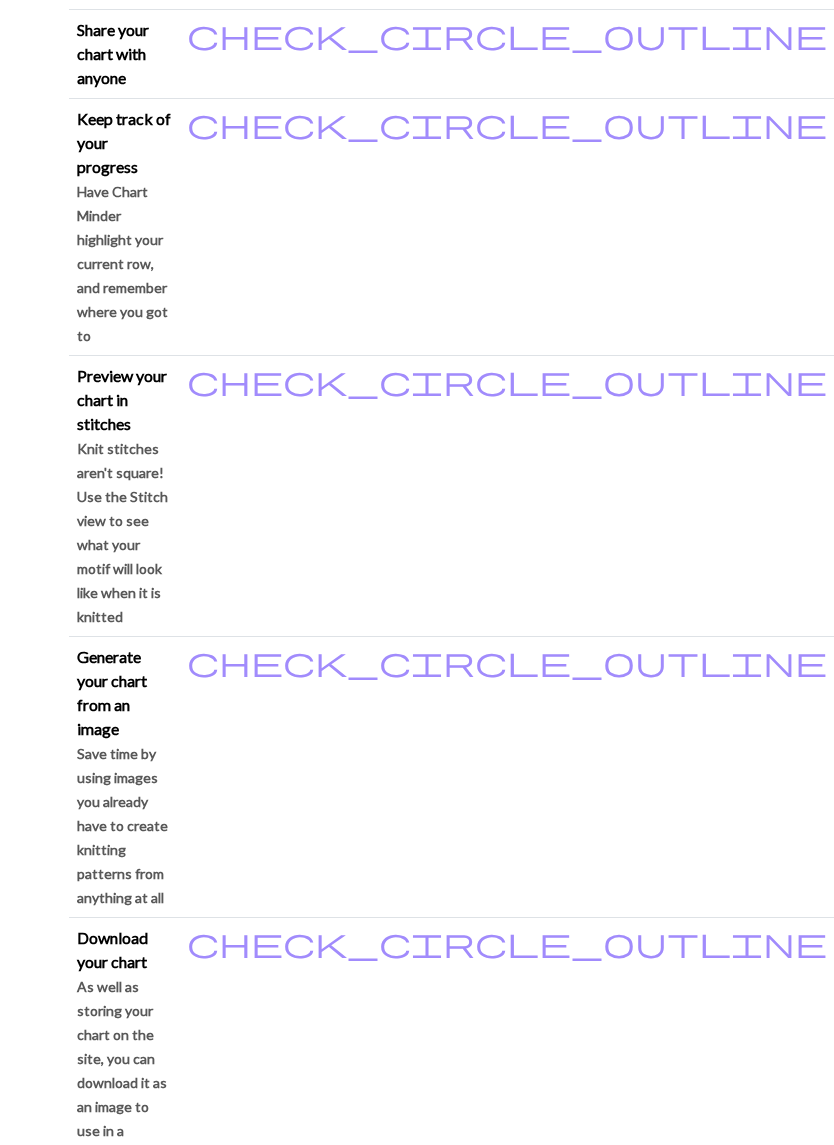 scroll, scrollTop: 841, scrollLeft: 0, axis: vertical 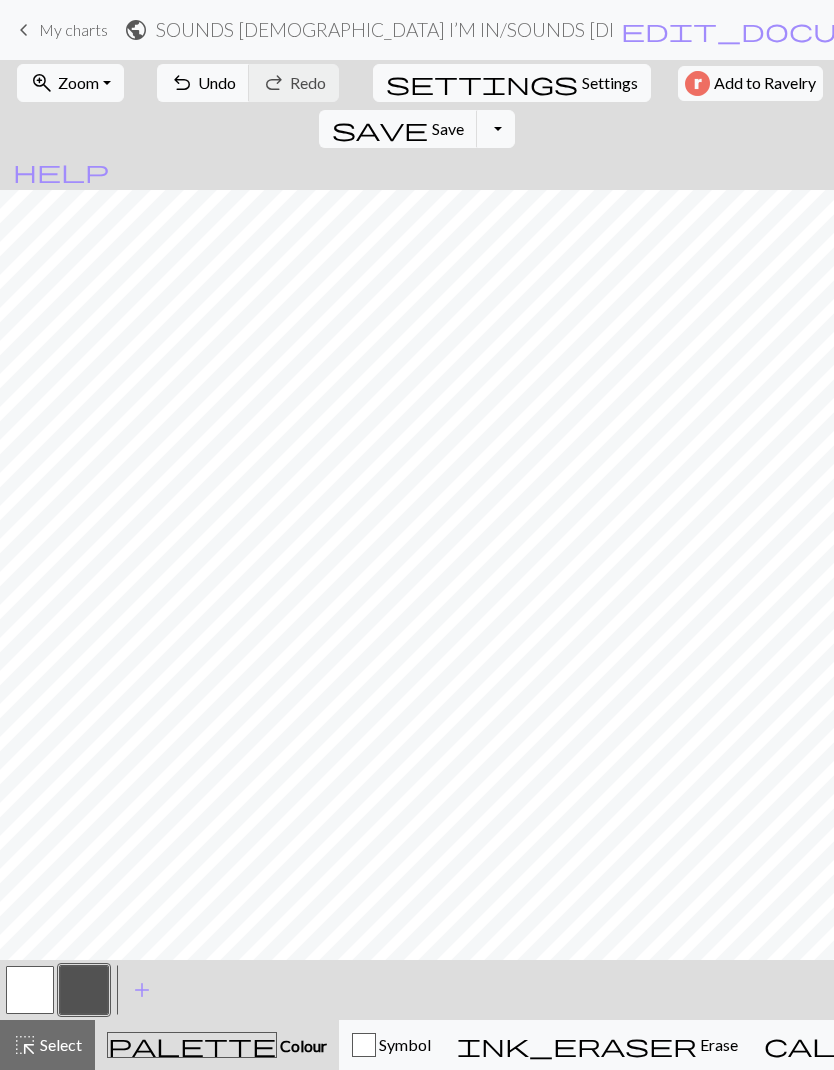 click on "undo" at bounding box center [182, 83] 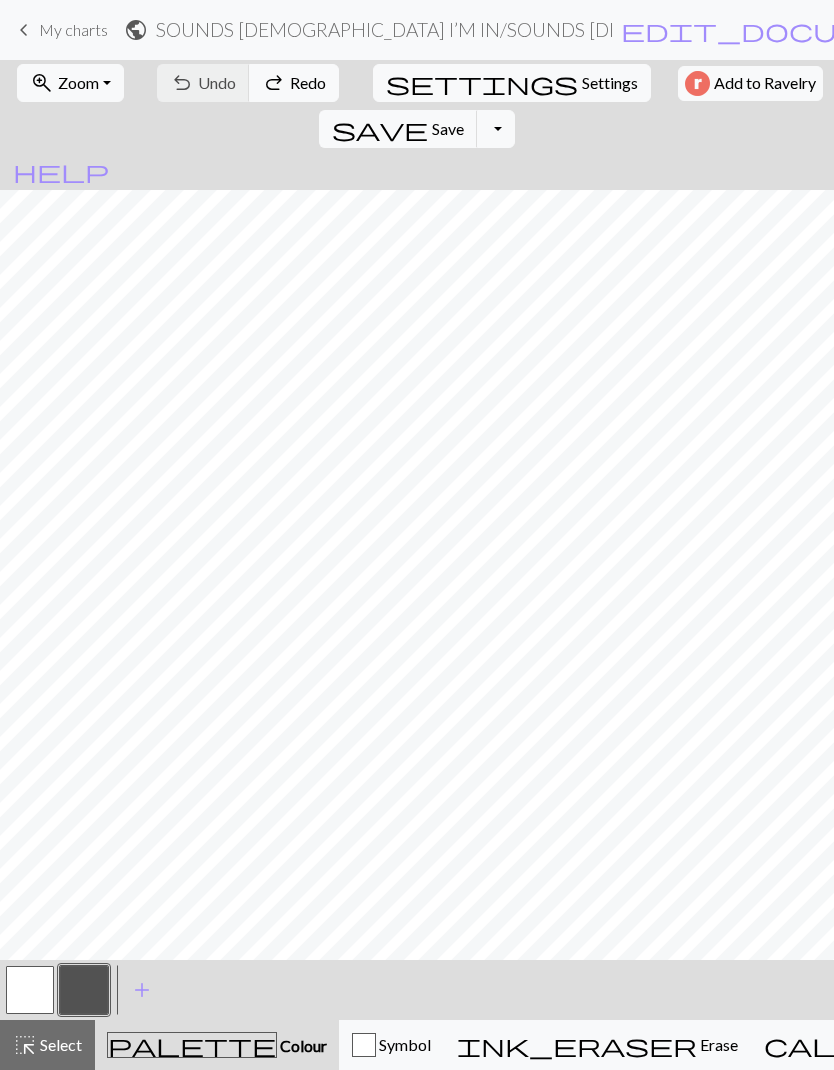click on "undo Undo Undo redo Redo Redo" at bounding box center (248, 83) 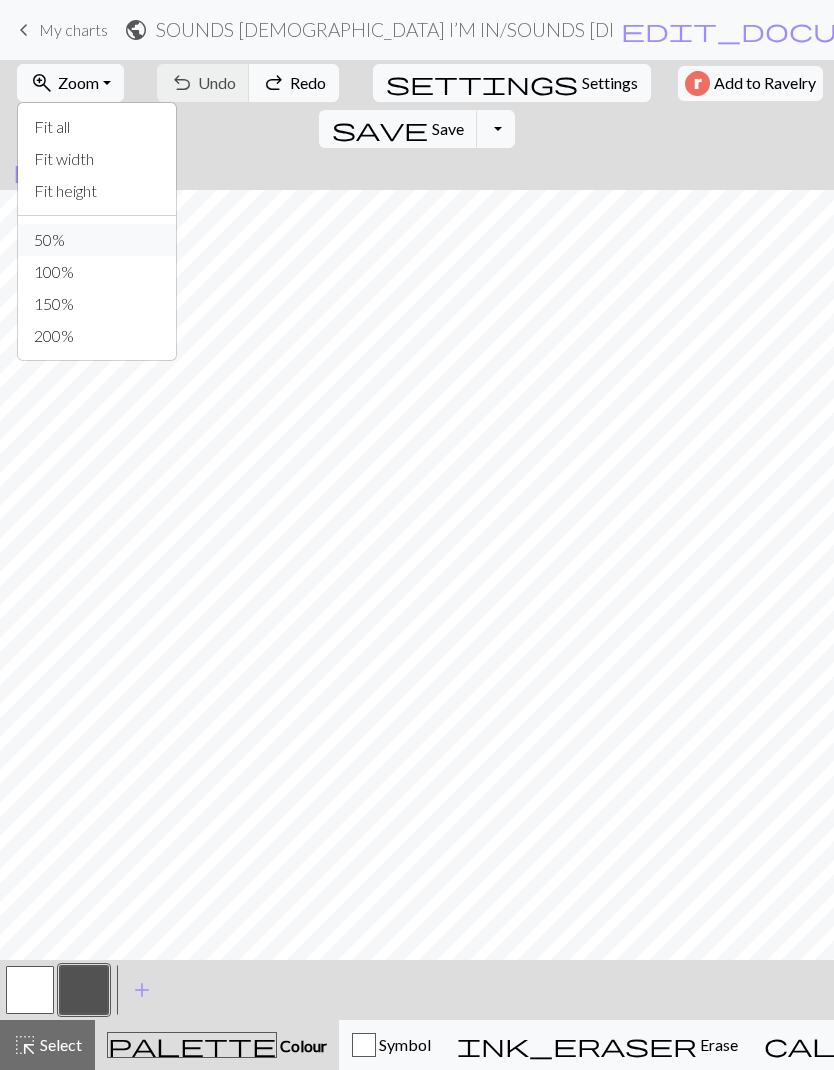 click on "50%" at bounding box center [97, 240] 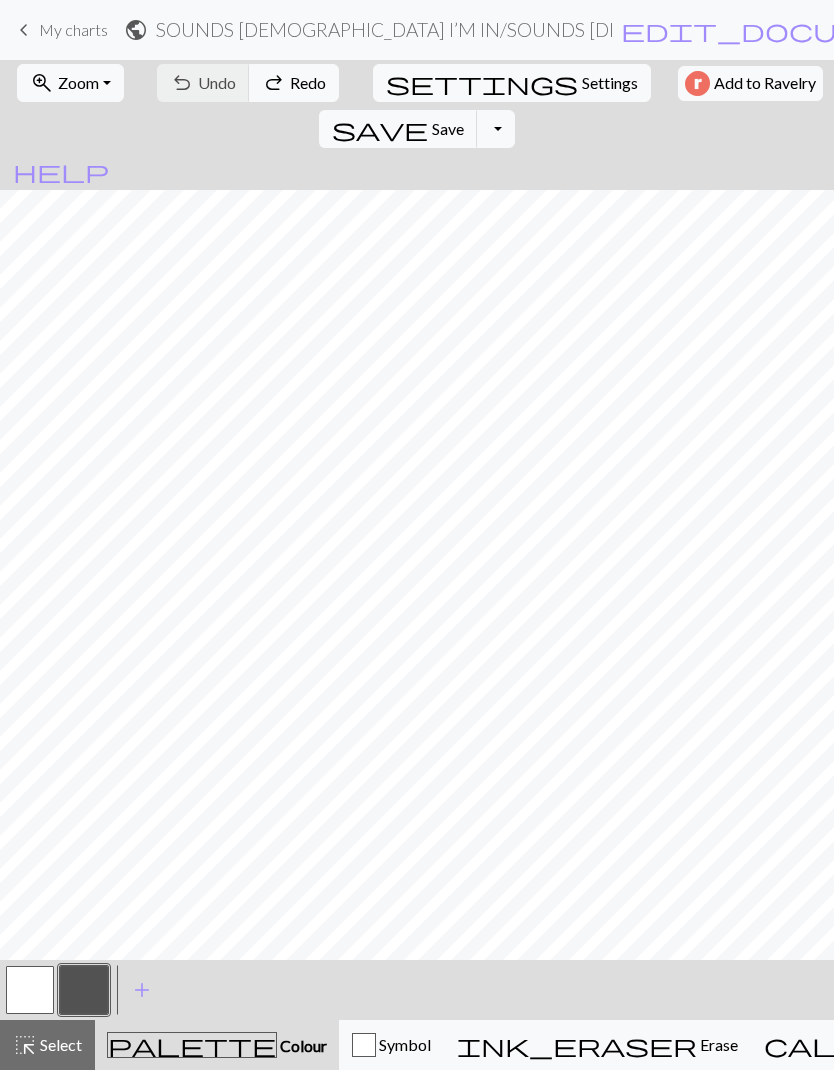 click on "zoom_in" at bounding box center (42, 83) 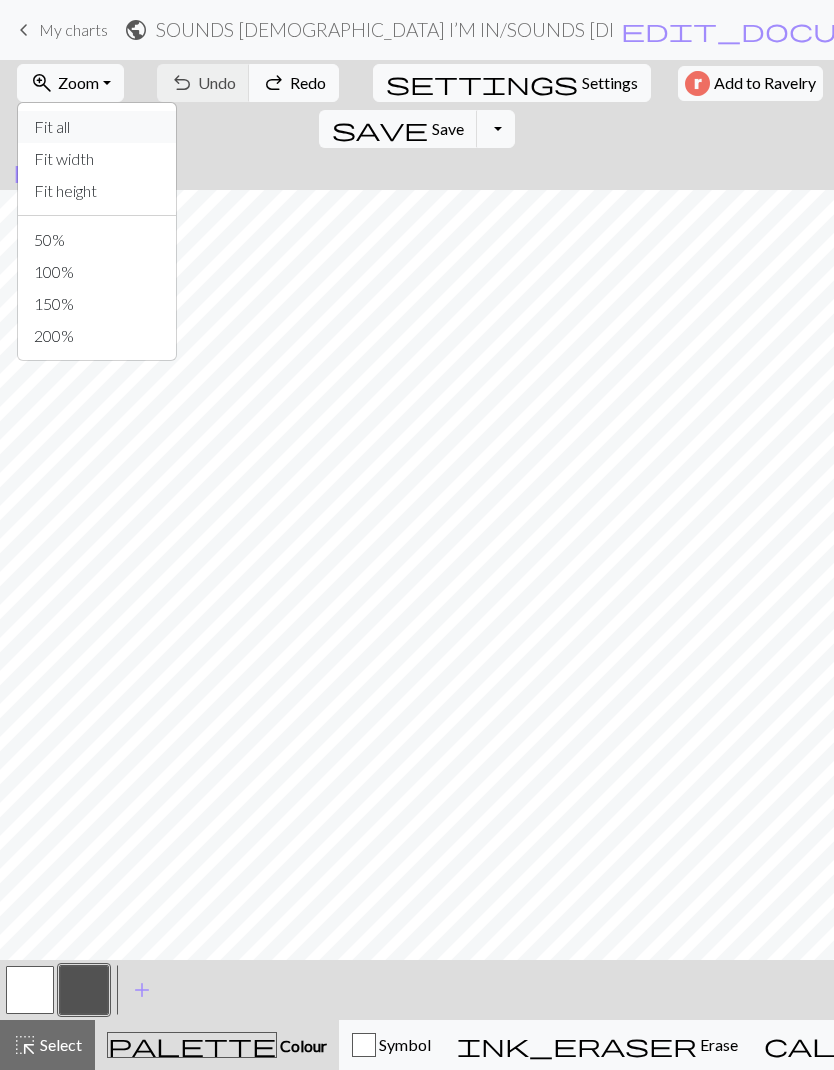 click on "Fit all" at bounding box center (97, 127) 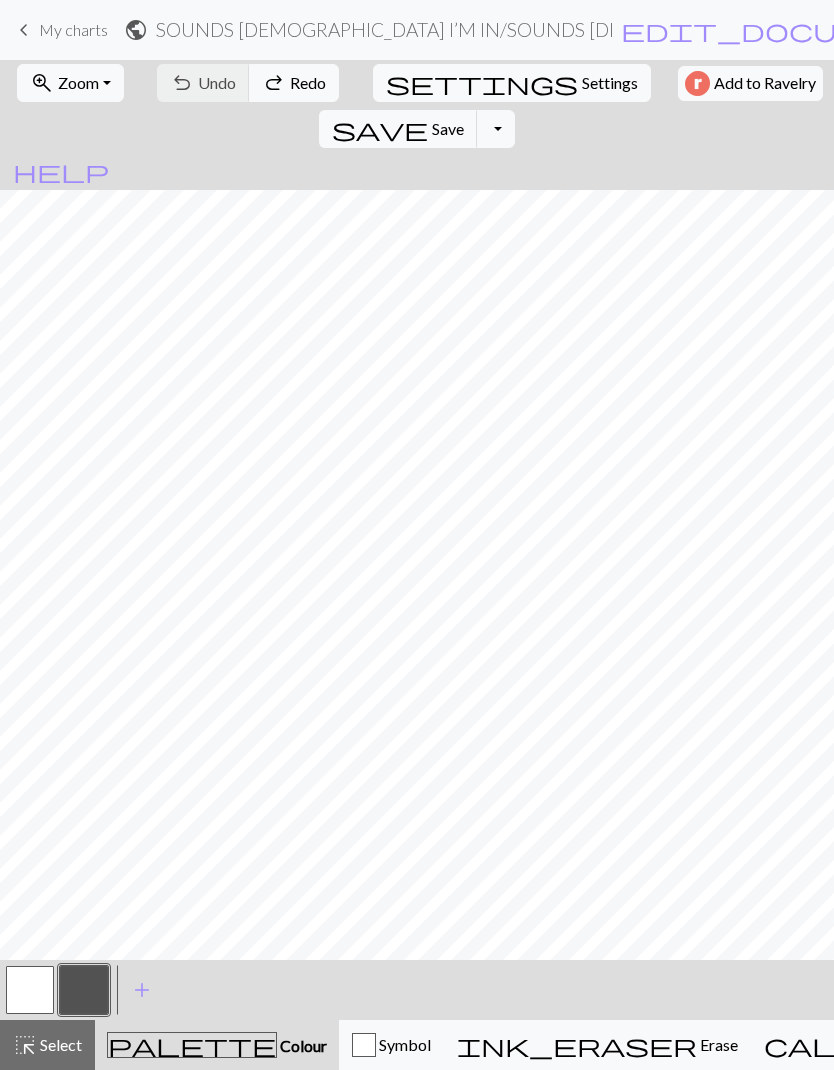 click on "zoom_in" at bounding box center [42, 83] 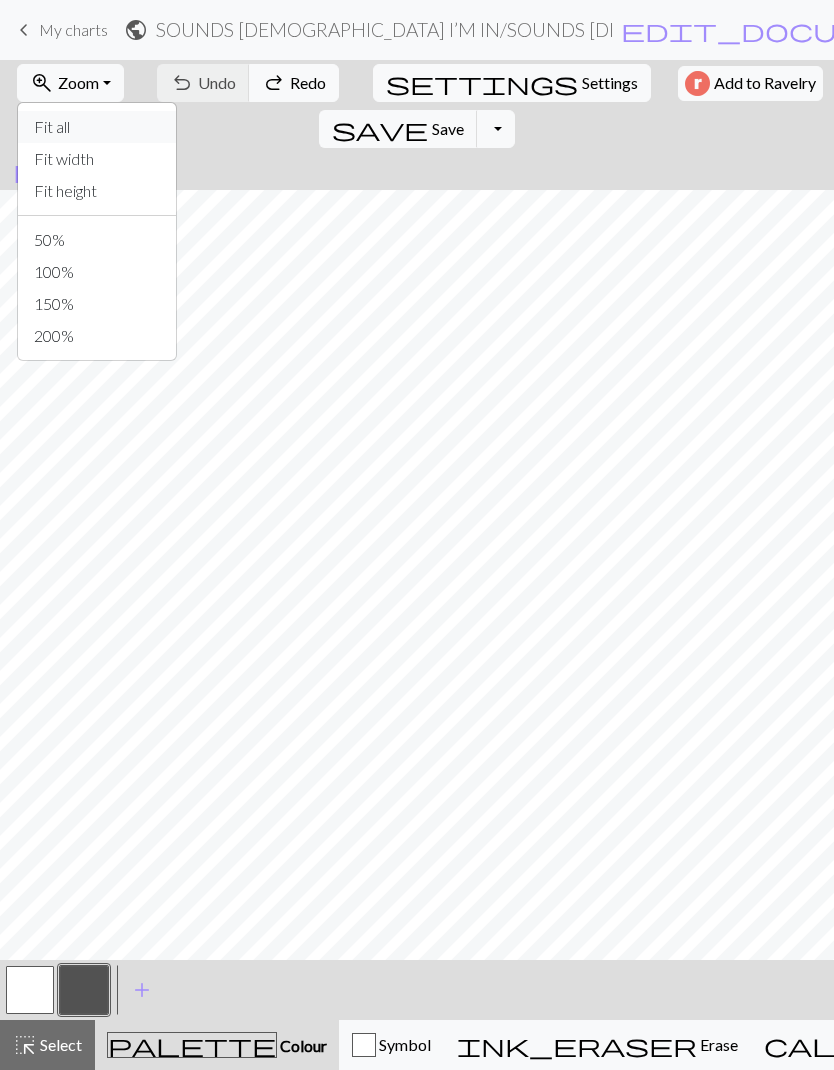 click on "Fit all" at bounding box center (97, 127) 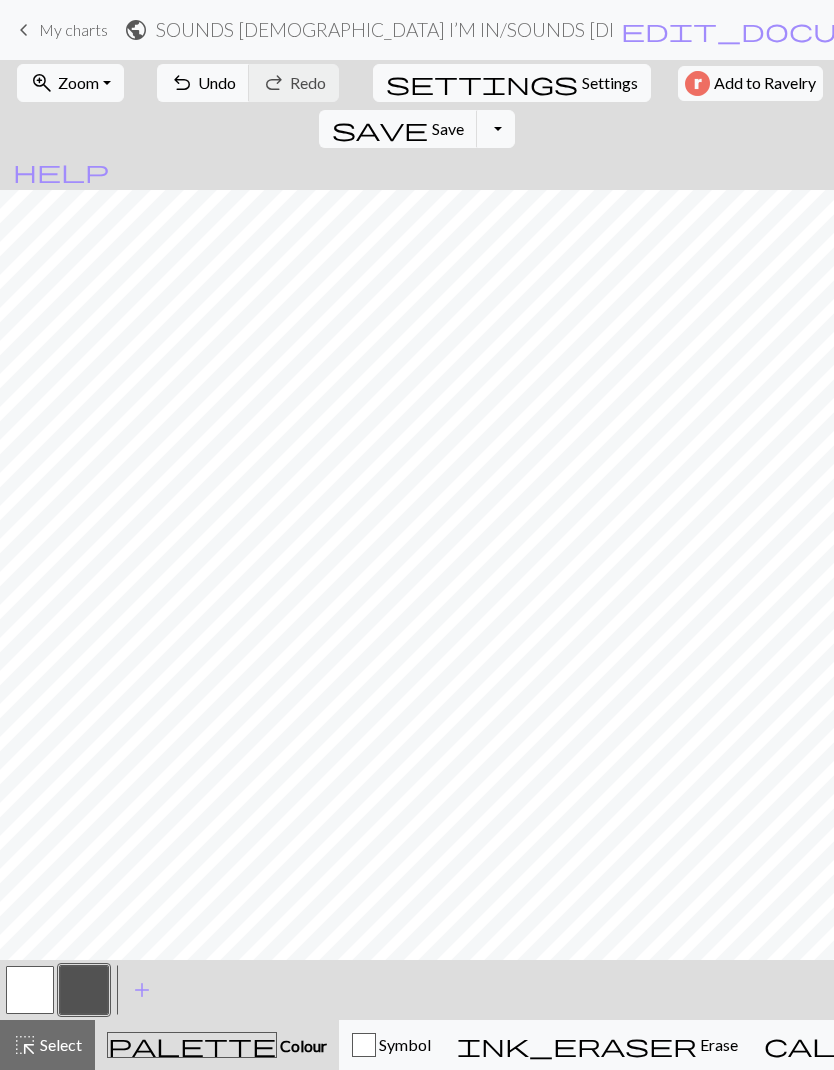 click on "undo" at bounding box center [182, 83] 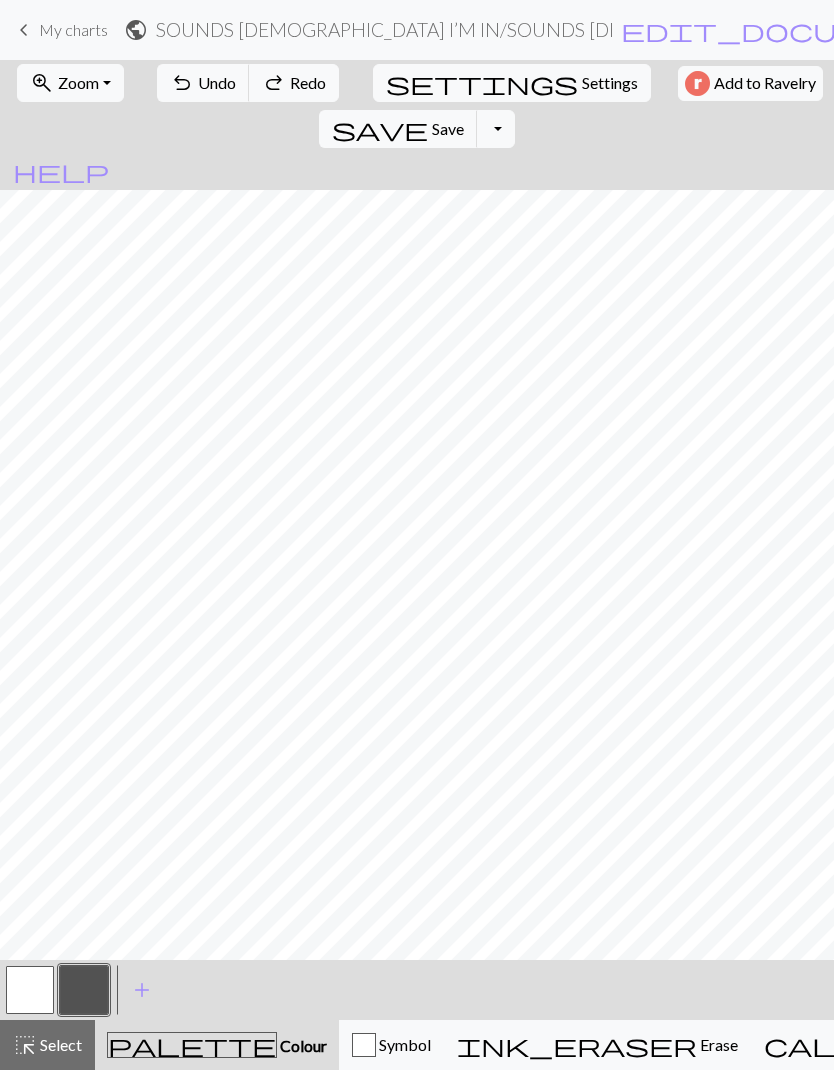 click on "undo Undo Undo" at bounding box center (203, 83) 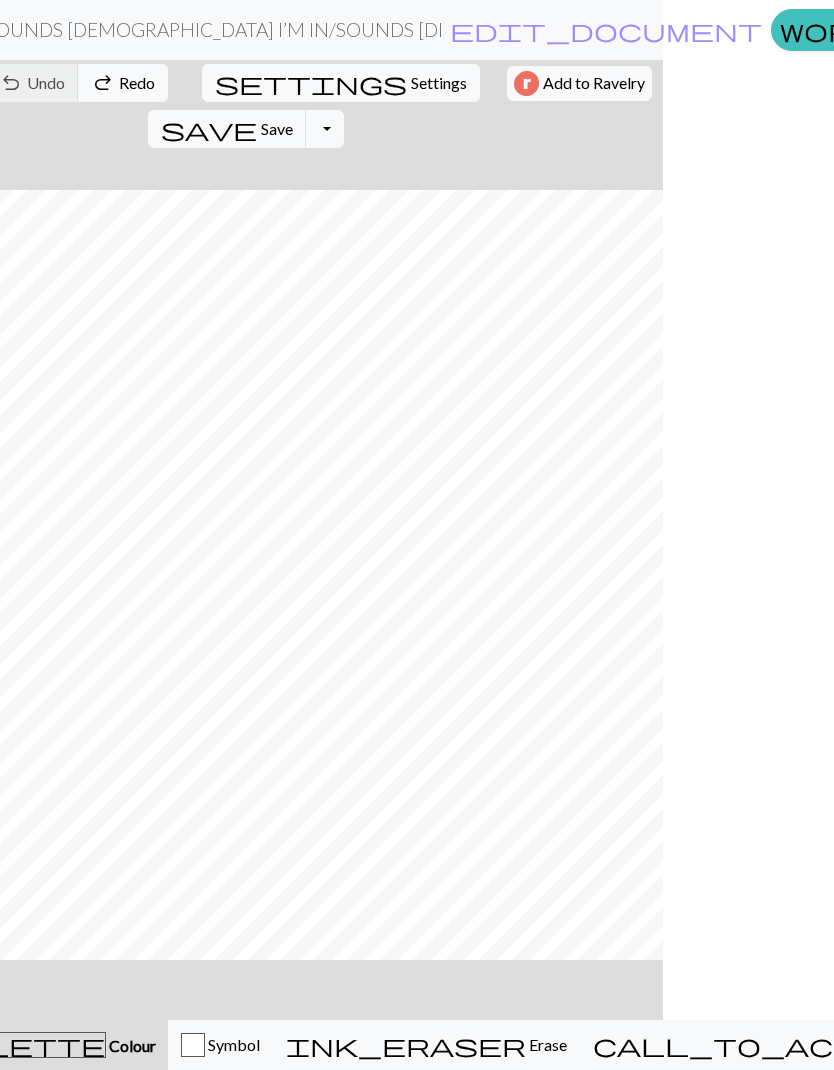 scroll, scrollTop: 0, scrollLeft: 174, axis: horizontal 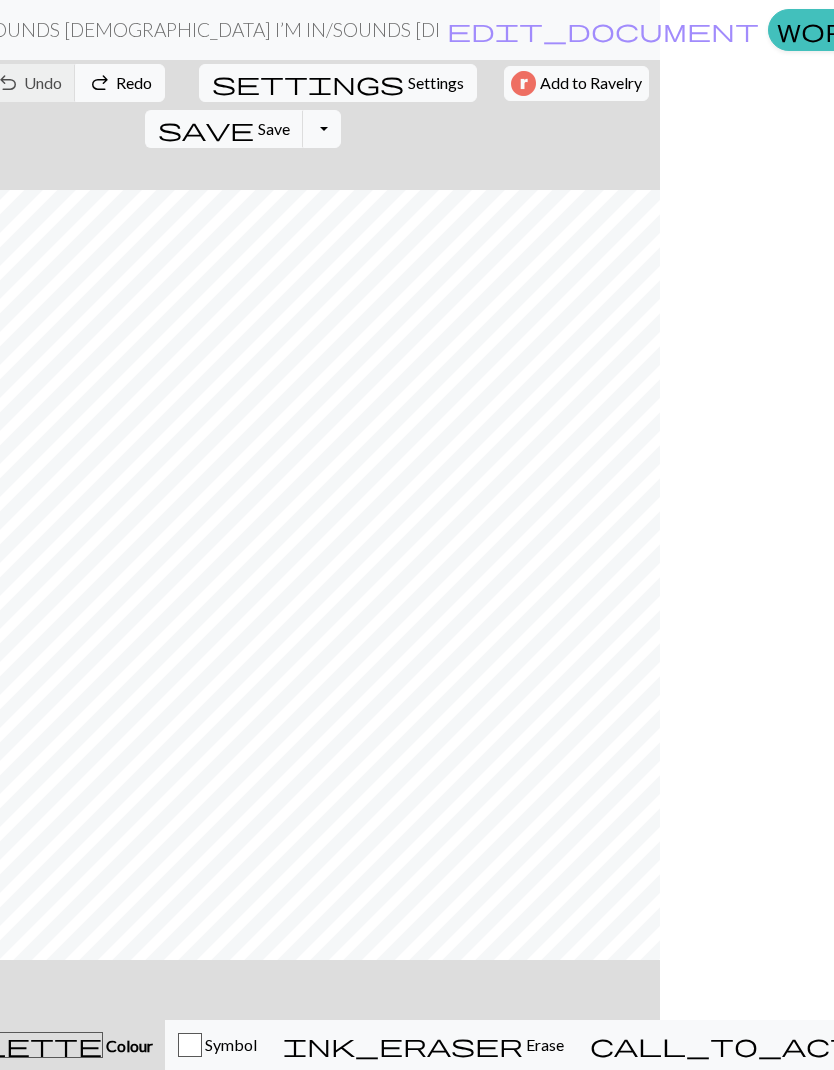click on "Hi  itsmiguelnovais" at bounding box center [1518, 29] 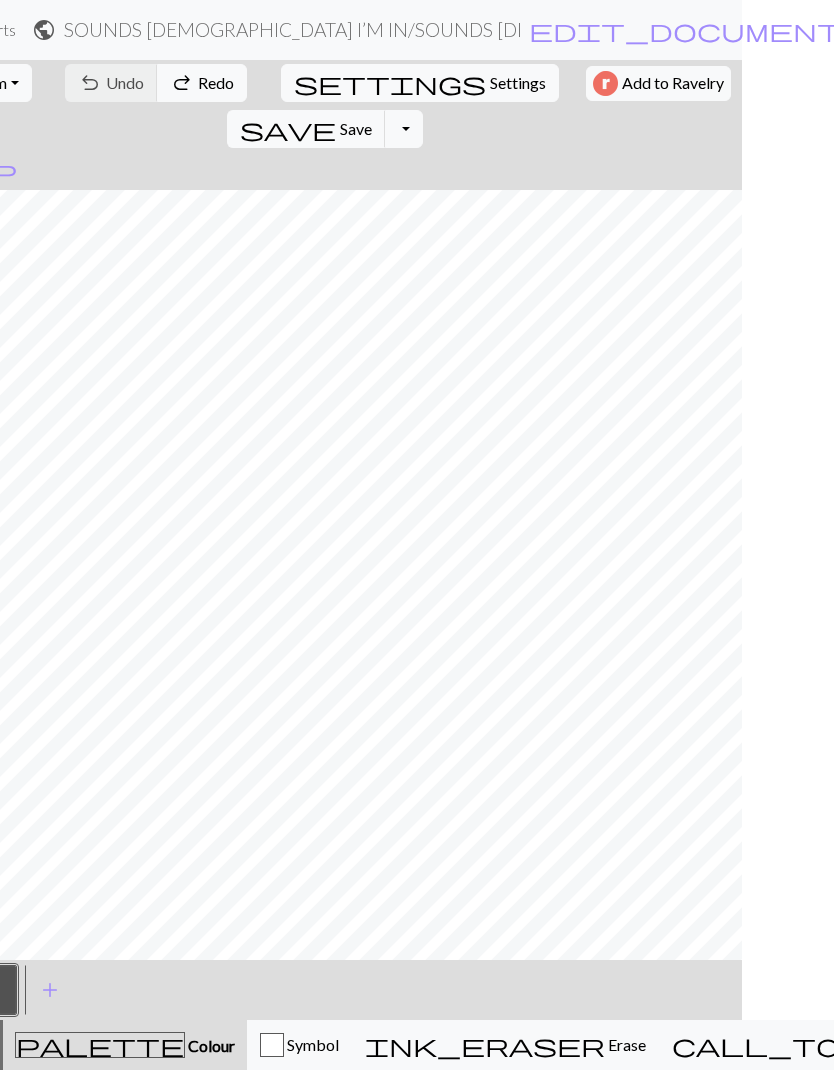 scroll, scrollTop: 0, scrollLeft: 0, axis: both 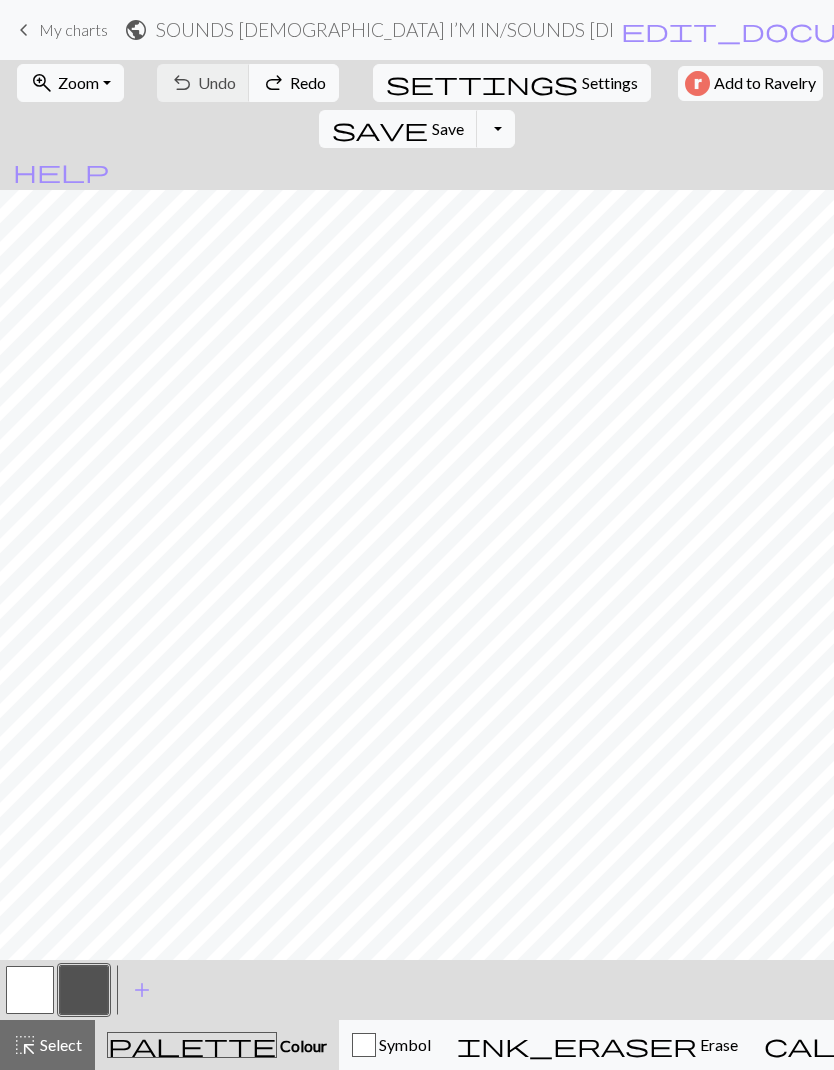 click on "add" at bounding box center (142, 990) 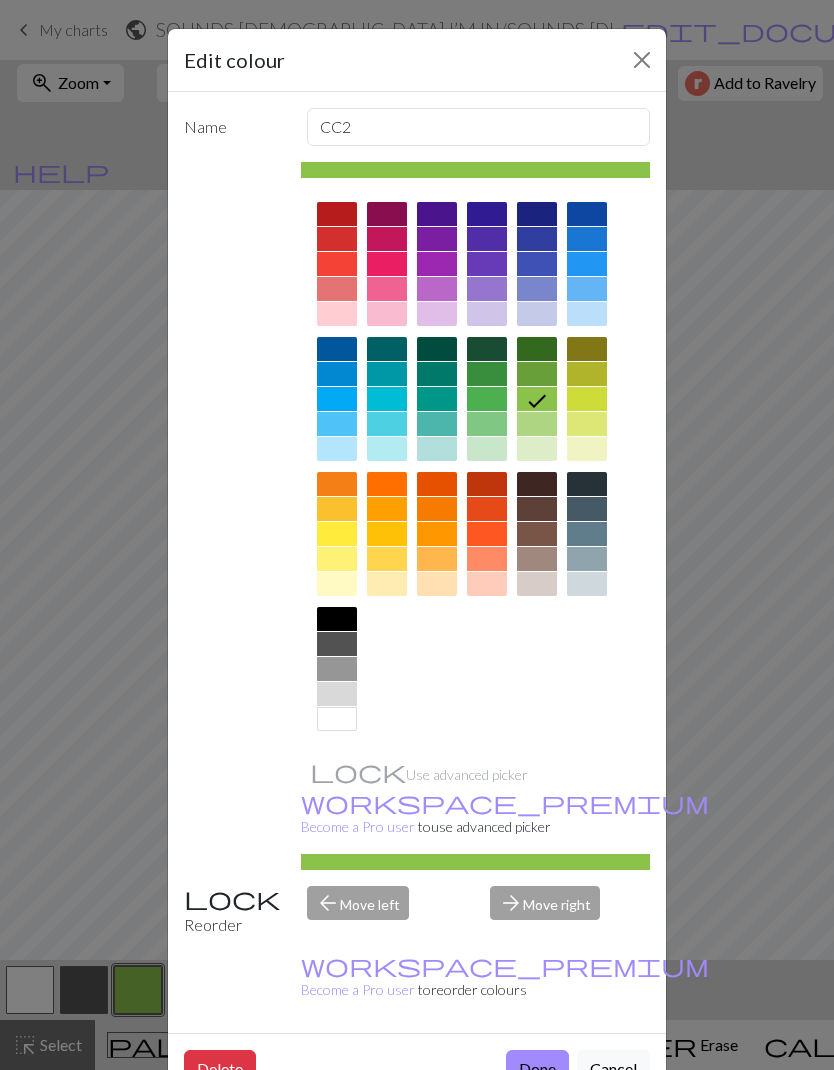 click on "Delete" at bounding box center (220, 1069) 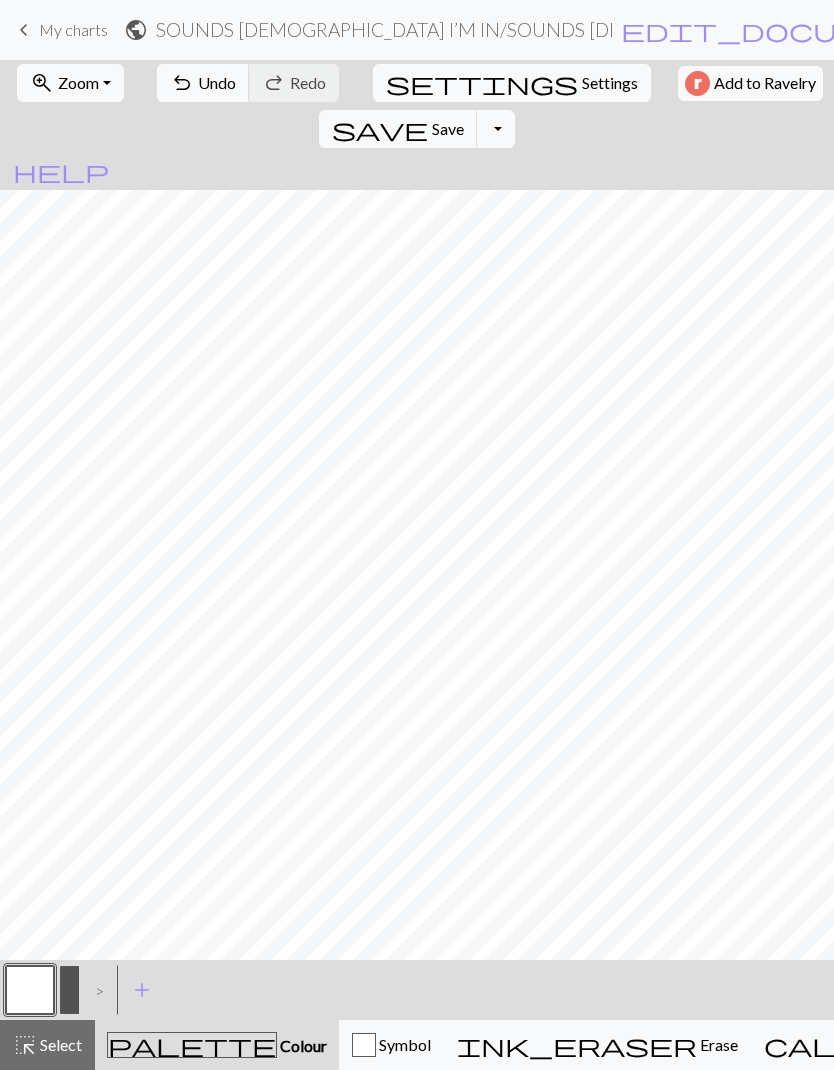 click on "highlight_alt   Select   Select" at bounding box center [47, 1045] 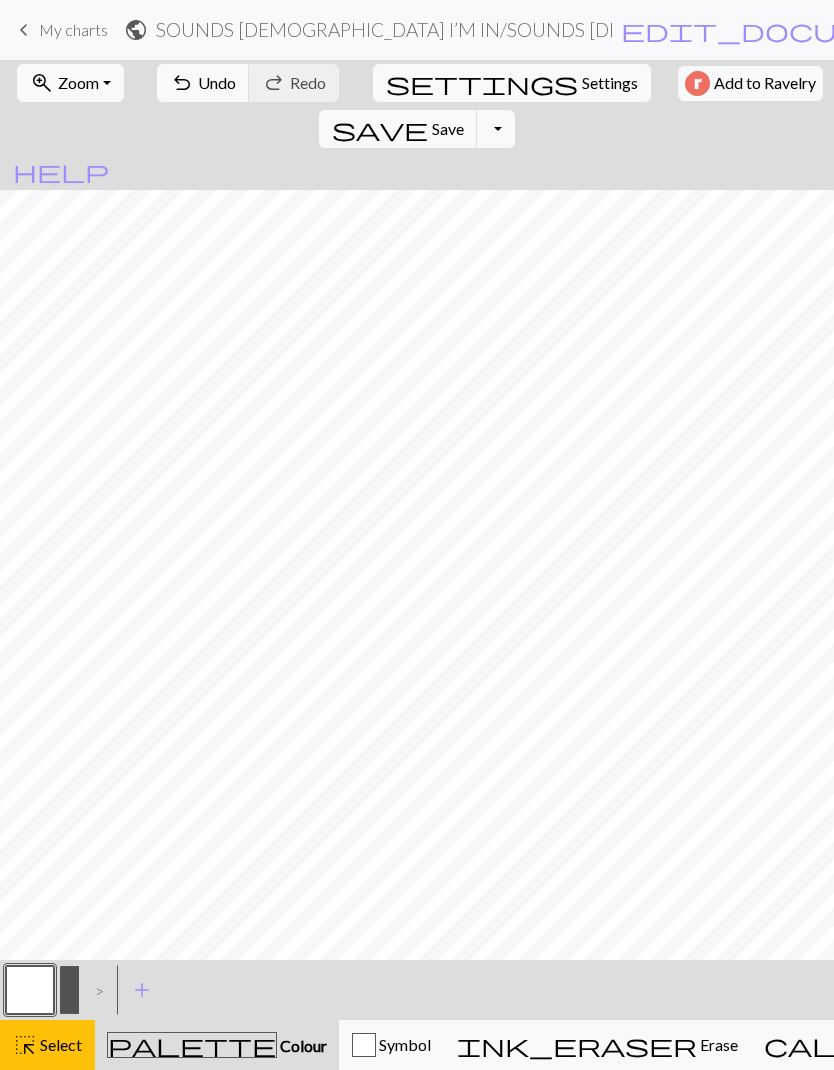 click on "Select" at bounding box center (59, 1044) 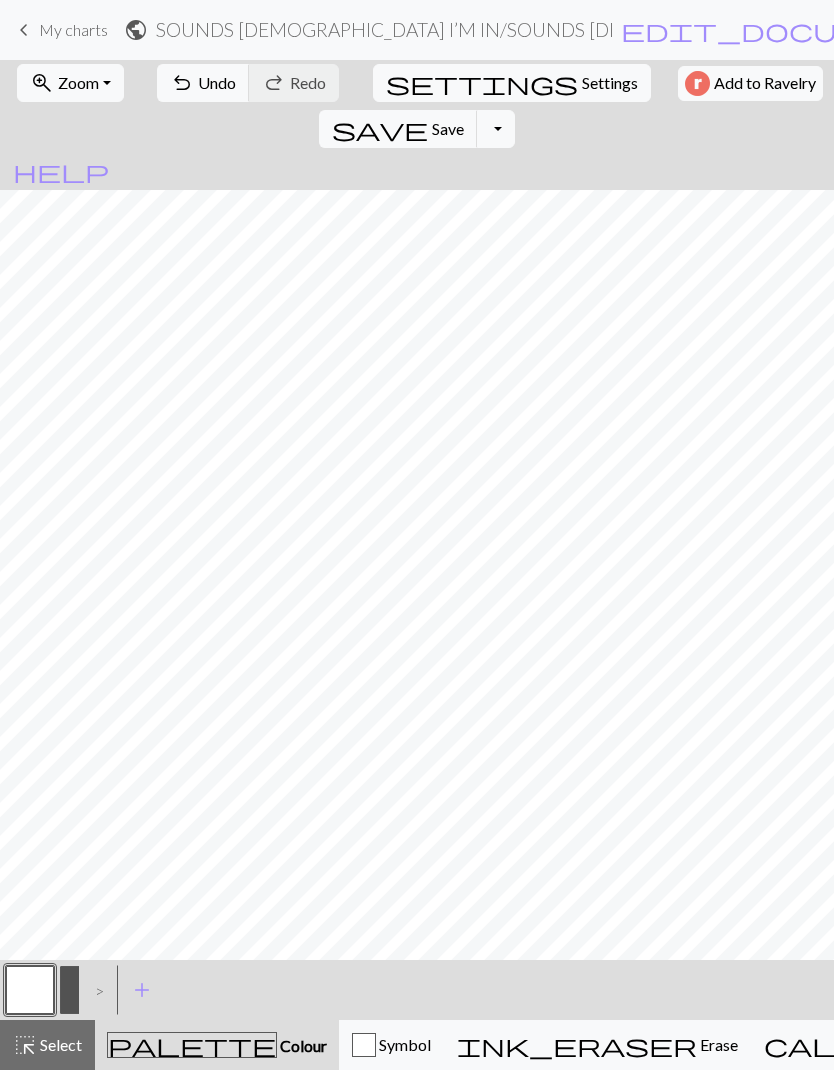 click on "Symbol" at bounding box center [403, 1044] 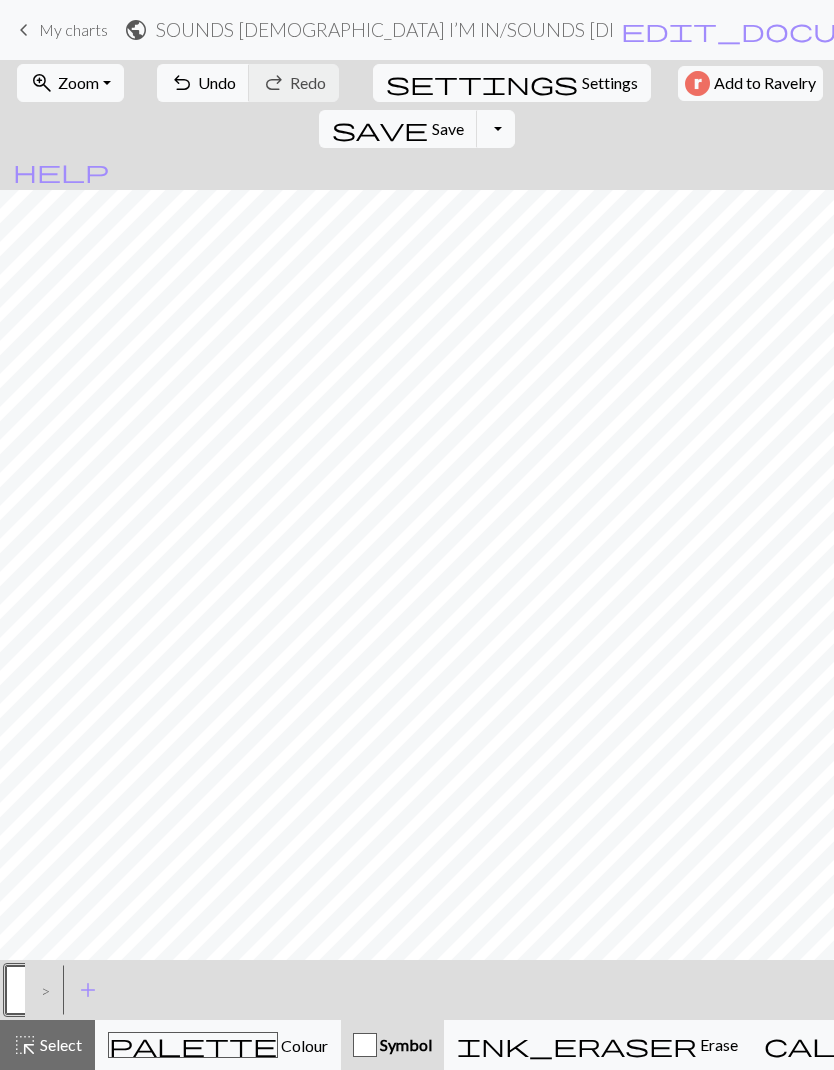 click on "Knitting mode" at bounding box center (1150, 1044) 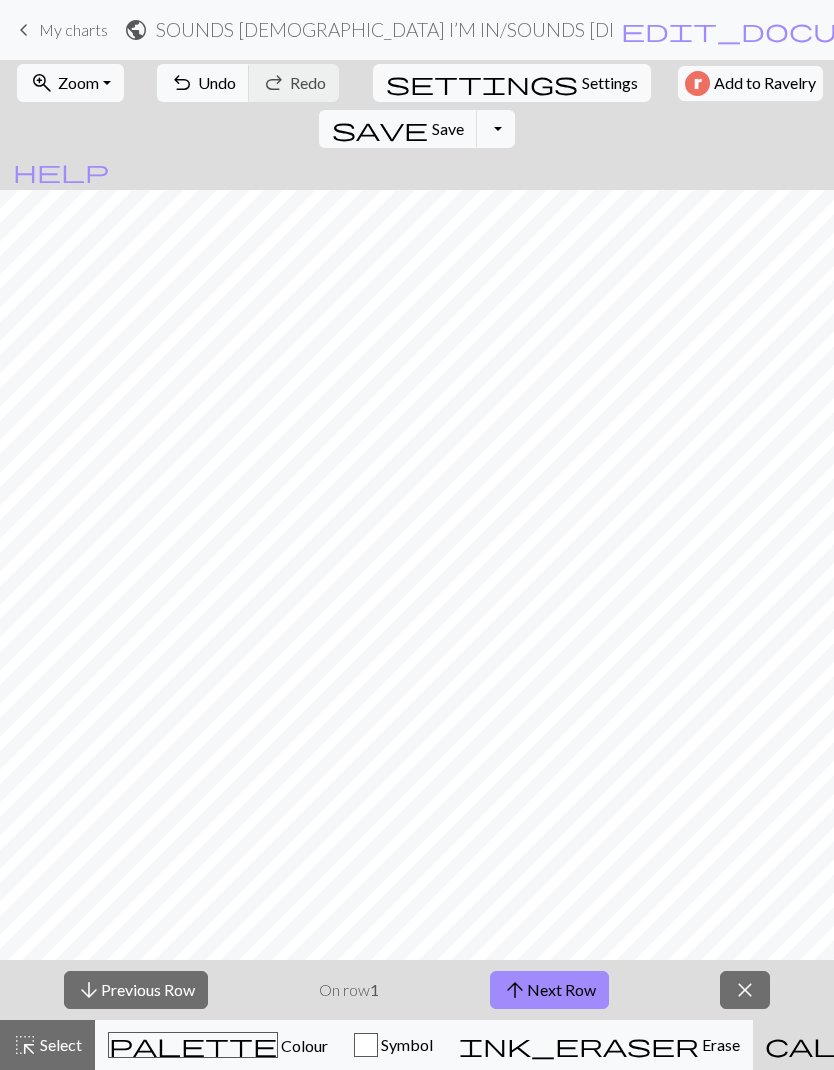 click on "close" at bounding box center (745, 990) 